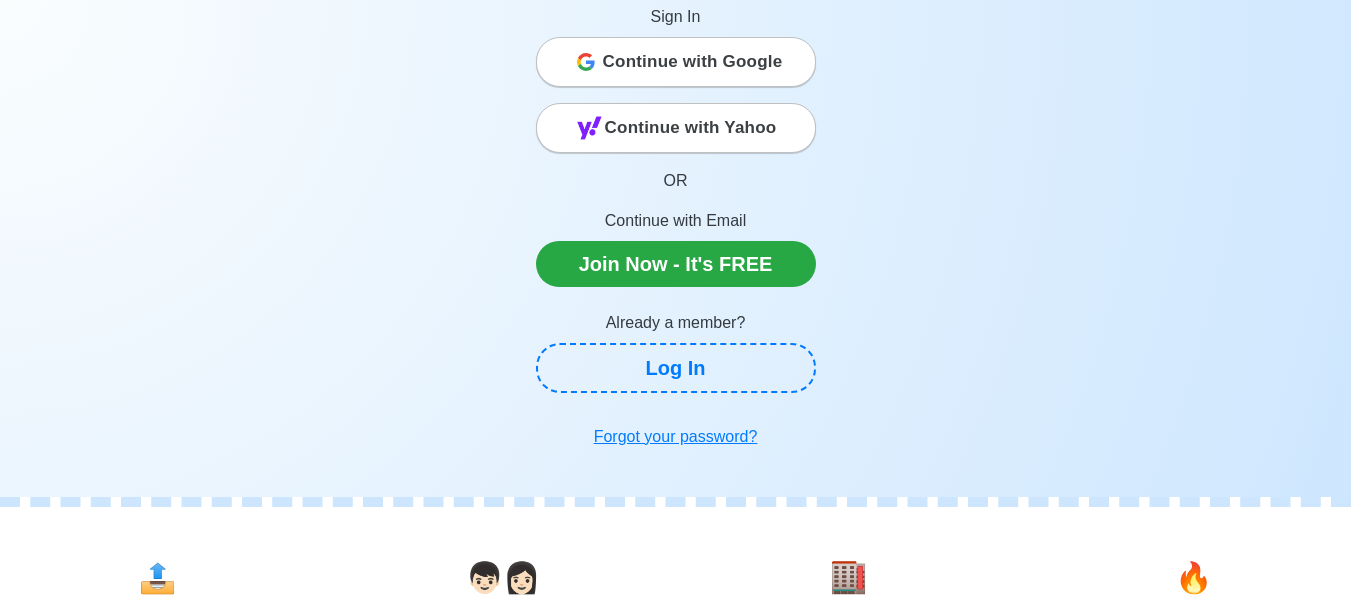 scroll, scrollTop: 0, scrollLeft: 0, axis: both 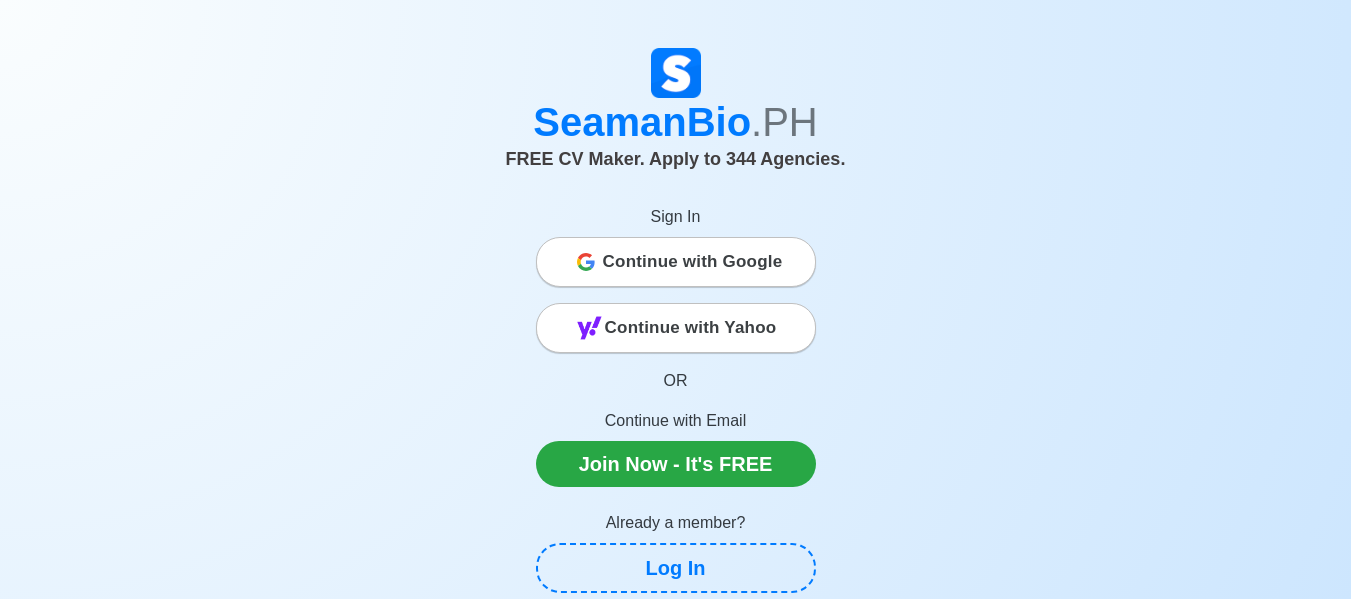 click on "Continue with Google" at bounding box center (693, 262) 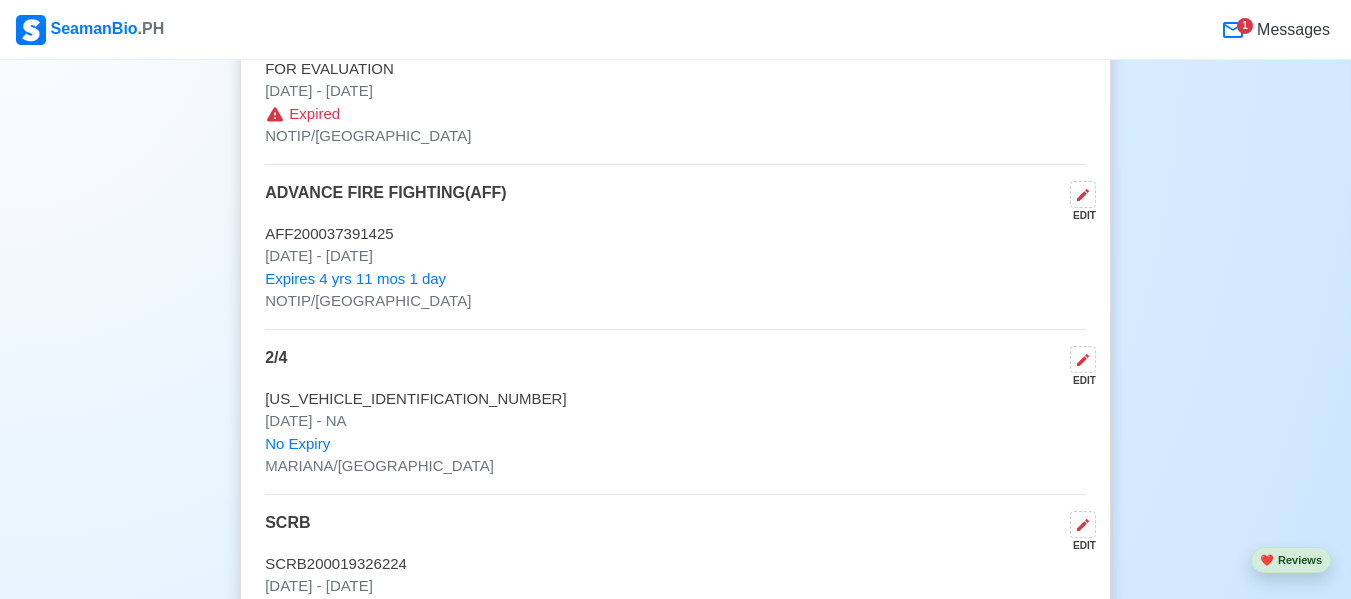 scroll, scrollTop: 3400, scrollLeft: 0, axis: vertical 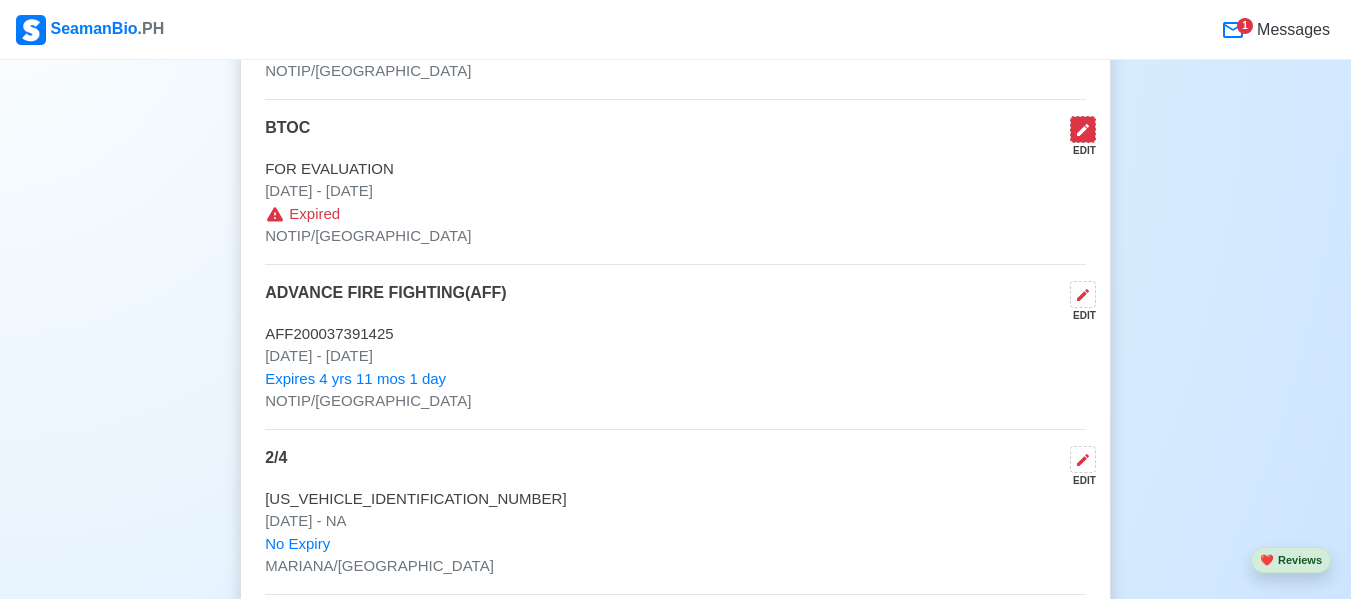 click 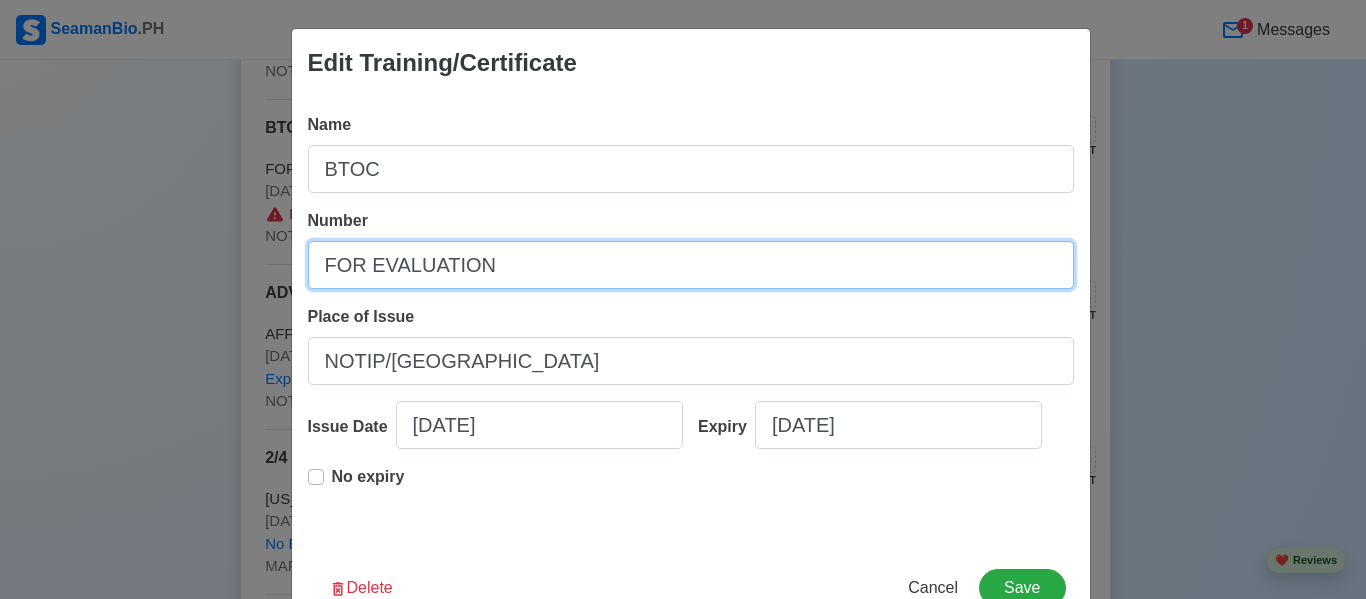 click on "FOR EVALUATION" at bounding box center [691, 265] 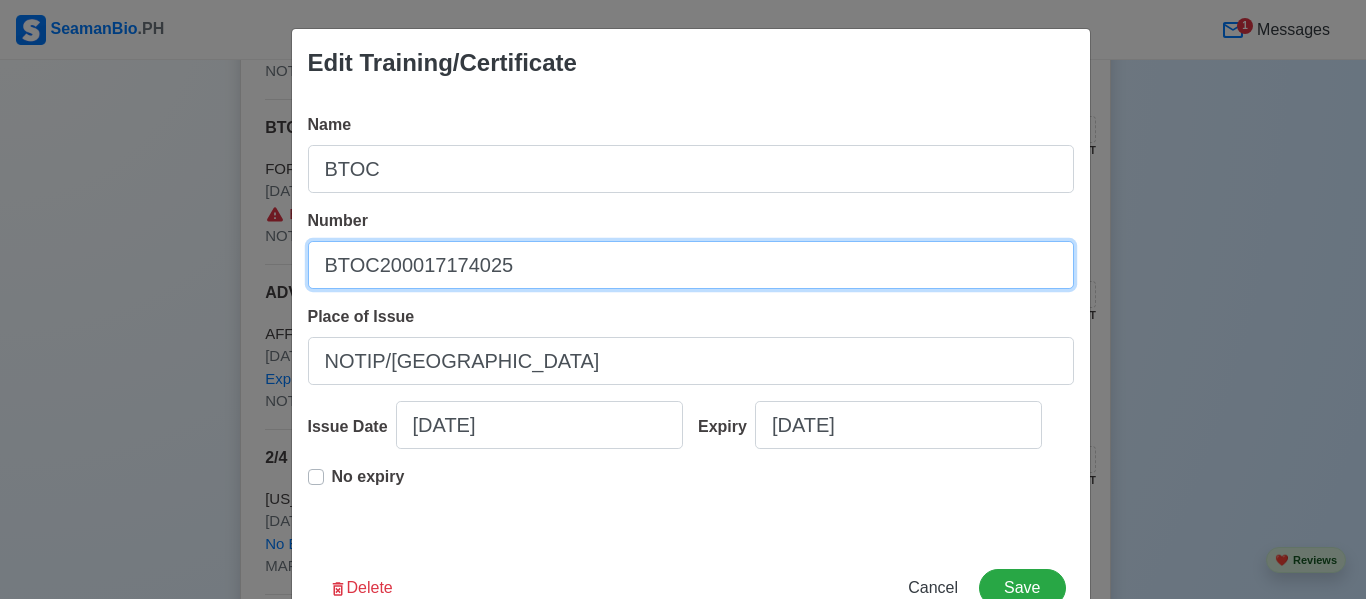 type on "BTOC200017174025" 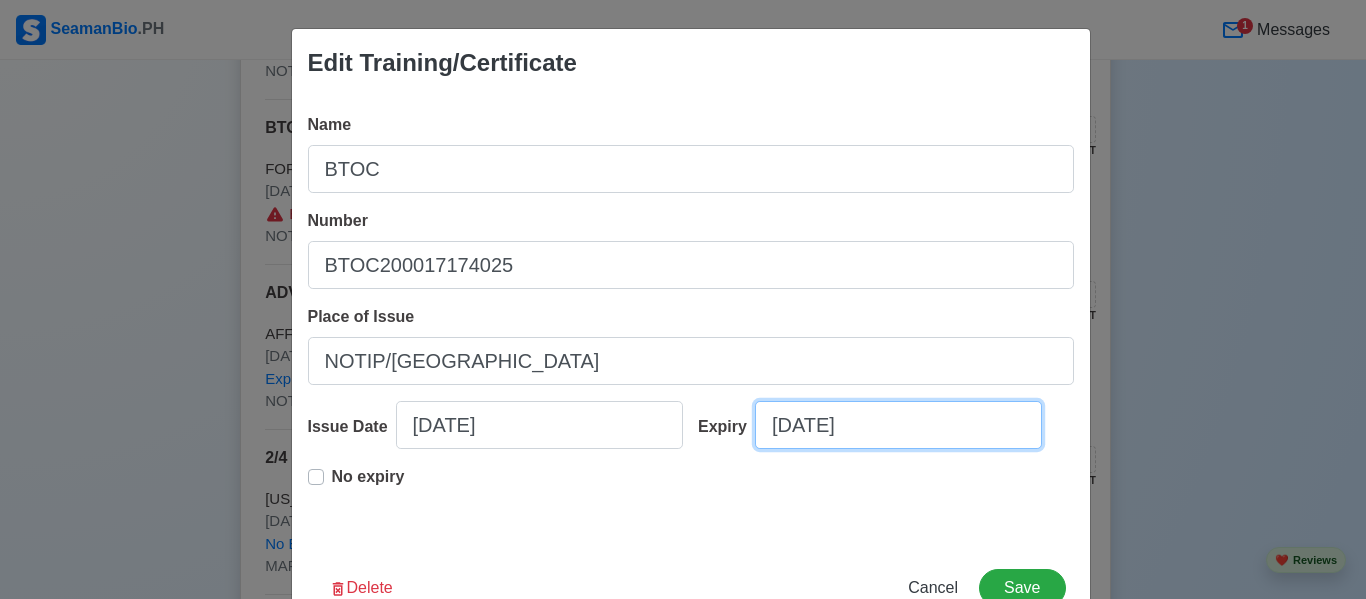 click on "[DATE]" at bounding box center (898, 425) 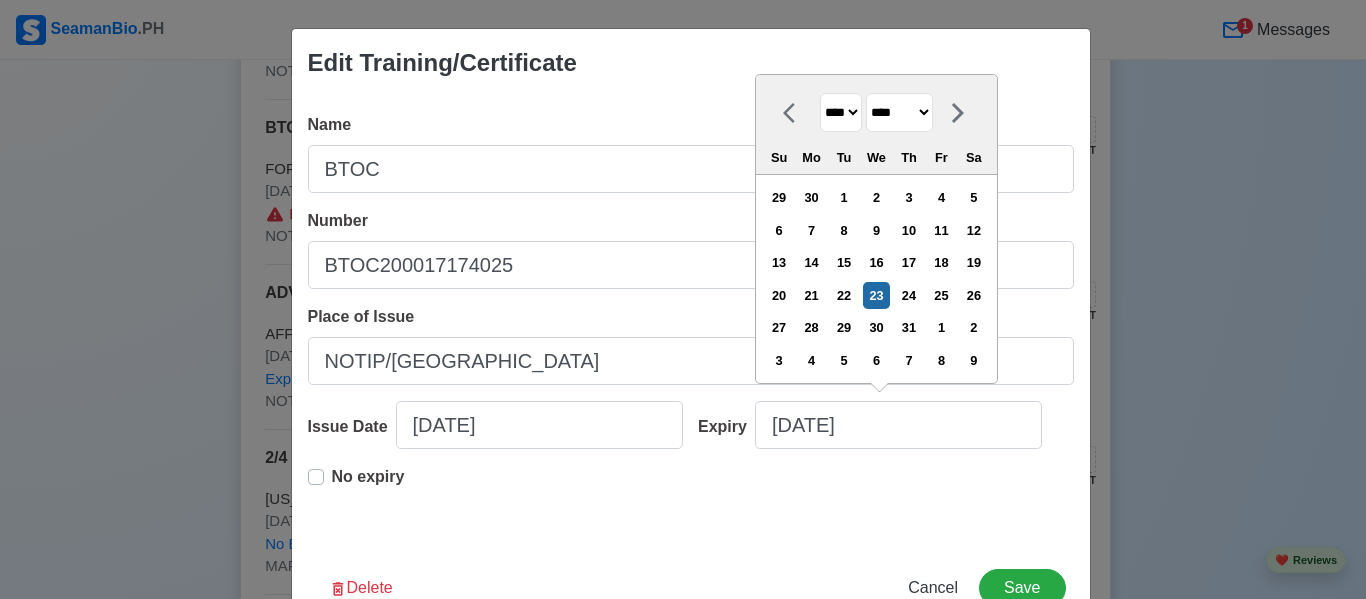 click on "No expiry" at bounding box center [368, 477] 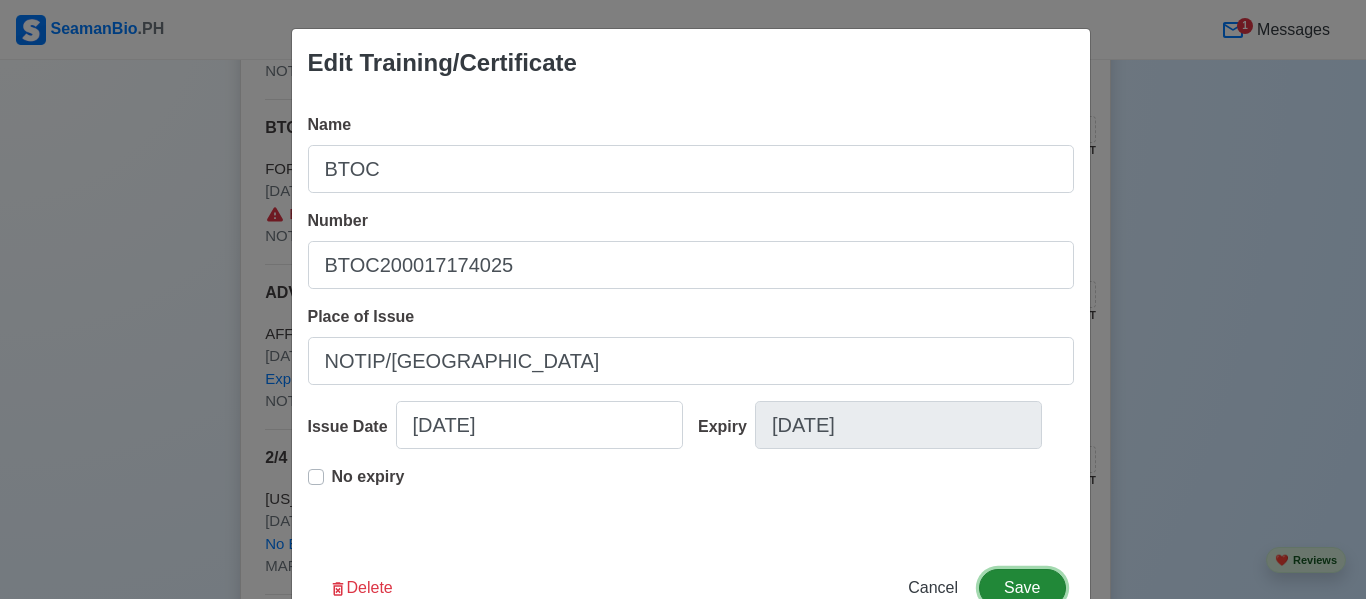 click on "Save" at bounding box center (1022, 588) 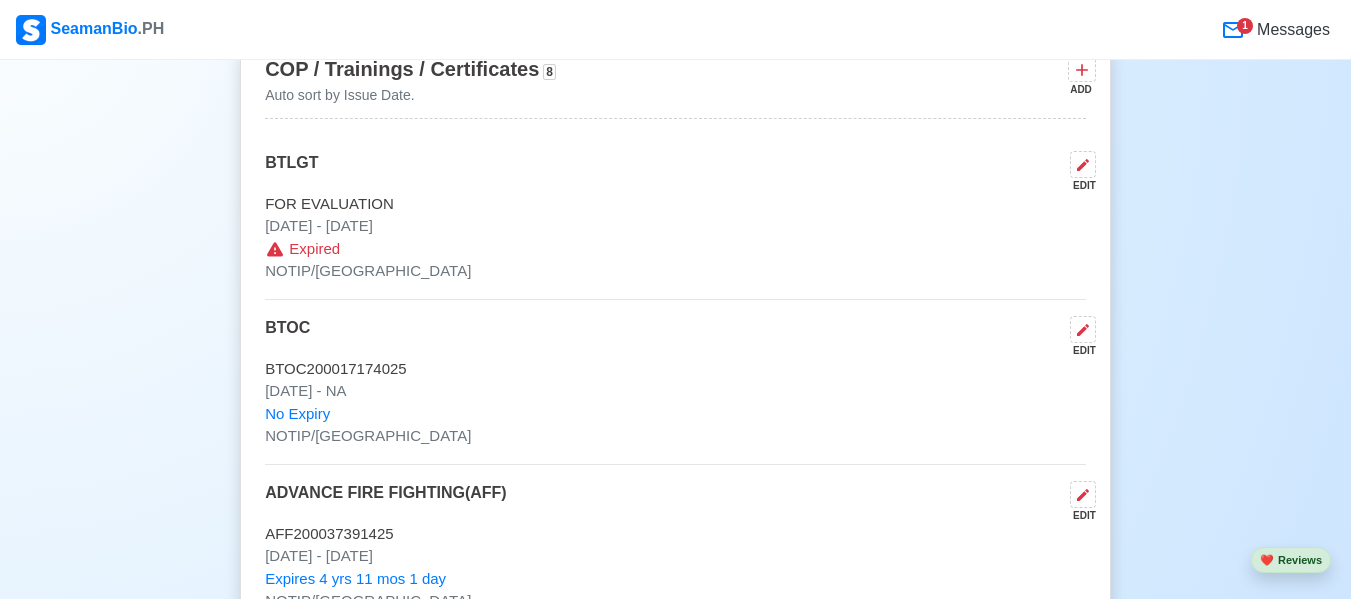 scroll, scrollTop: 3100, scrollLeft: 0, axis: vertical 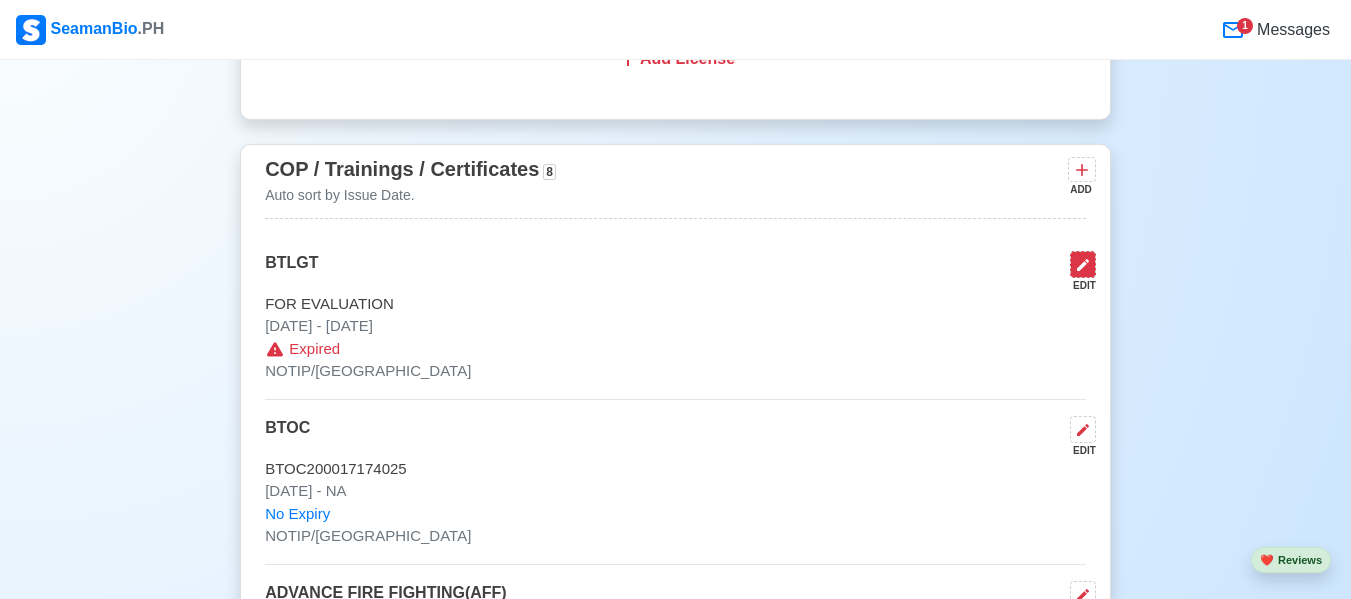 click at bounding box center [1083, 264] 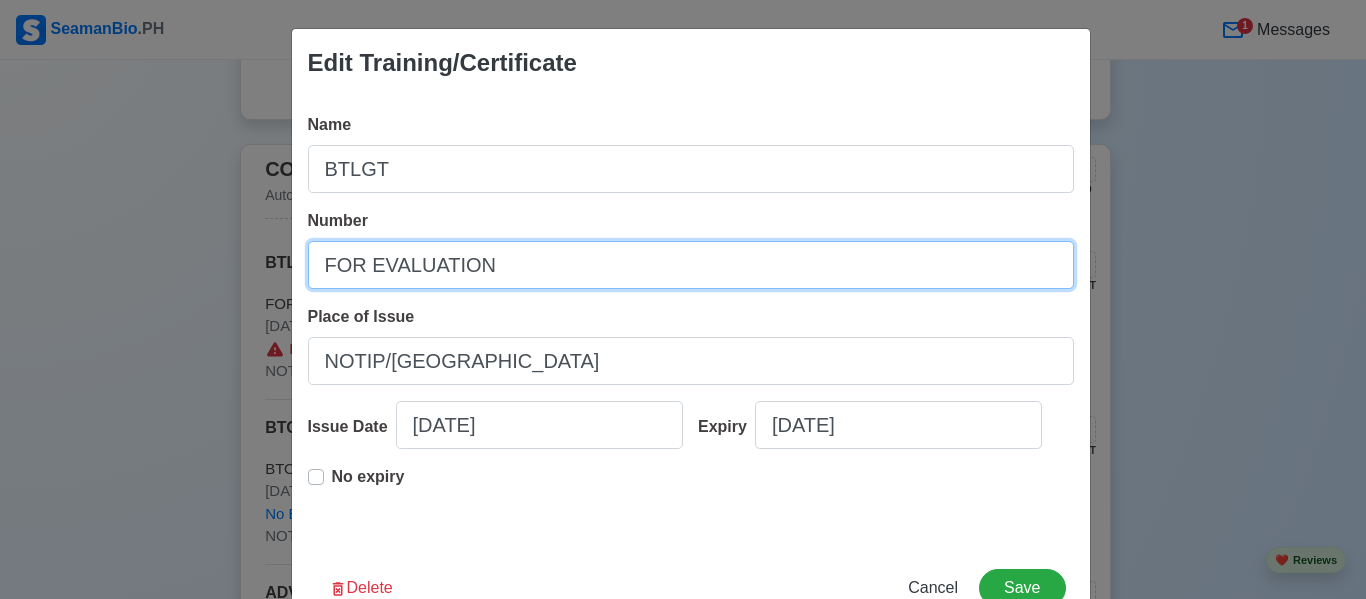drag, startPoint x: 700, startPoint y: 271, endPoint x: 48, endPoint y: 265, distance: 652.0276 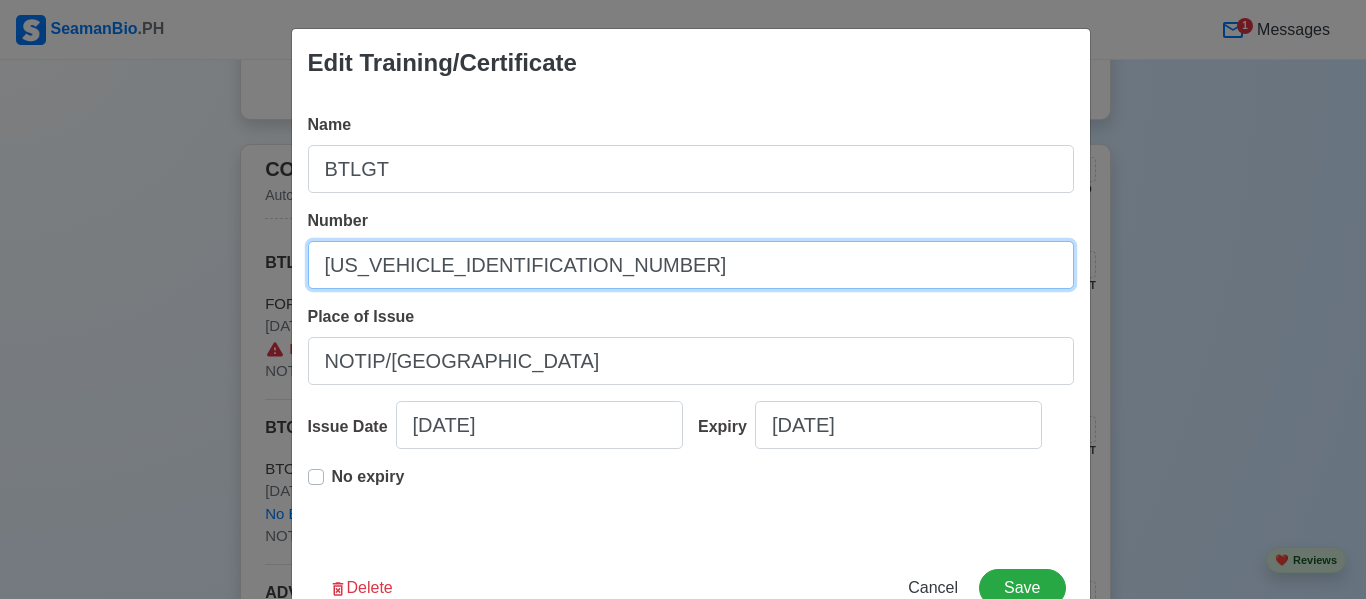 type on "[US_VEHICLE_IDENTIFICATION_NUMBER]" 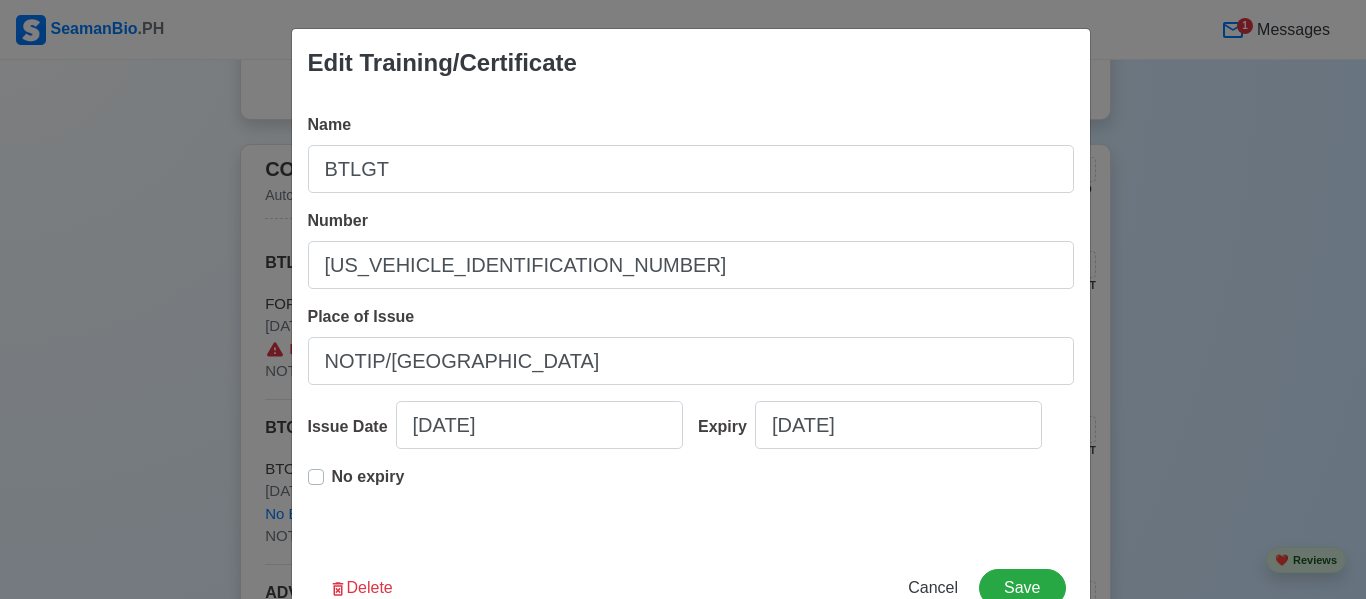 click on "No expiry" at bounding box center [356, 485] 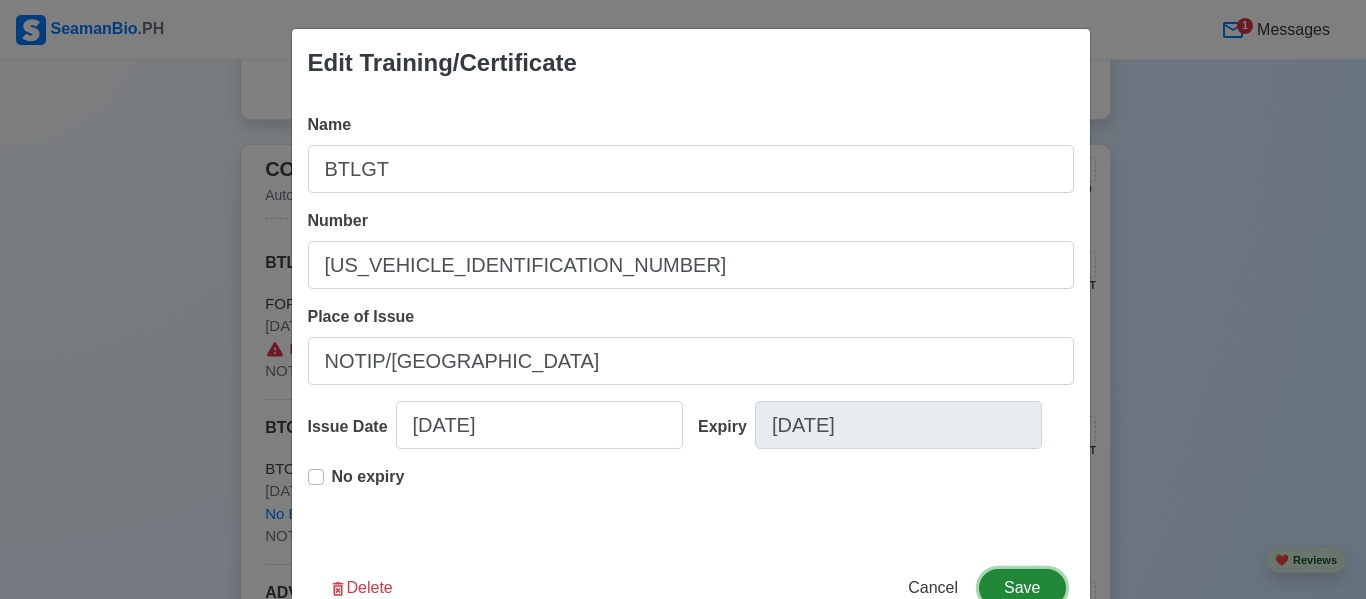 click on "Save" at bounding box center [1022, 588] 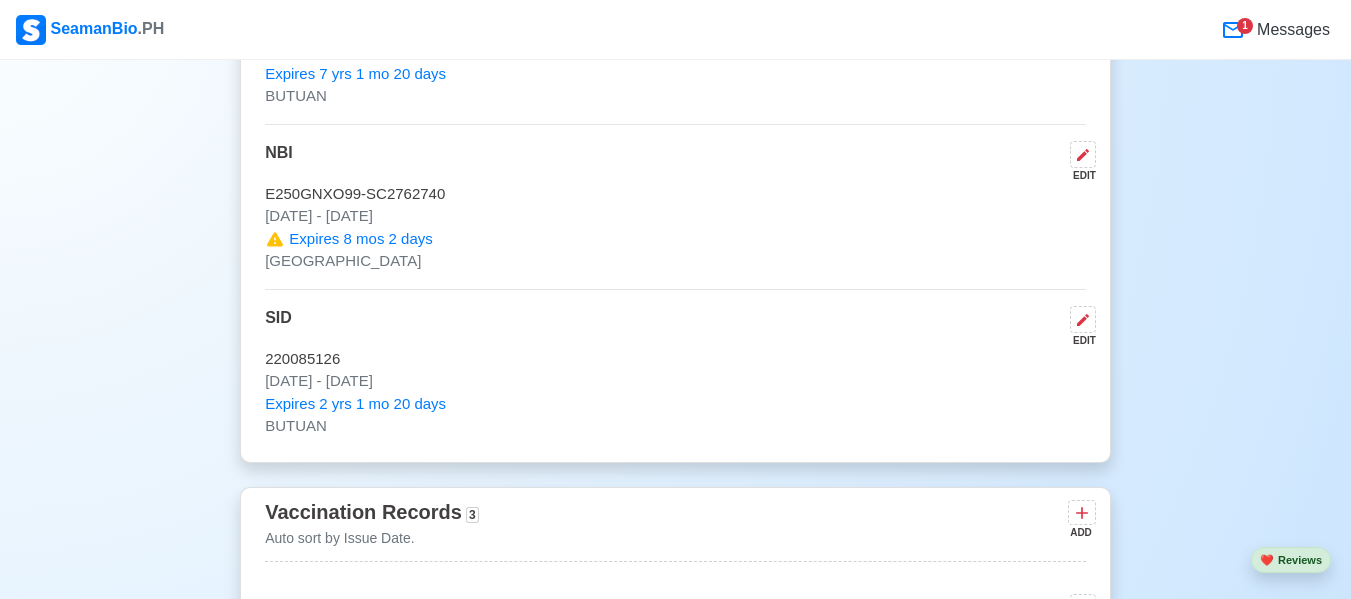 scroll, scrollTop: 1600, scrollLeft: 0, axis: vertical 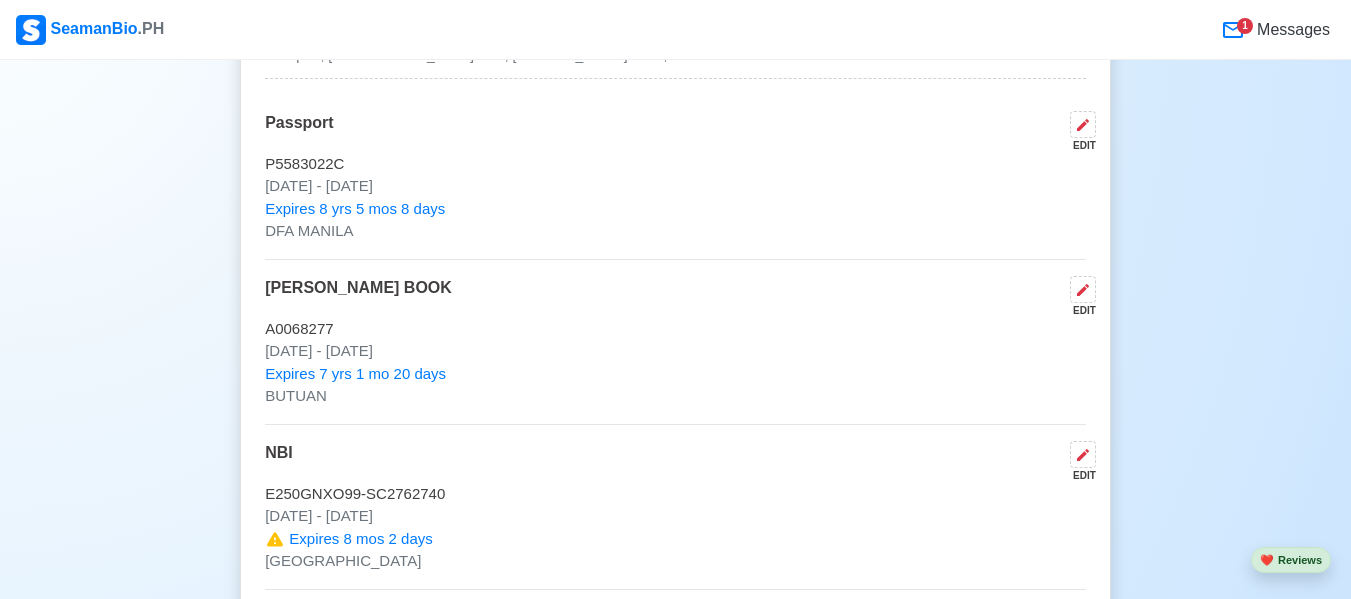 click 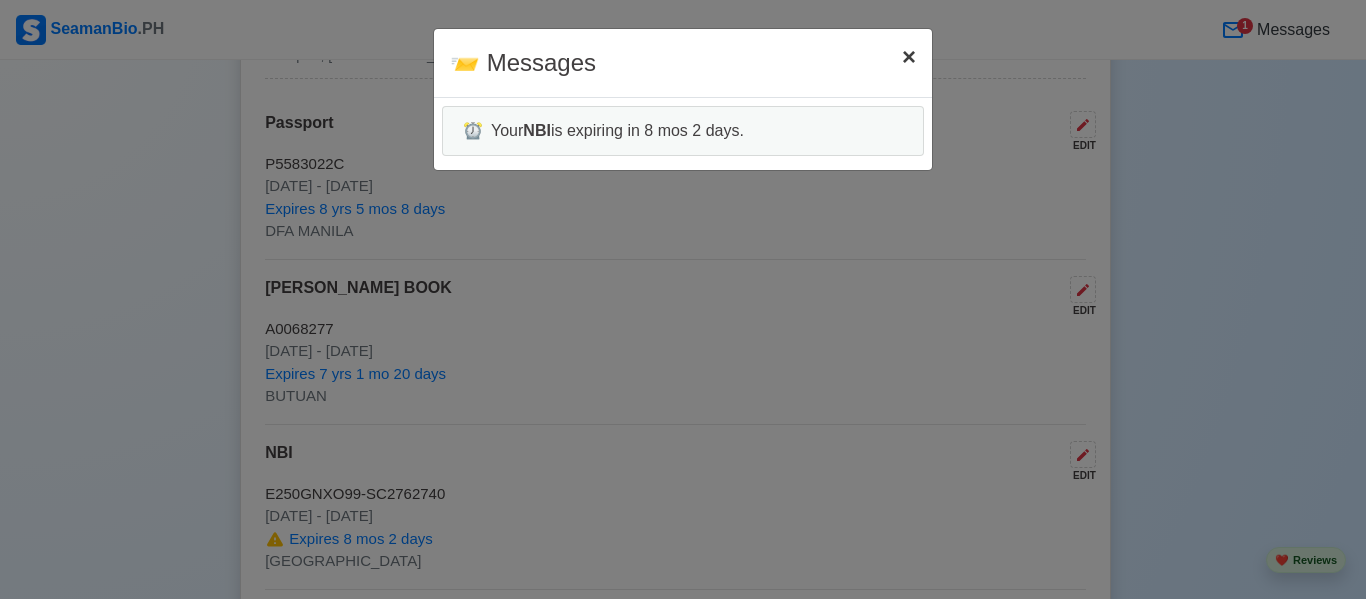 click on "×" at bounding box center (909, 56) 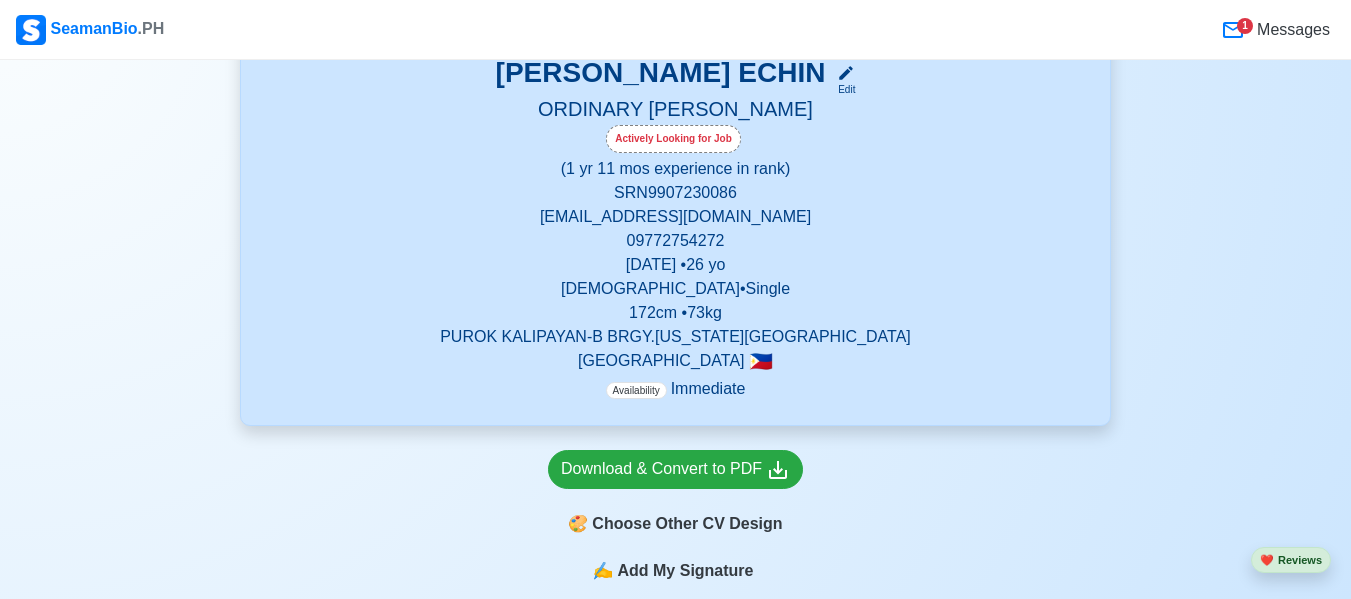 scroll, scrollTop: 0, scrollLeft: 0, axis: both 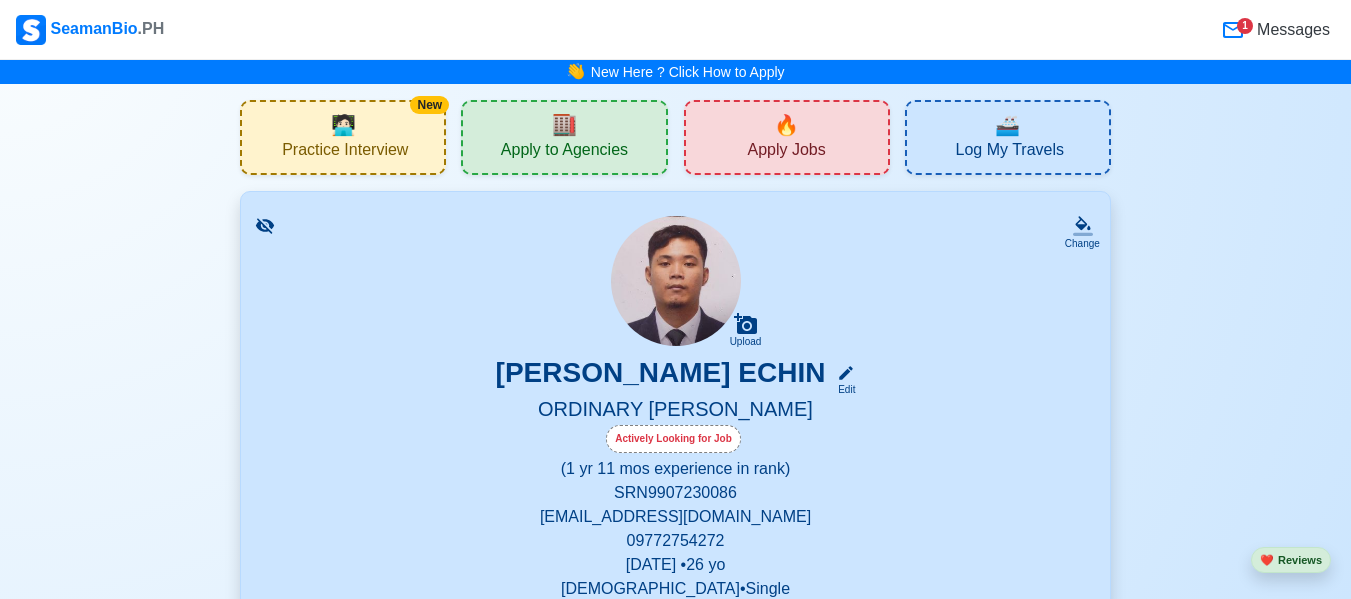 click on "🔥 Apply Jobs" at bounding box center (787, 137) 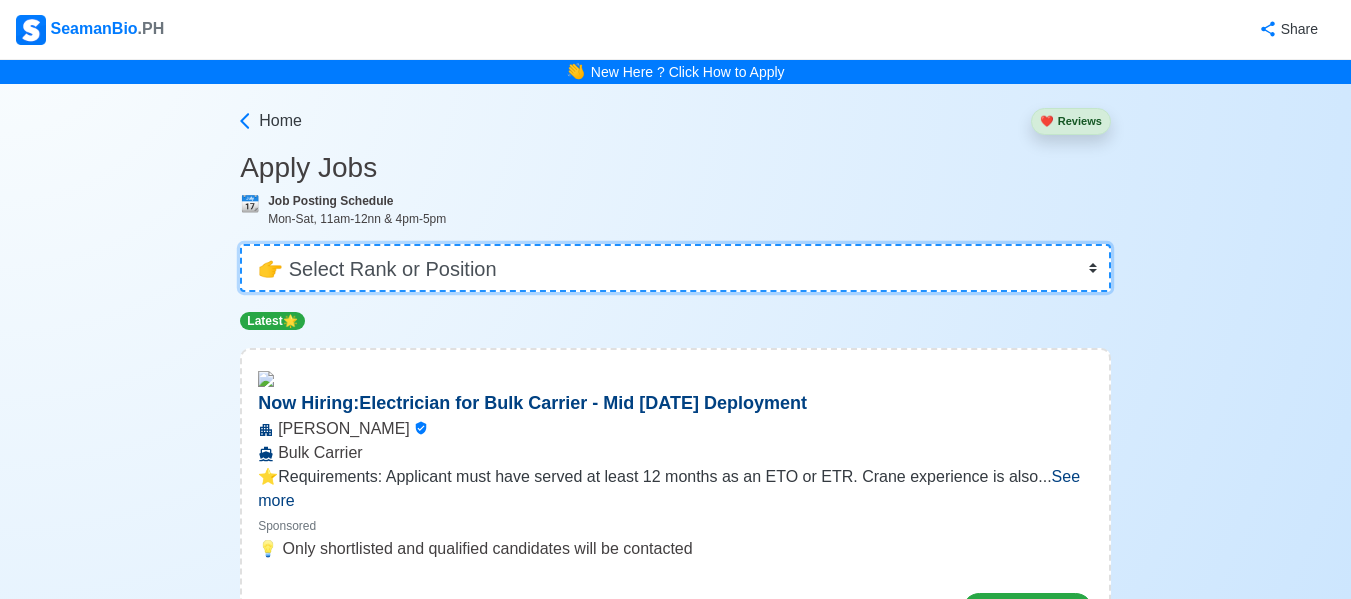 click on "👉 Select Rank or Position Master Chief Officer 2nd Officer 3rd Officer Junior Officer Chief Engineer 2nd Engineer 3rd Engineer 4th Engineer Gas Engineer Junior Engineer 1st Assistant Engineer 2nd Assistant Engineer 3rd Assistant Engineer ETO/ETR Electrician Electrical Engineer Oiler Fitter Welder Chief Cook Chef Cook [PERSON_NAME] Wiper Rigger Ordinary [PERSON_NAME] [PERSON_NAME] Motorman Pumpman Bosun Cadet Reefer Mechanic Operator Repairman Painter Steward Waiter Others" at bounding box center (675, 268) 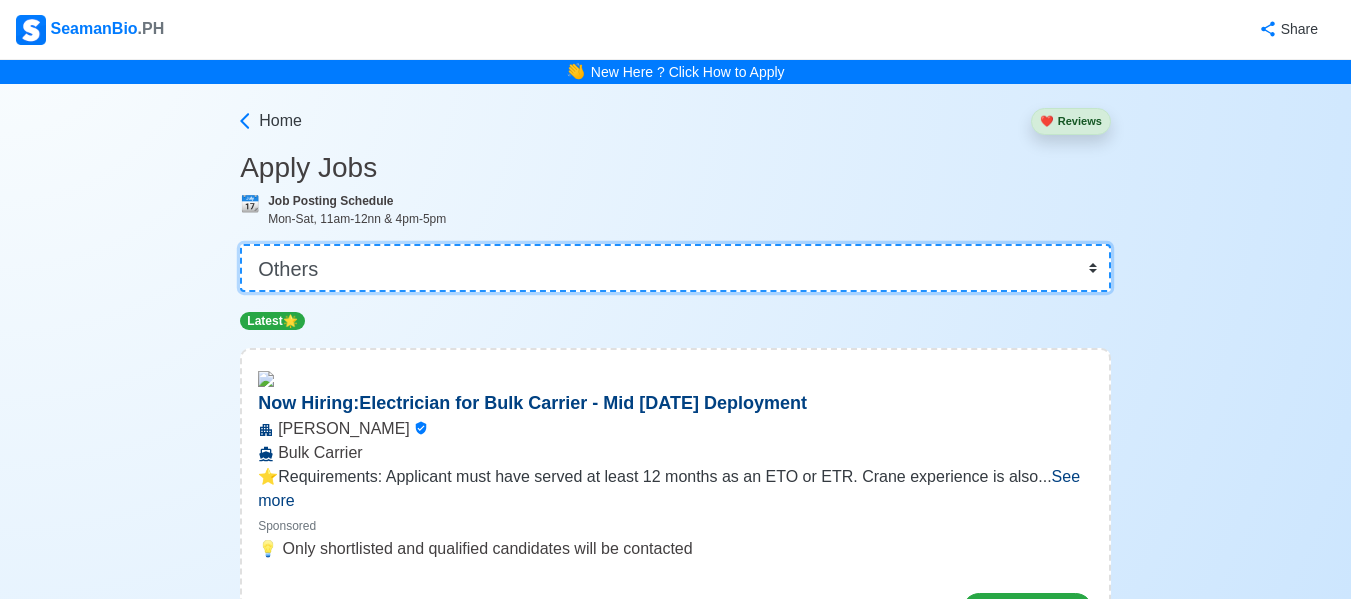 click on "👉 Select Rank or Position Master Chief Officer 2nd Officer 3rd Officer Junior Officer Chief Engineer 2nd Engineer 3rd Engineer 4th Engineer Gas Engineer Junior Engineer 1st Assistant Engineer 2nd Assistant Engineer 3rd Assistant Engineer ETO/ETR Electrician Electrical Engineer Oiler Fitter Welder Chief Cook Chef Cook [PERSON_NAME] Wiper Rigger Ordinary [PERSON_NAME] [PERSON_NAME] Motorman Pumpman Bosun Cadet Reefer Mechanic Operator Repairman Painter Steward Waiter Others" at bounding box center [675, 268] 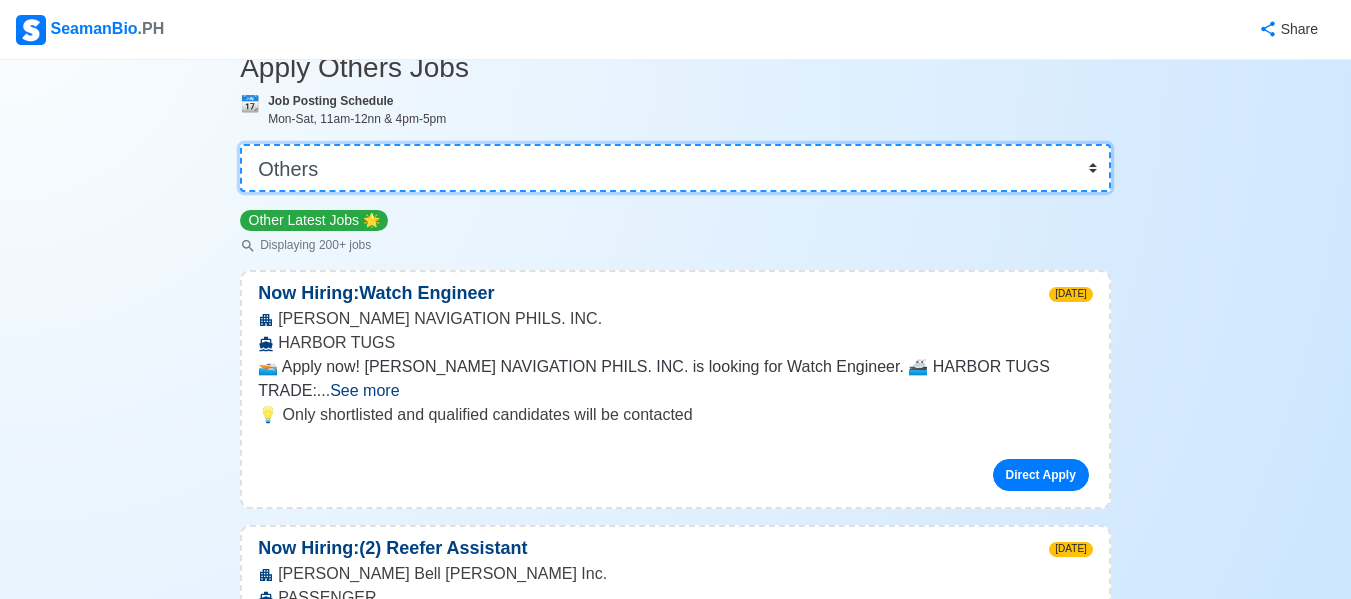 scroll, scrollTop: 0, scrollLeft: 0, axis: both 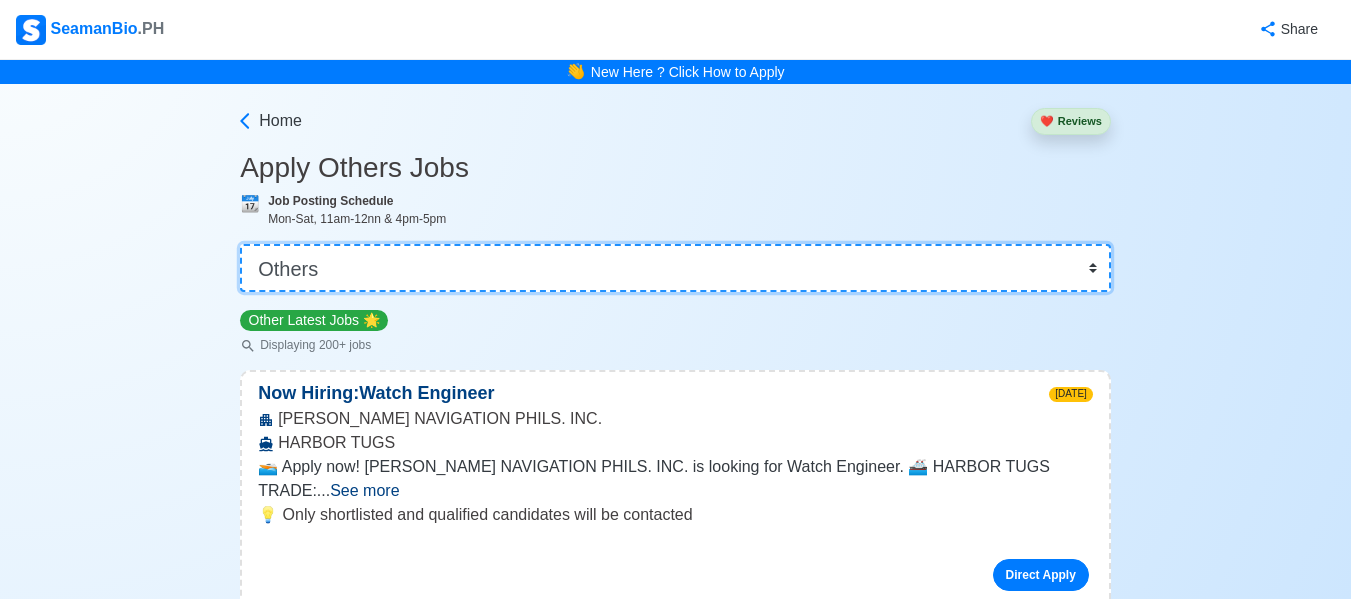 click on "👉 Select Rank or Position Master Chief Officer 2nd Officer 3rd Officer Junior Officer Chief Engineer 2nd Engineer 3rd Engineer 4th Engineer Gas Engineer Junior Engineer 1st Assistant Engineer 2nd Assistant Engineer 3rd Assistant Engineer ETO/ETR Electrician Electrical Engineer Oiler Fitter Welder Chief Cook Chef Cook [PERSON_NAME] Wiper Rigger Ordinary [PERSON_NAME] [PERSON_NAME] Motorman Pumpman Bosun Cadet Reefer Mechanic Operator Repairman Painter Steward Waiter Others" at bounding box center (675, 268) 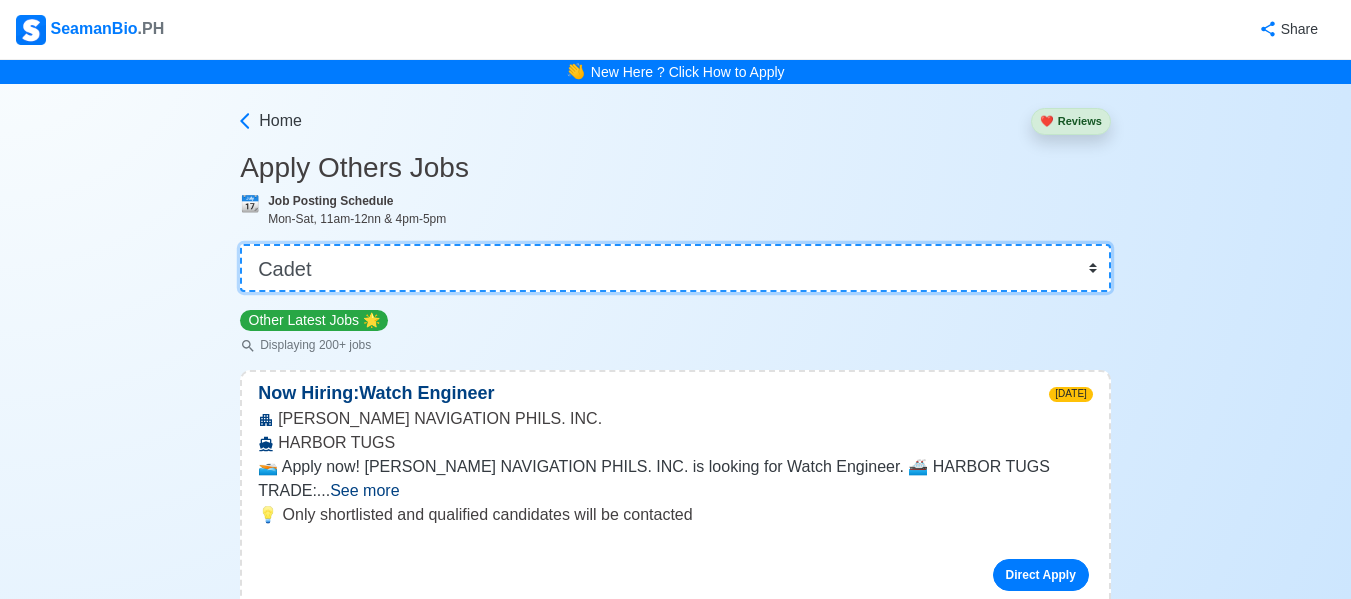 click on "👉 Select Rank or Position Master Chief Officer 2nd Officer 3rd Officer Junior Officer Chief Engineer 2nd Engineer 3rd Engineer 4th Engineer Gas Engineer Junior Engineer 1st Assistant Engineer 2nd Assistant Engineer 3rd Assistant Engineer ETO/ETR Electrician Electrical Engineer Oiler Fitter Welder Chief Cook Chef Cook [PERSON_NAME] Wiper Rigger Ordinary [PERSON_NAME] [PERSON_NAME] Motorman Pumpman Bosun Cadet Reefer Mechanic Operator Repairman Painter Steward Waiter Others" at bounding box center [675, 268] 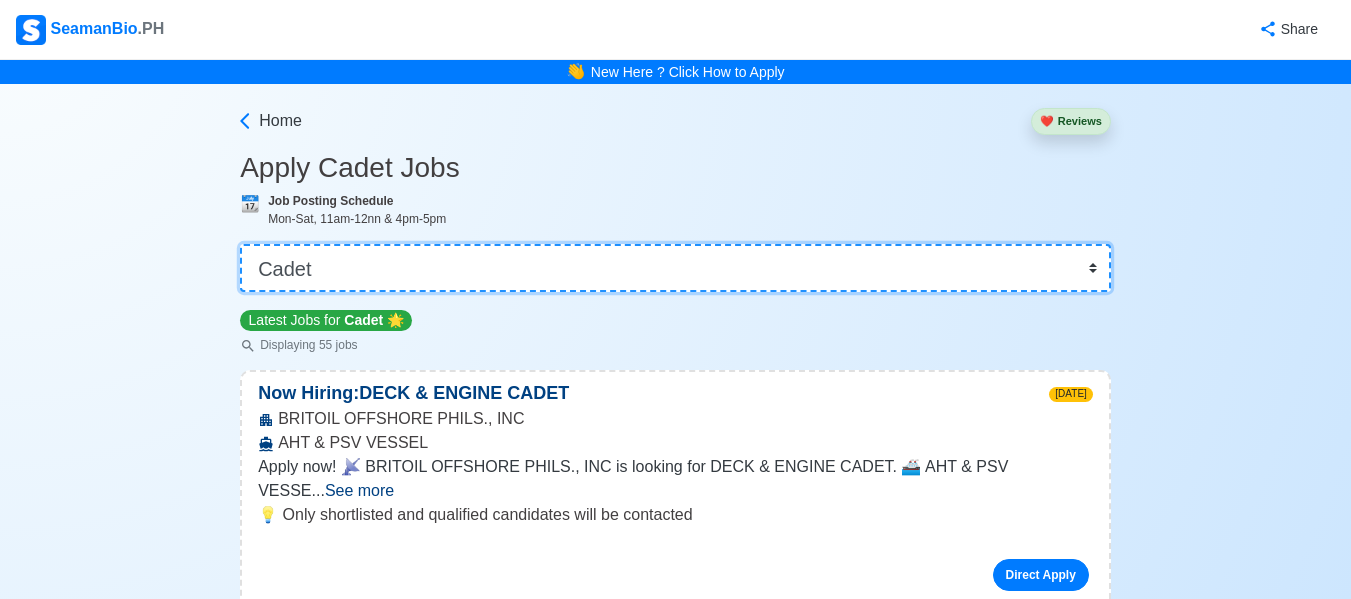 scroll, scrollTop: 300, scrollLeft: 0, axis: vertical 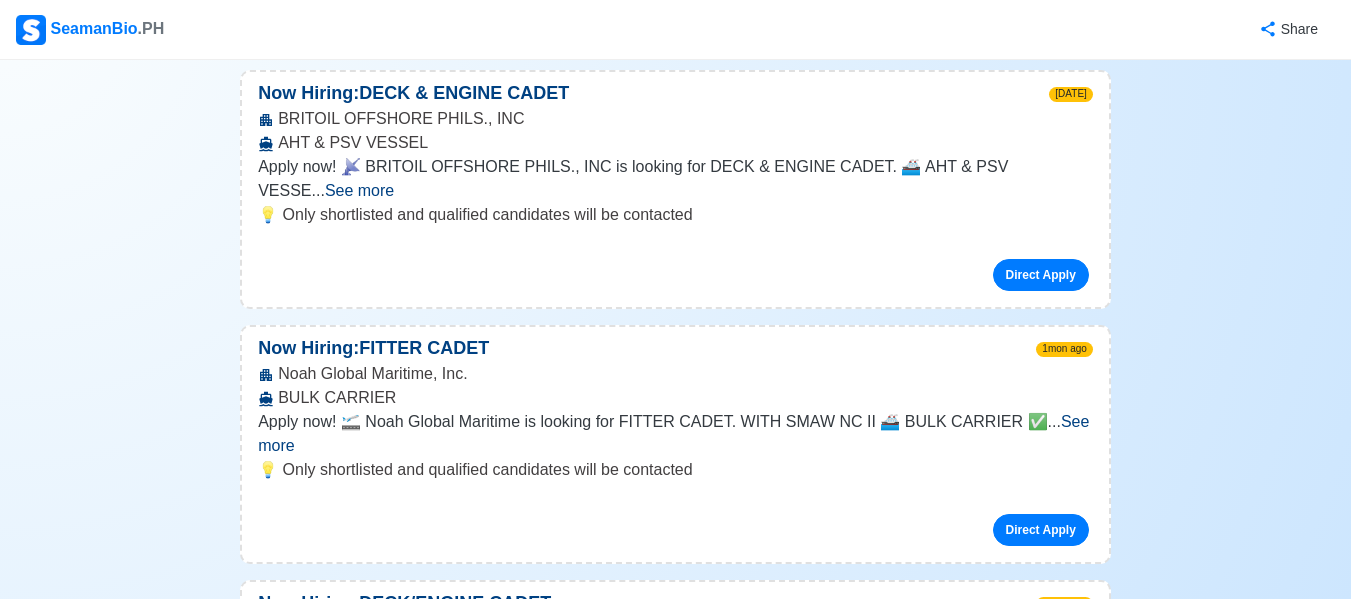 click on "See more" at bounding box center (673, 433) 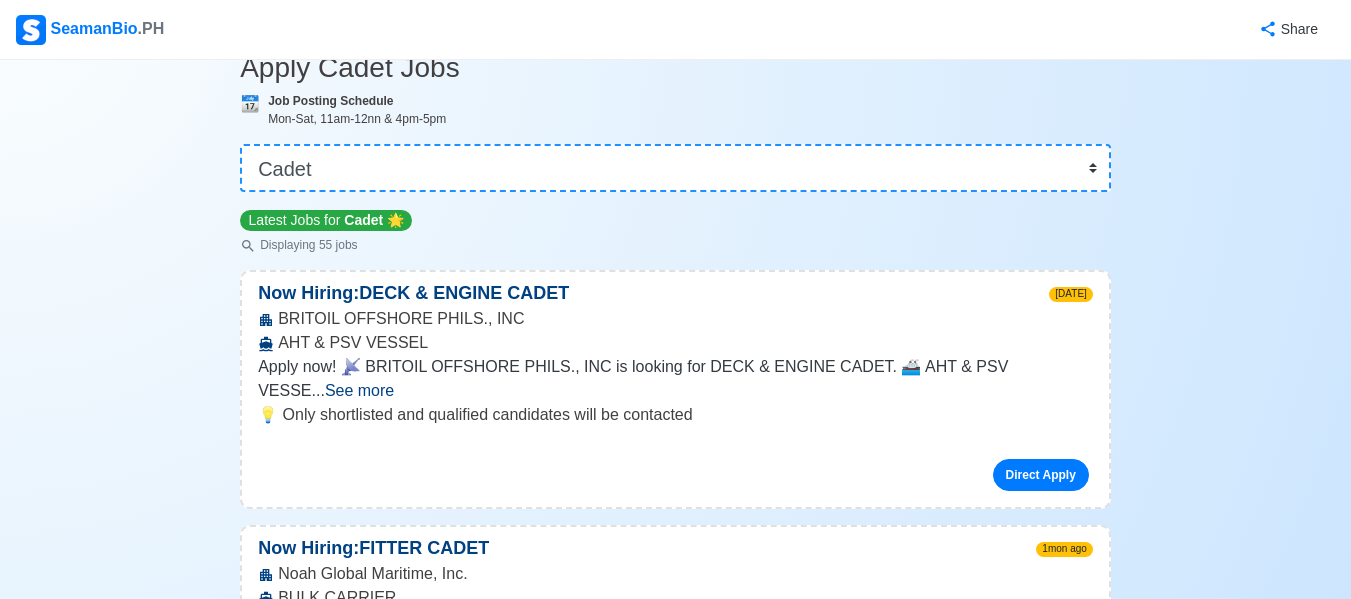 scroll, scrollTop: 0, scrollLeft: 0, axis: both 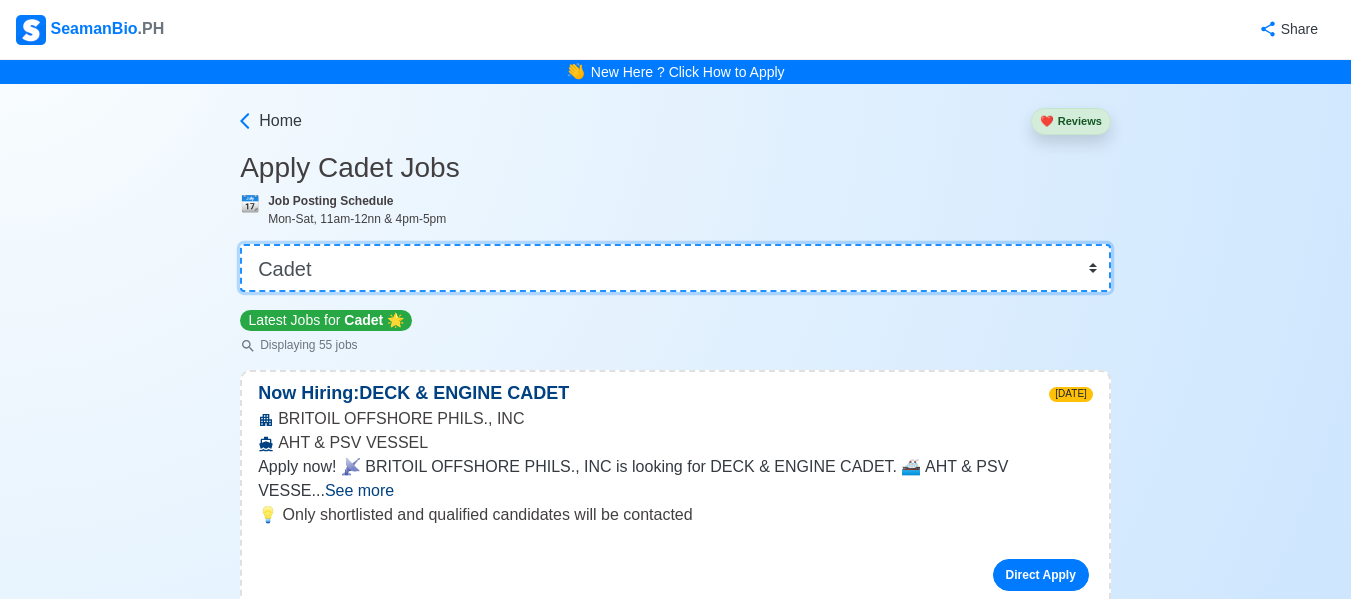click on "👉 Select Rank or Position Master Chief Officer 2nd Officer 3rd Officer Junior Officer Chief Engineer 2nd Engineer 3rd Engineer 4th Engineer Gas Engineer Junior Engineer 1st Assistant Engineer 2nd Assistant Engineer 3rd Assistant Engineer ETO/ETR Electrician Electrical Engineer Oiler Fitter Welder Chief Cook Chef Cook [PERSON_NAME] Wiper Rigger Ordinary [PERSON_NAME] [PERSON_NAME] Motorman Pumpman Bosun Cadet Reefer Mechanic Operator Repairman Painter Steward Waiter Others" at bounding box center [675, 268] 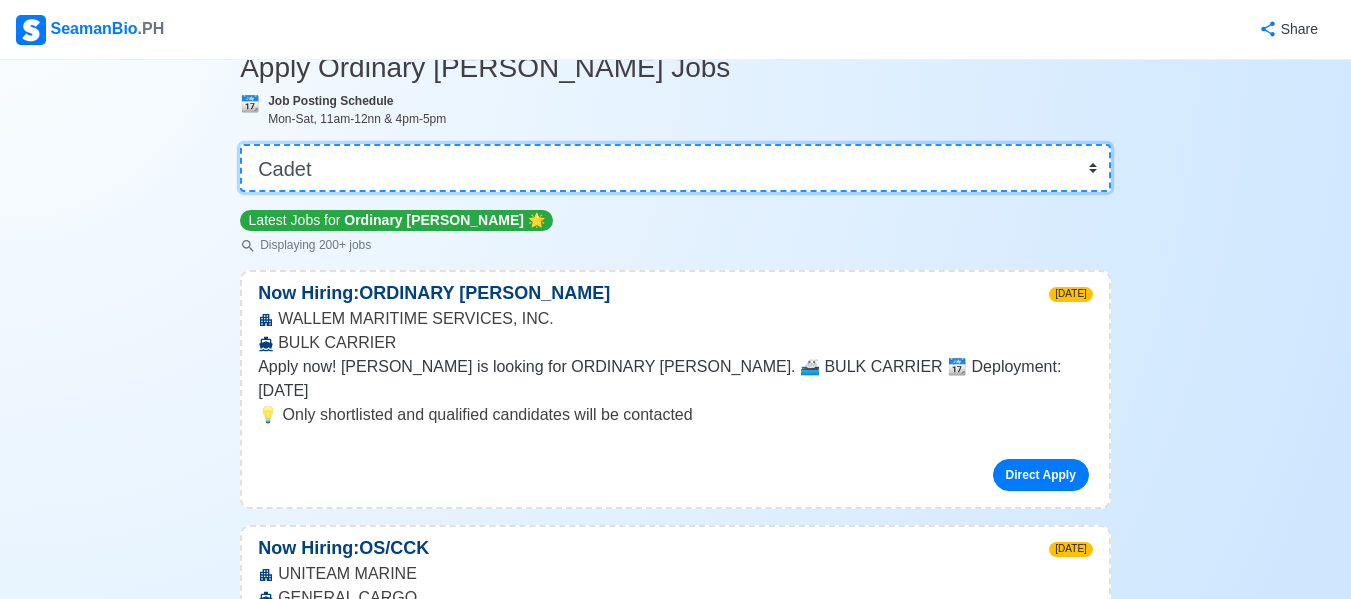 scroll, scrollTop: 0, scrollLeft: 0, axis: both 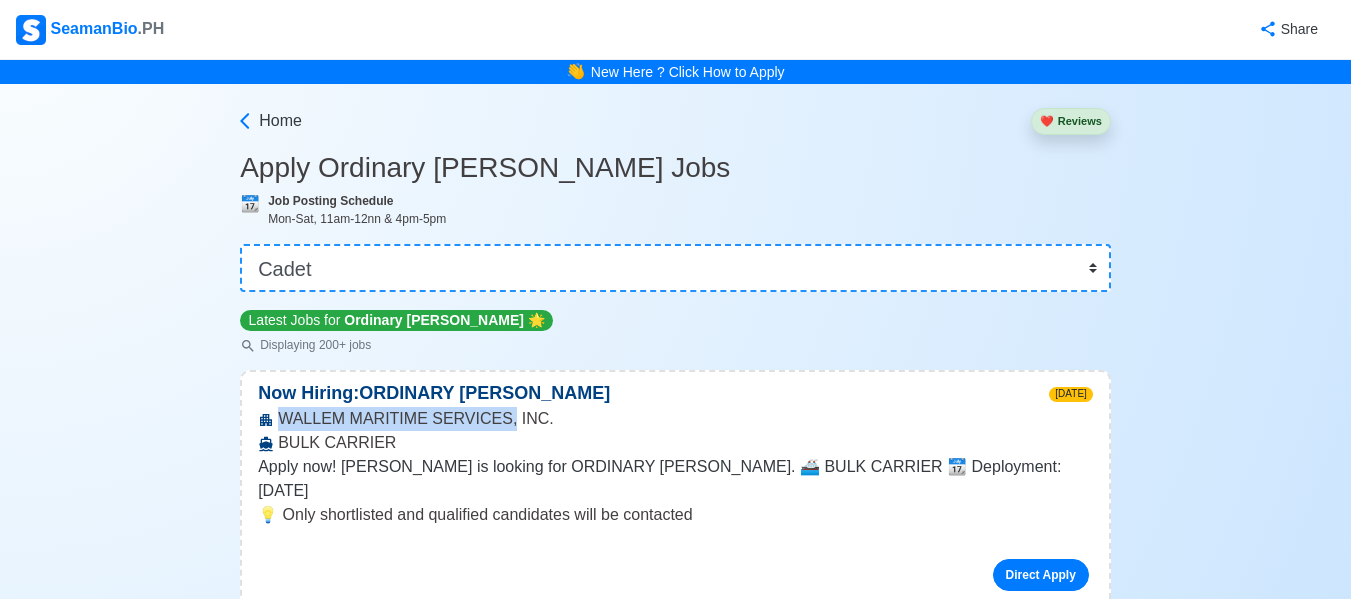 drag, startPoint x: 287, startPoint y: 415, endPoint x: 490, endPoint y: 418, distance: 203.02217 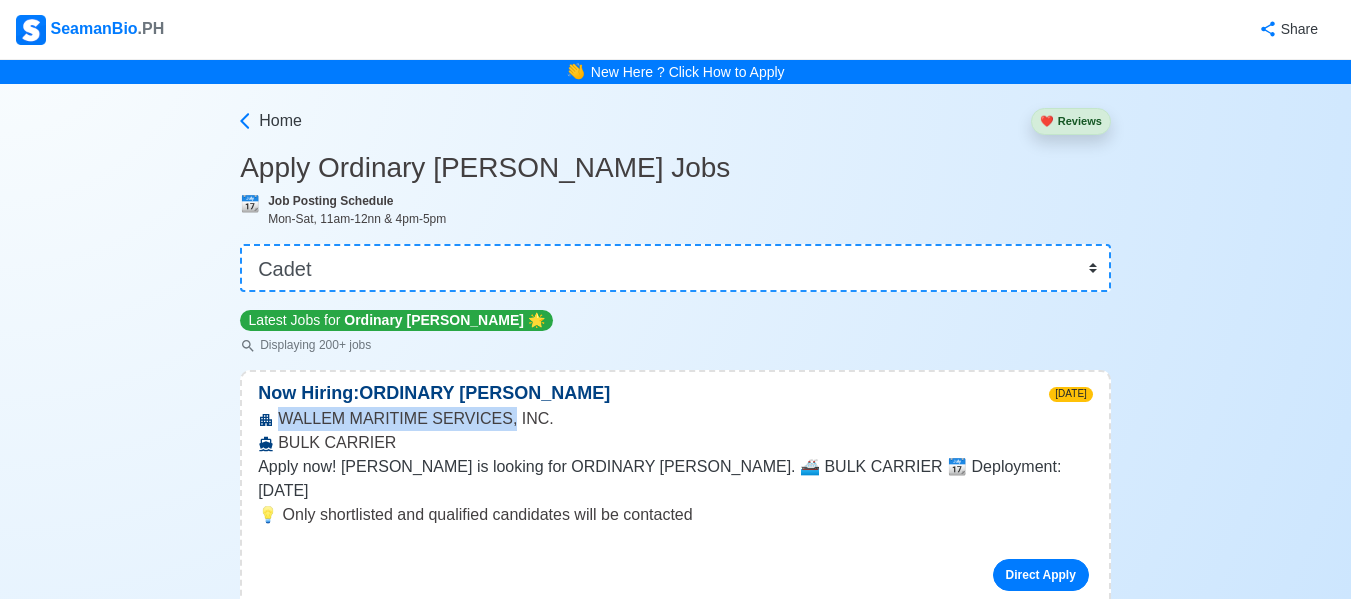 click on "WALLEM MARITIME SERVICES, INC.   BULK CARRIER" at bounding box center [675, 431] 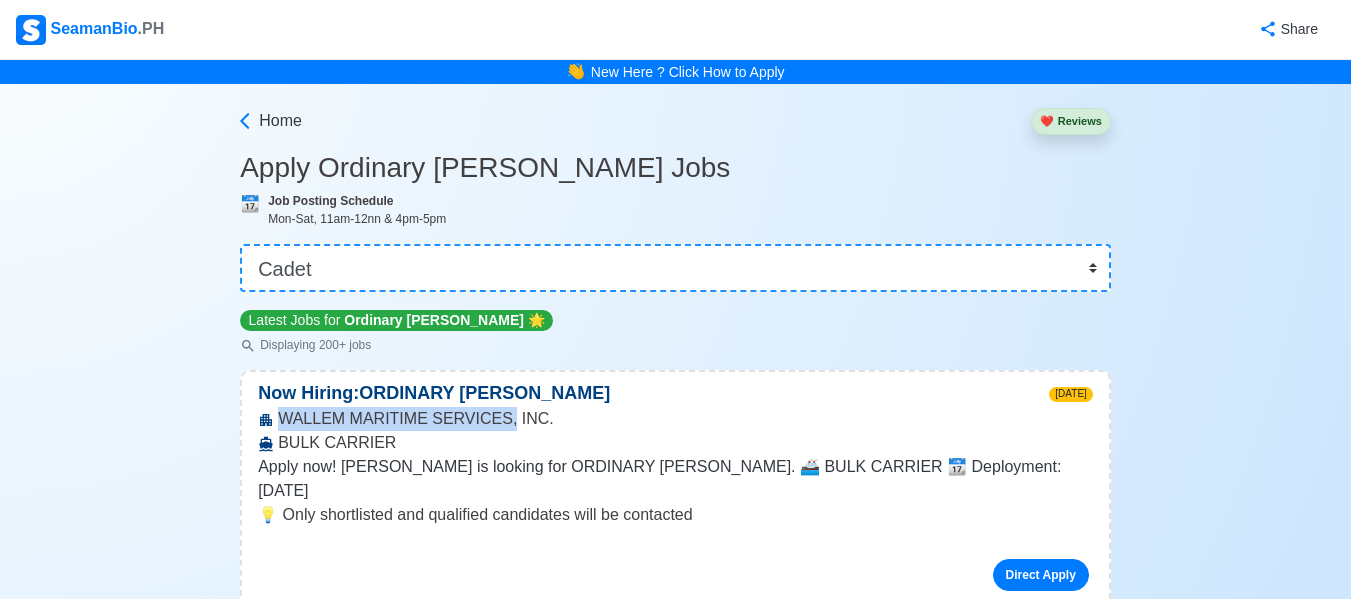 copy on "WALLEM MARITIME SERVICES," 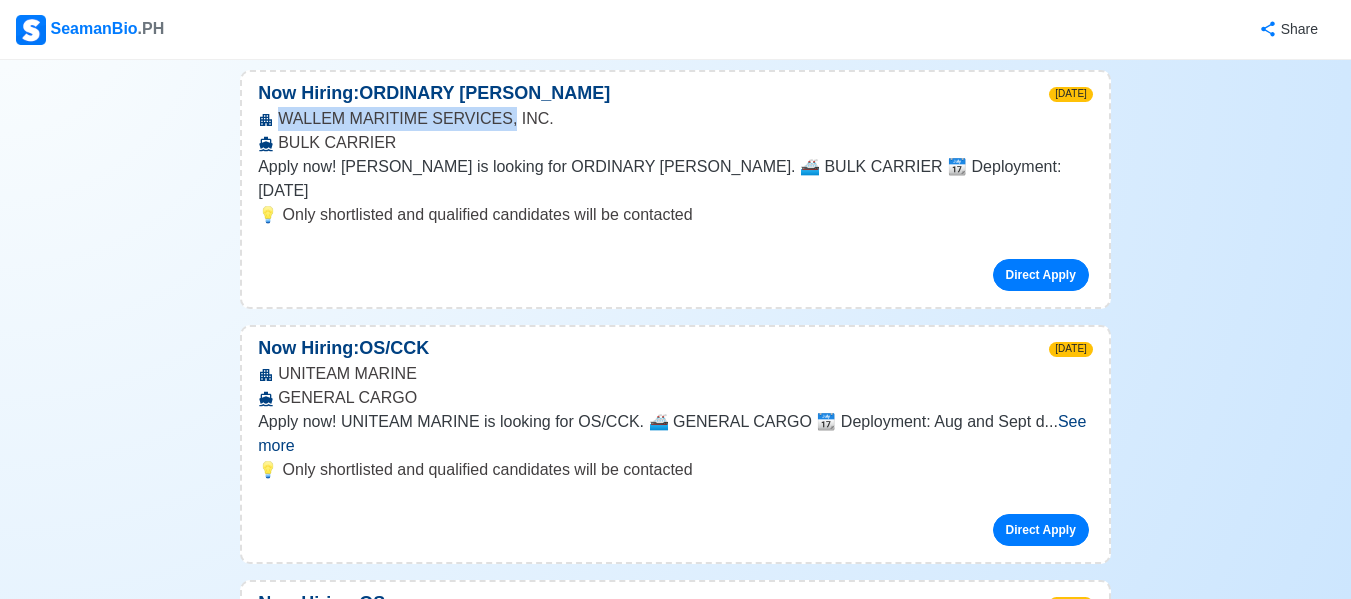 scroll, scrollTop: 400, scrollLeft: 0, axis: vertical 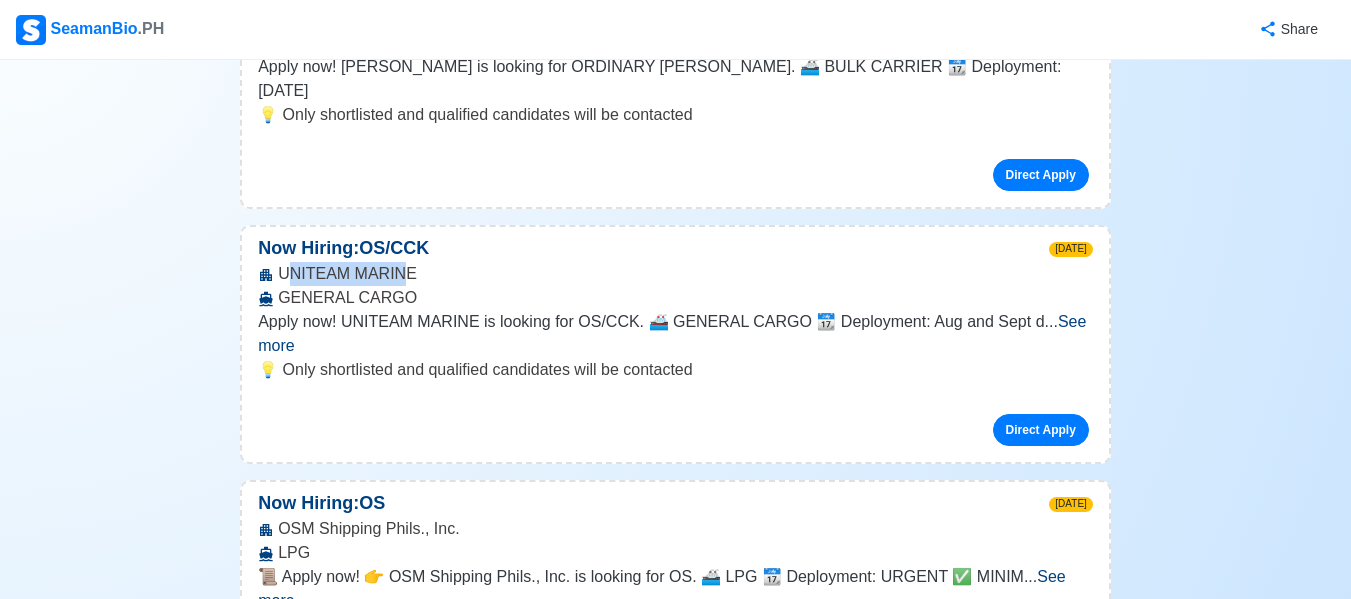 drag, startPoint x: 286, startPoint y: 244, endPoint x: 401, endPoint y: 249, distance: 115.10864 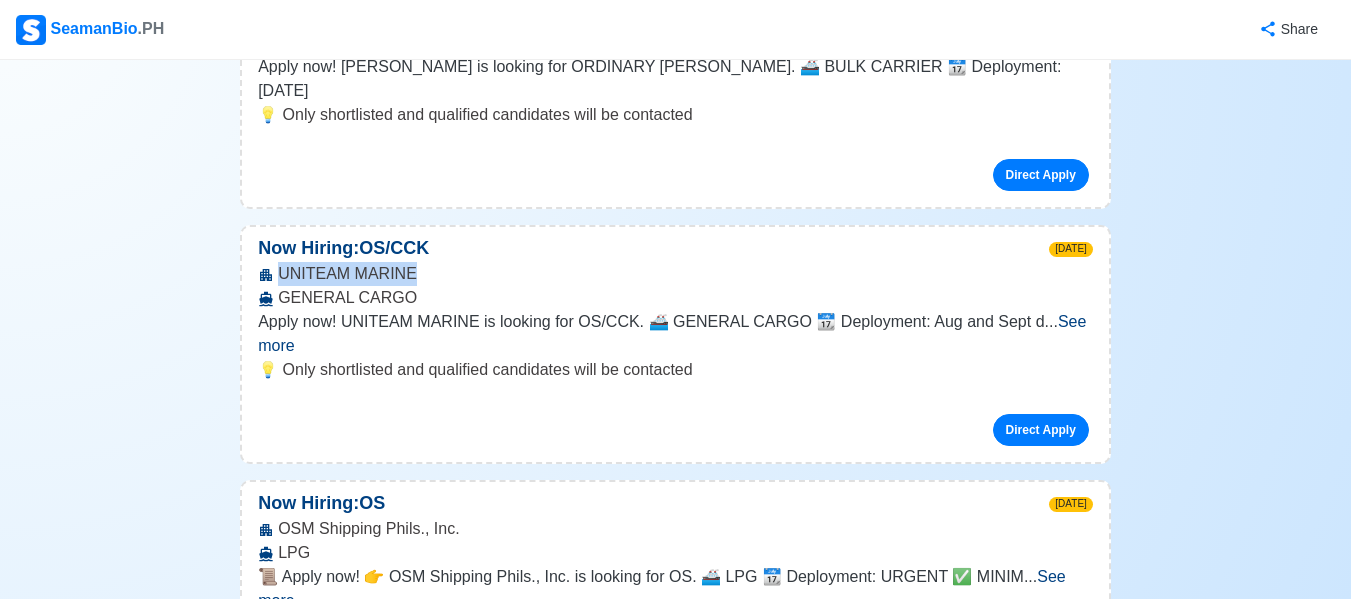 drag, startPoint x: 278, startPoint y: 248, endPoint x: 408, endPoint y: 247, distance: 130.00385 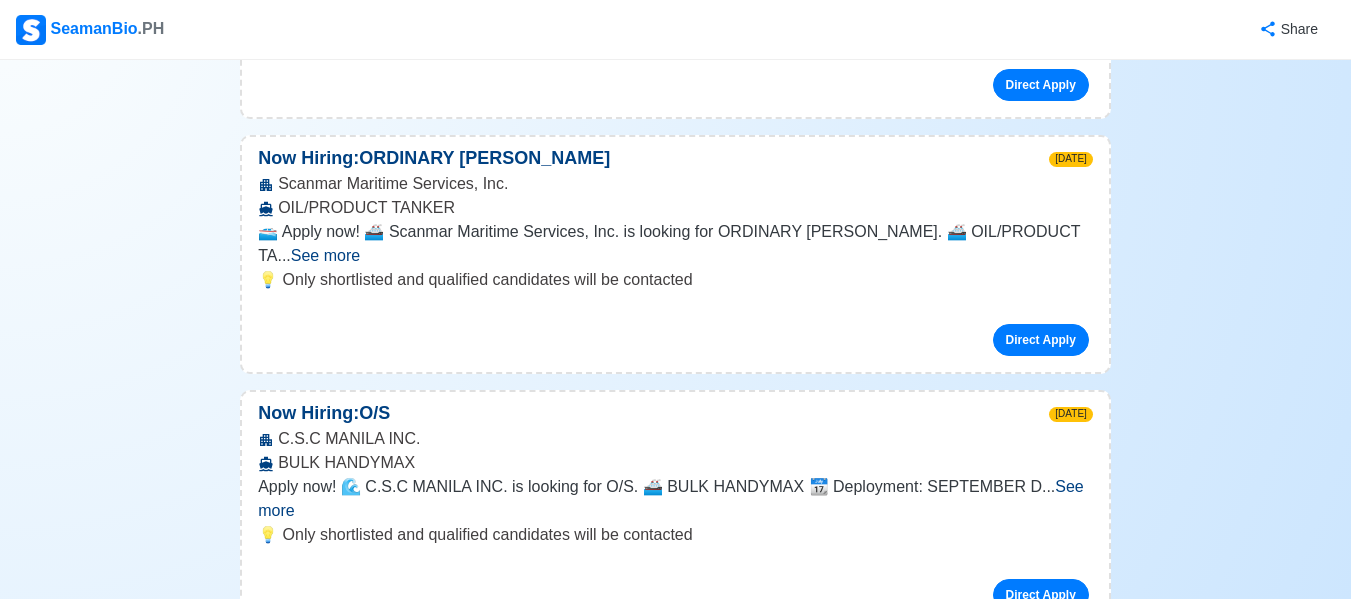 scroll, scrollTop: 1300, scrollLeft: 0, axis: vertical 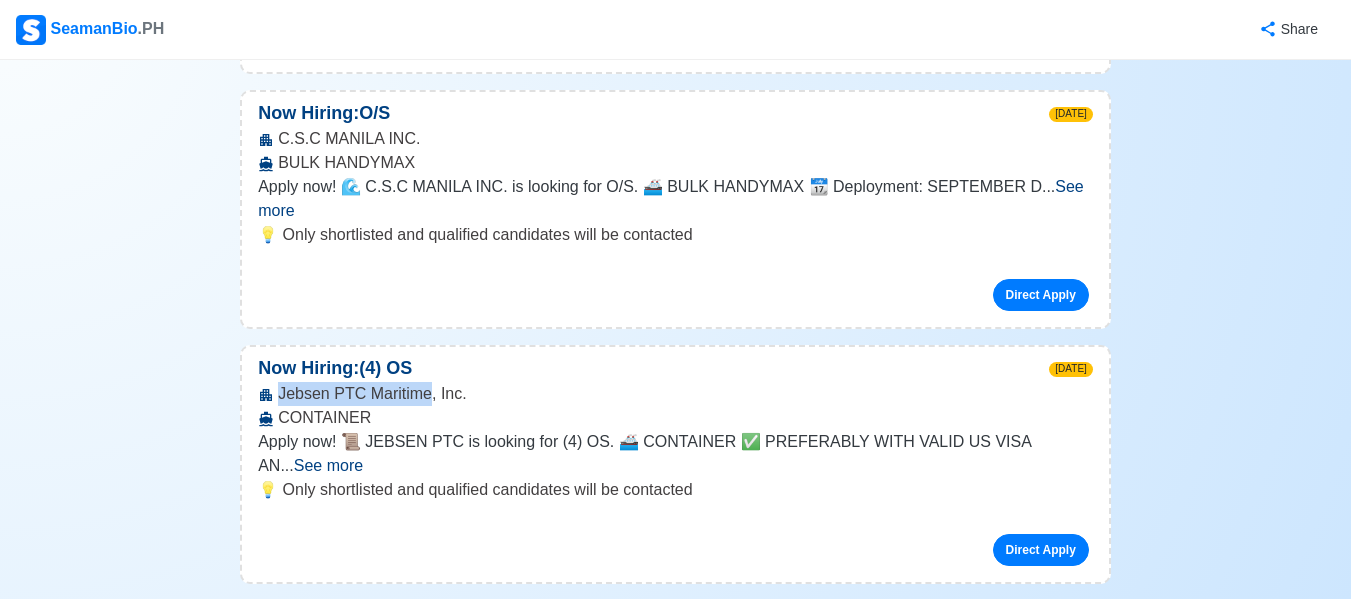drag, startPoint x: 277, startPoint y: 273, endPoint x: 423, endPoint y: 276, distance: 146.03082 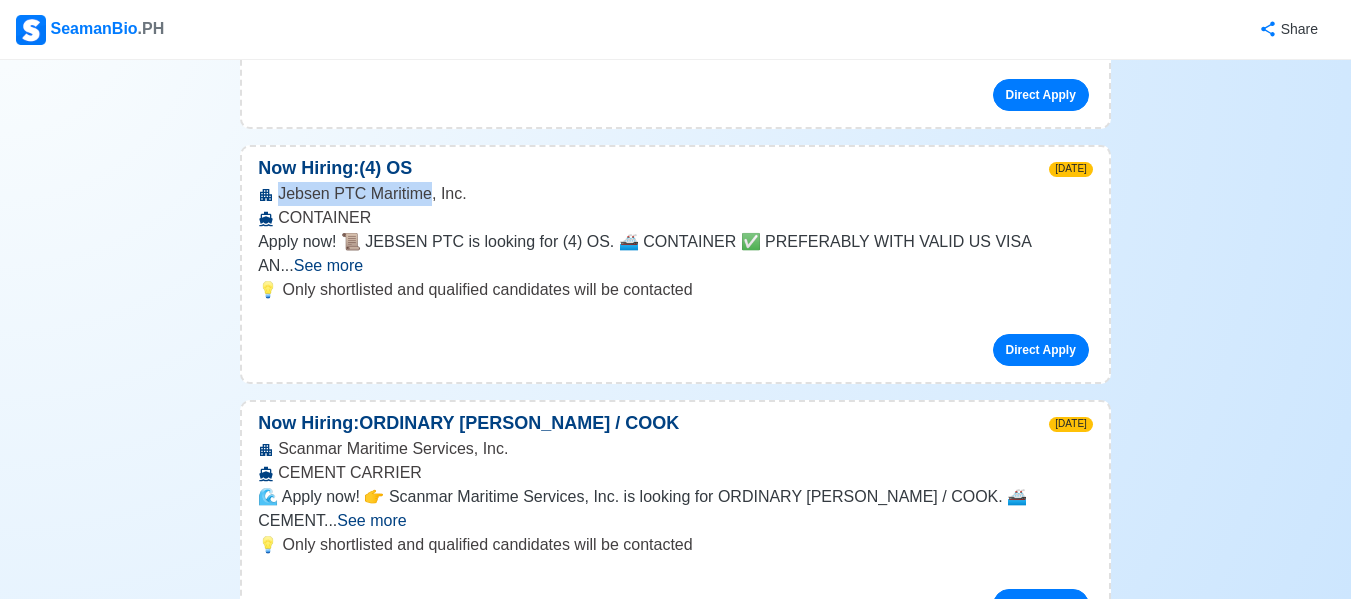 scroll, scrollTop: 1700, scrollLeft: 0, axis: vertical 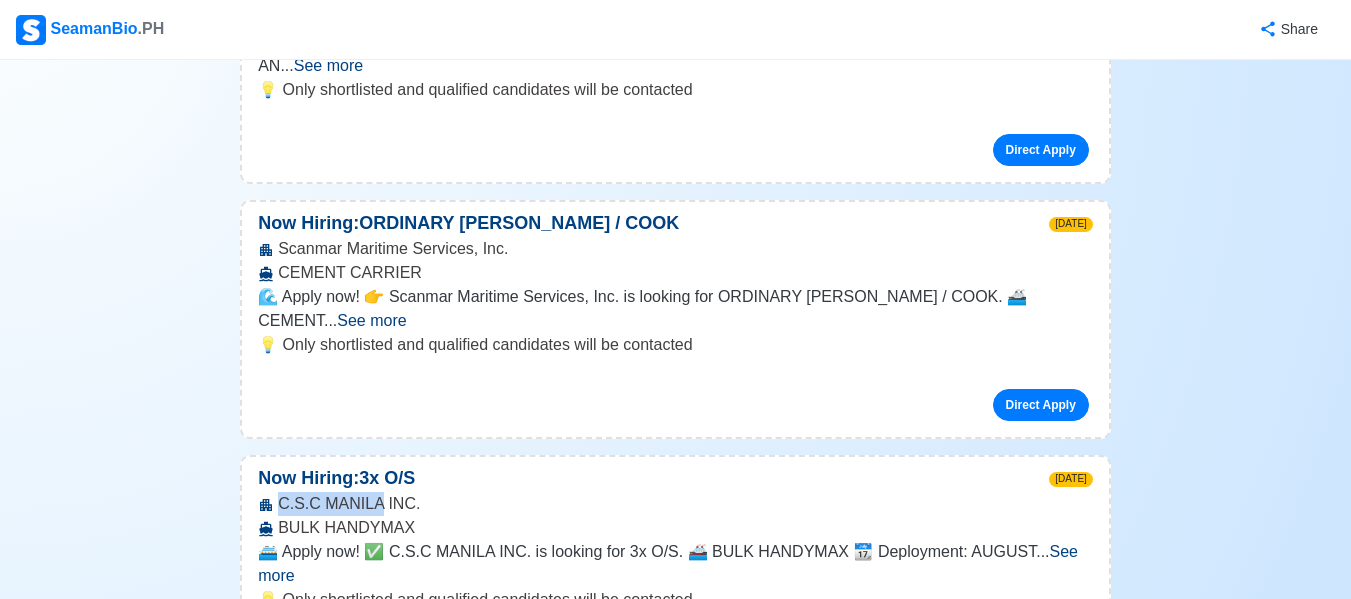 drag, startPoint x: 295, startPoint y: 337, endPoint x: 376, endPoint y: 337, distance: 81 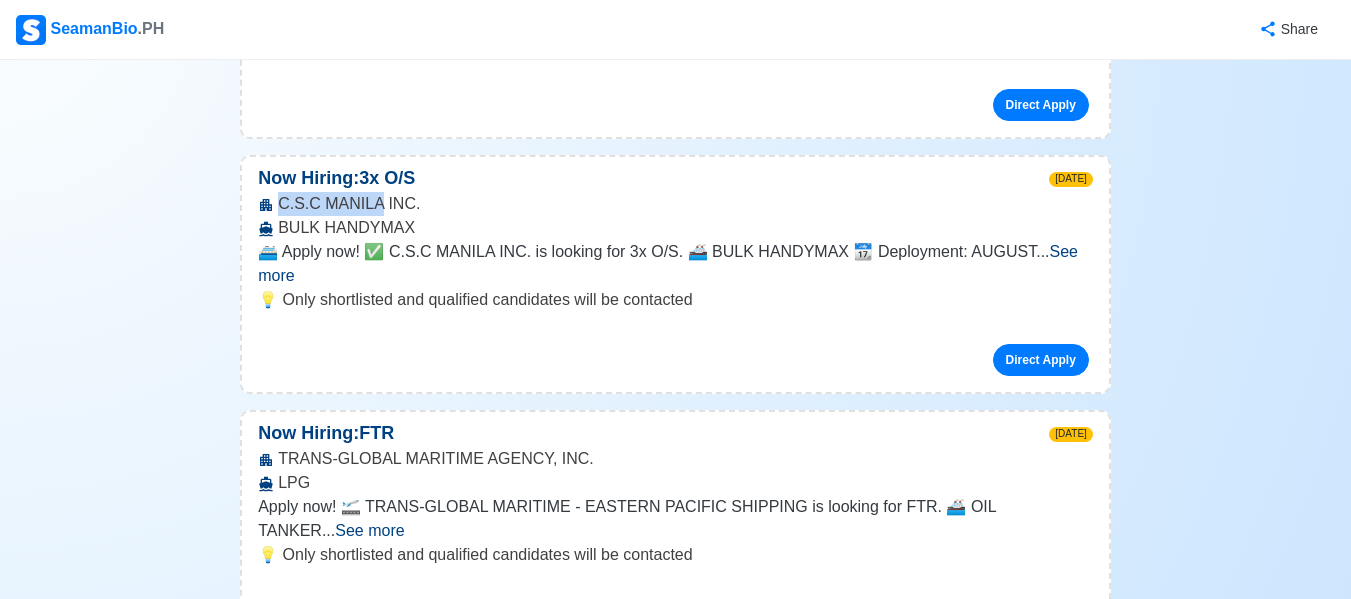 scroll, scrollTop: 2100, scrollLeft: 0, axis: vertical 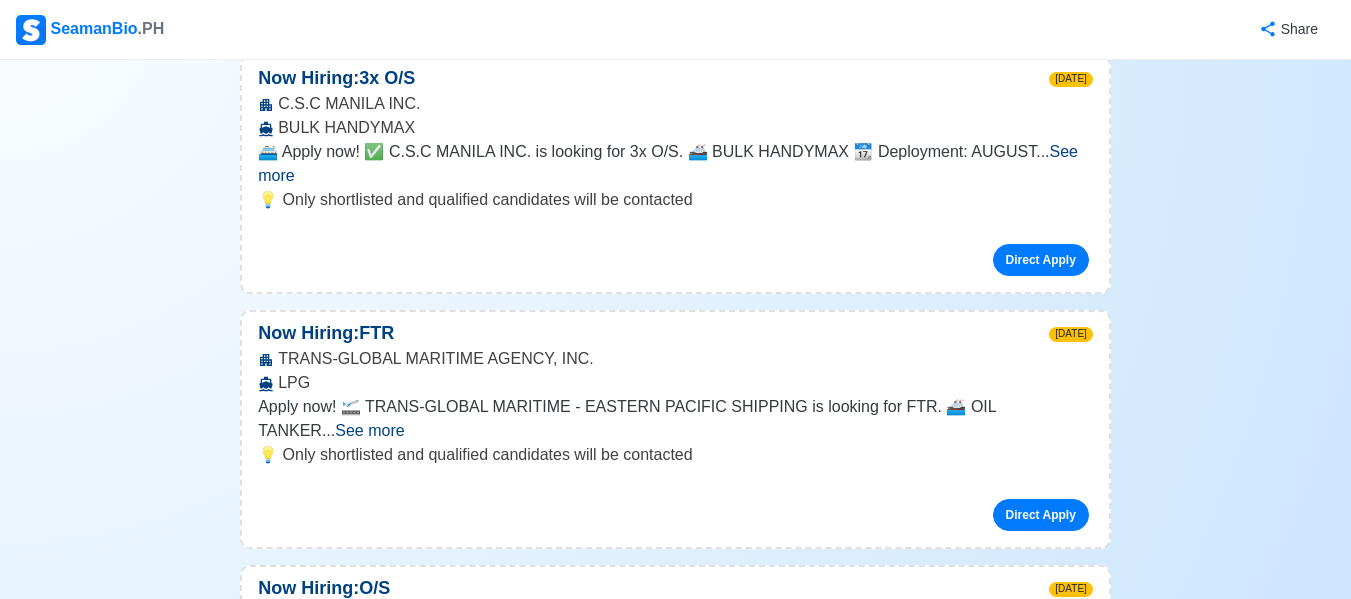 drag, startPoint x: 294, startPoint y: 395, endPoint x: 527, endPoint y: 395, distance: 233 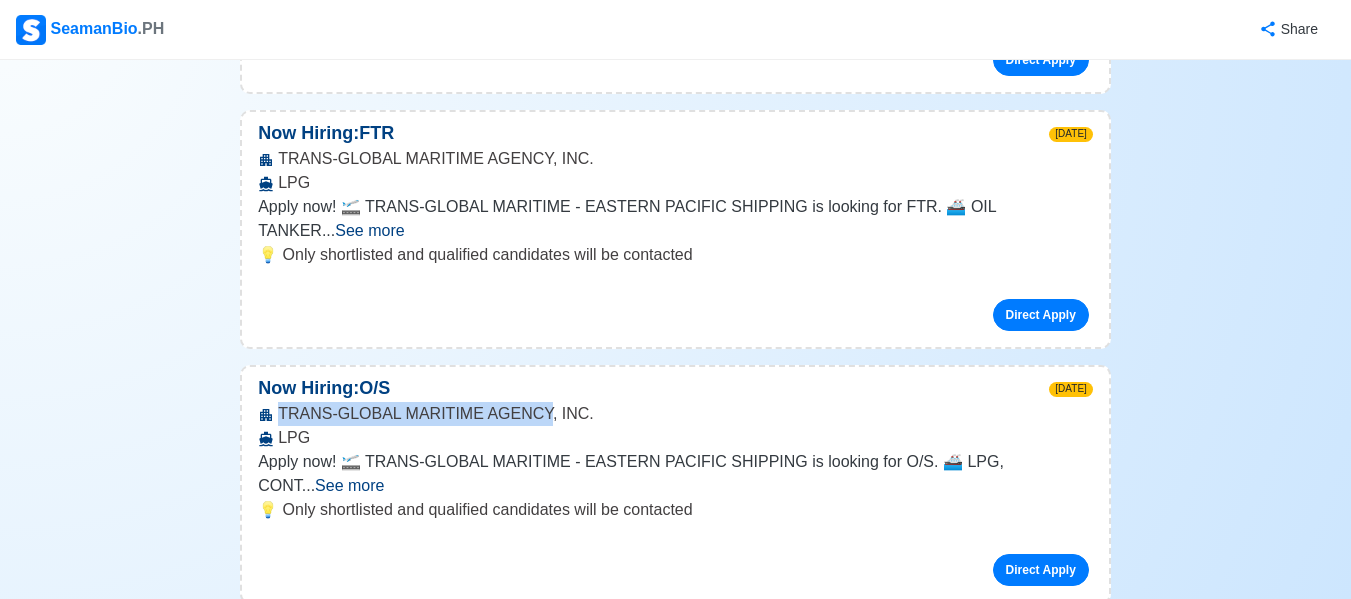 scroll, scrollTop: 2600, scrollLeft: 0, axis: vertical 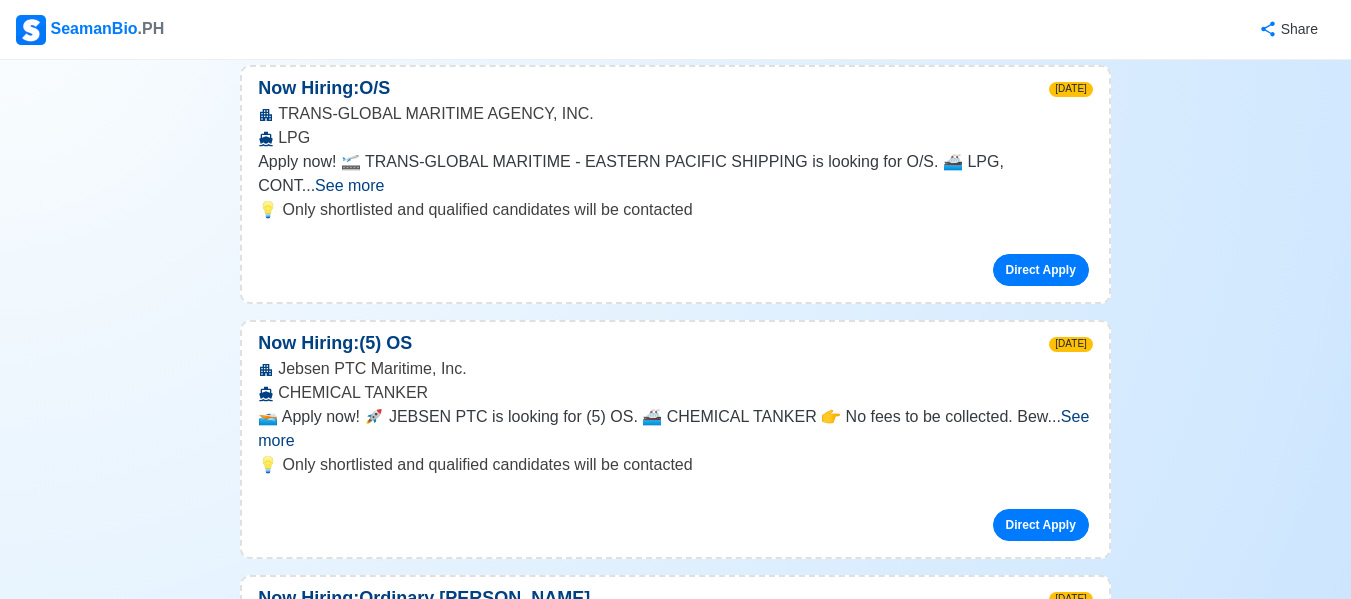 drag, startPoint x: 280, startPoint y: 360, endPoint x: 482, endPoint y: 368, distance: 202.15836 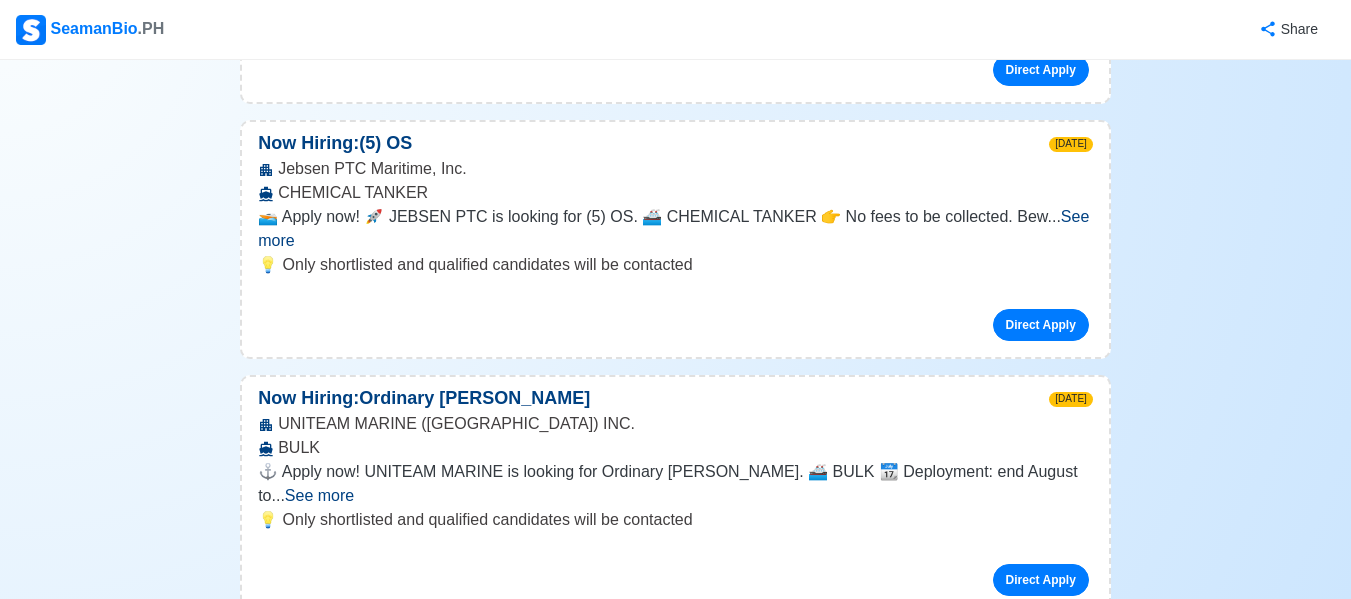 drag, startPoint x: 281, startPoint y: 391, endPoint x: 502, endPoint y: 391, distance: 221 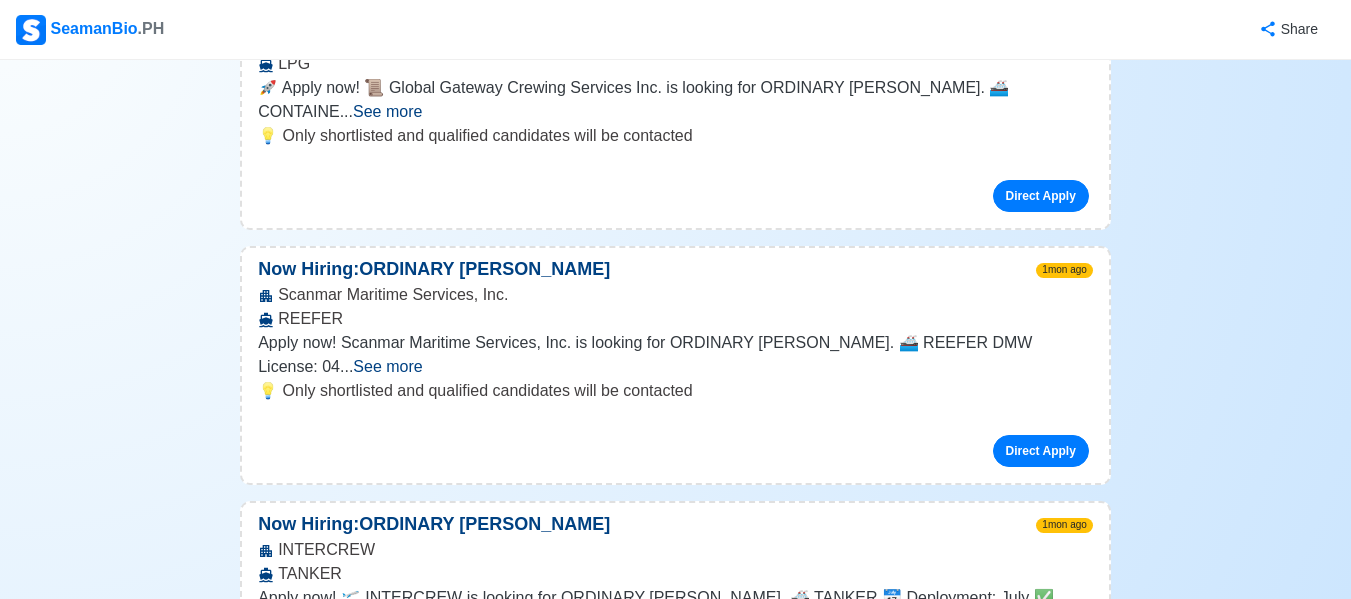 scroll, scrollTop: 9800, scrollLeft: 0, axis: vertical 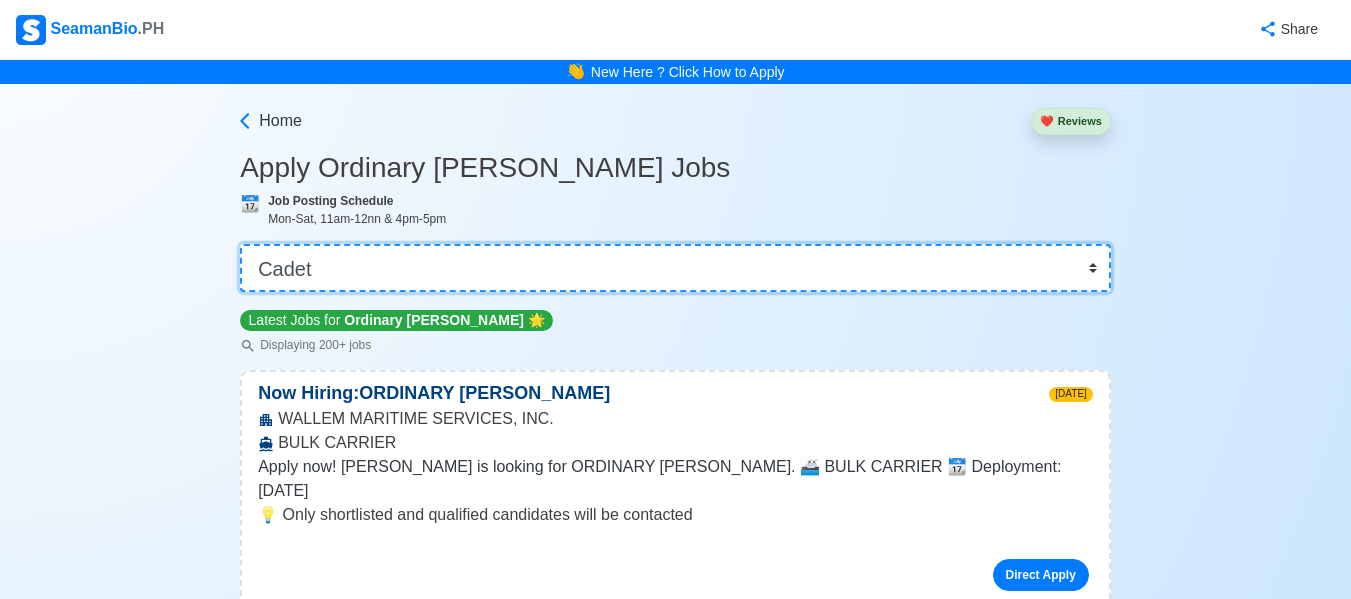click on "👉 Select Rank or Position Master Chief Officer 2nd Officer 3rd Officer Junior Officer Chief Engineer 2nd Engineer 3rd Engineer 4th Engineer Gas Engineer Junior Engineer 1st Assistant Engineer 2nd Assistant Engineer 3rd Assistant Engineer ETO/ETR Electrician Electrical Engineer Oiler Fitter Welder Chief Cook Chef Cook [PERSON_NAME] Wiper Rigger Ordinary [PERSON_NAME] [PERSON_NAME] Motorman Pumpman Bosun Cadet Reefer Mechanic Operator Repairman Painter Steward Waiter Others" at bounding box center (675, 268) 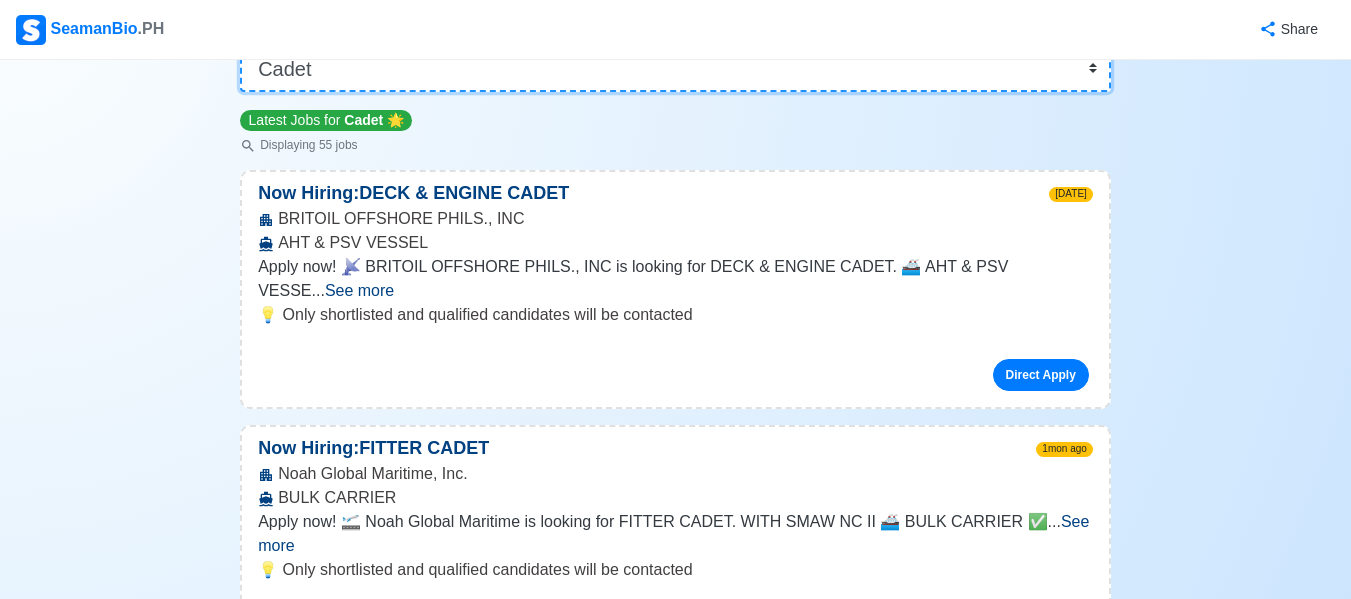 scroll, scrollTop: 100, scrollLeft: 0, axis: vertical 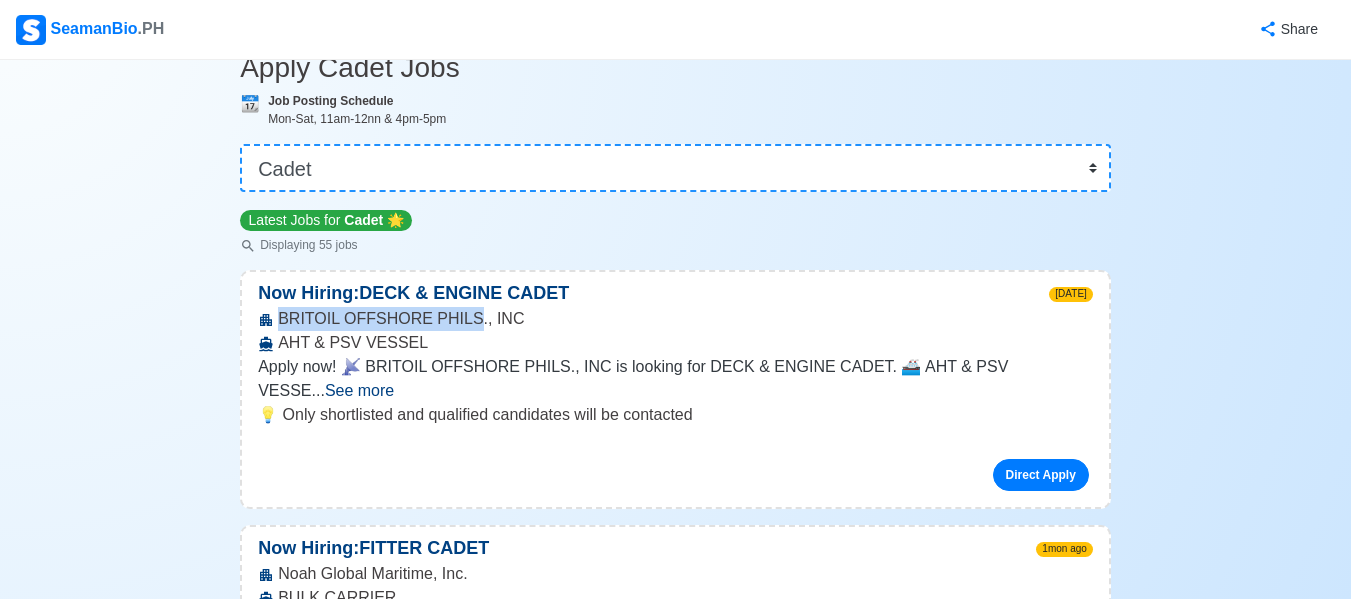 drag, startPoint x: 281, startPoint y: 319, endPoint x: 456, endPoint y: 318, distance: 175.00285 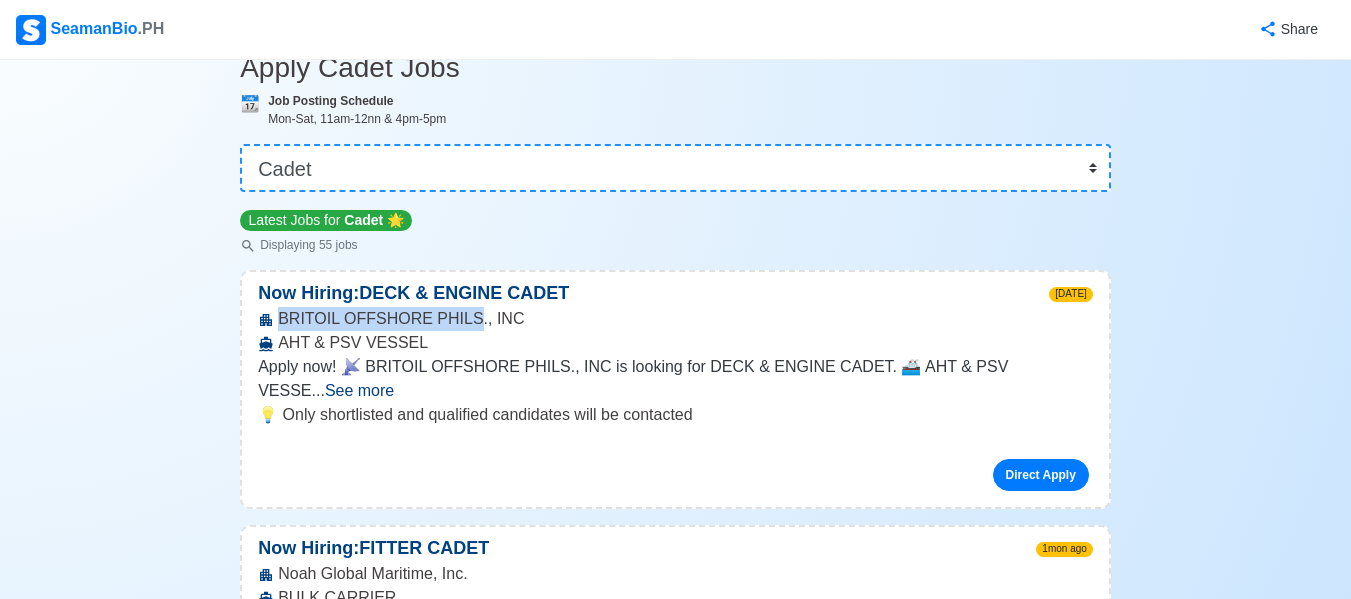 click on "BRITOIL OFFSHORE PHILS., INC   AHT & PSV VESSEL" at bounding box center (675, 331) 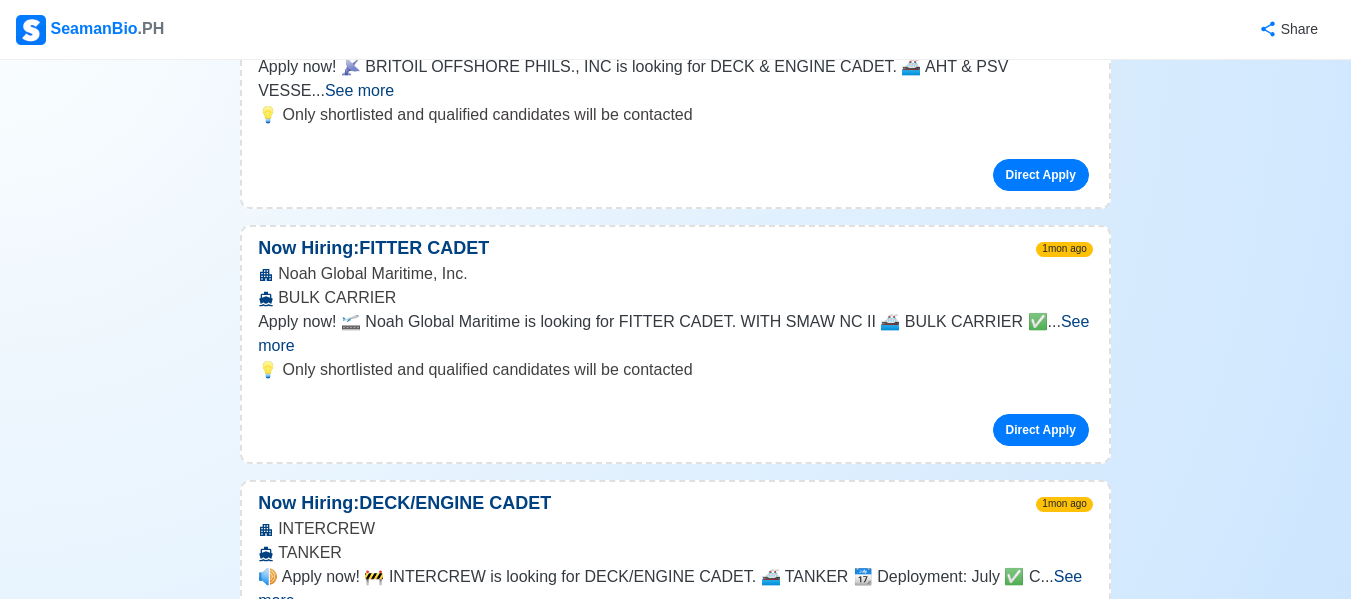 scroll, scrollTop: 500, scrollLeft: 0, axis: vertical 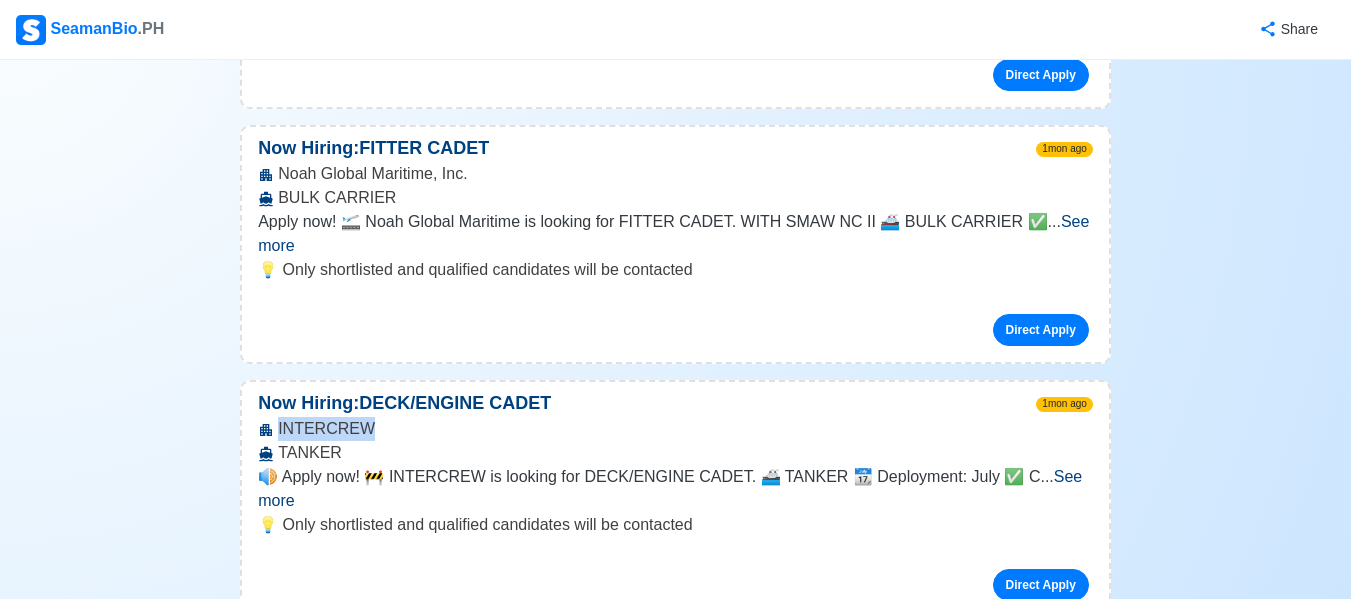 drag, startPoint x: 279, startPoint y: 378, endPoint x: 388, endPoint y: 380, distance: 109.01835 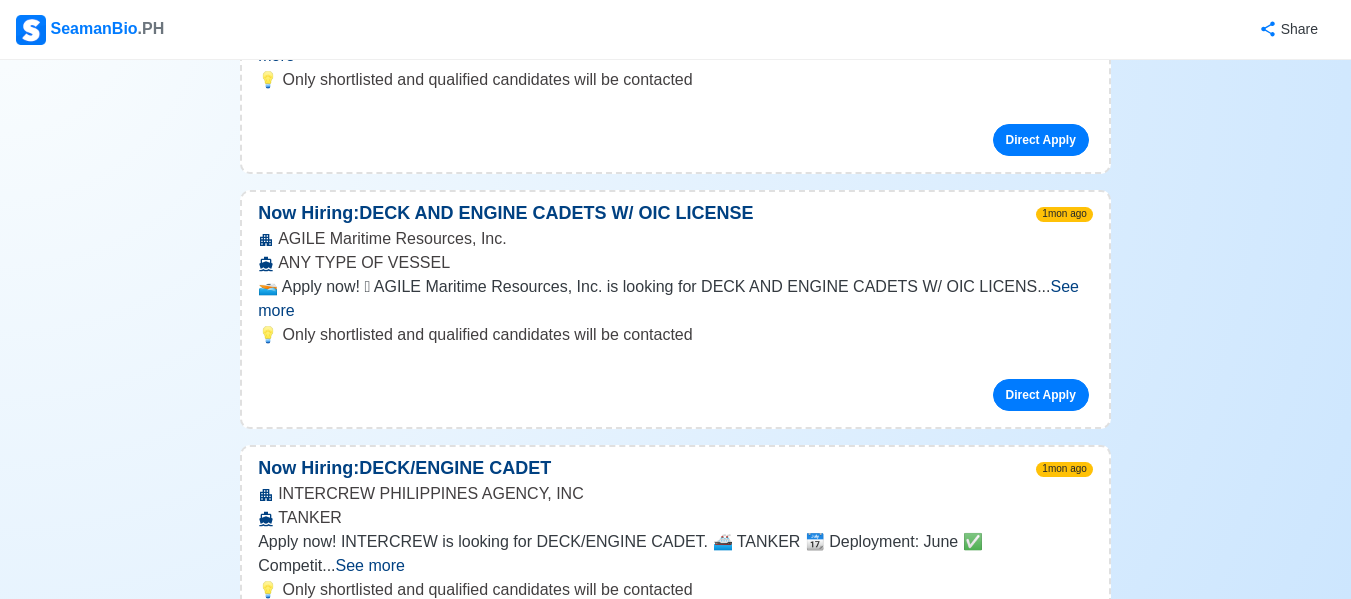 scroll, scrollTop: 1400, scrollLeft: 0, axis: vertical 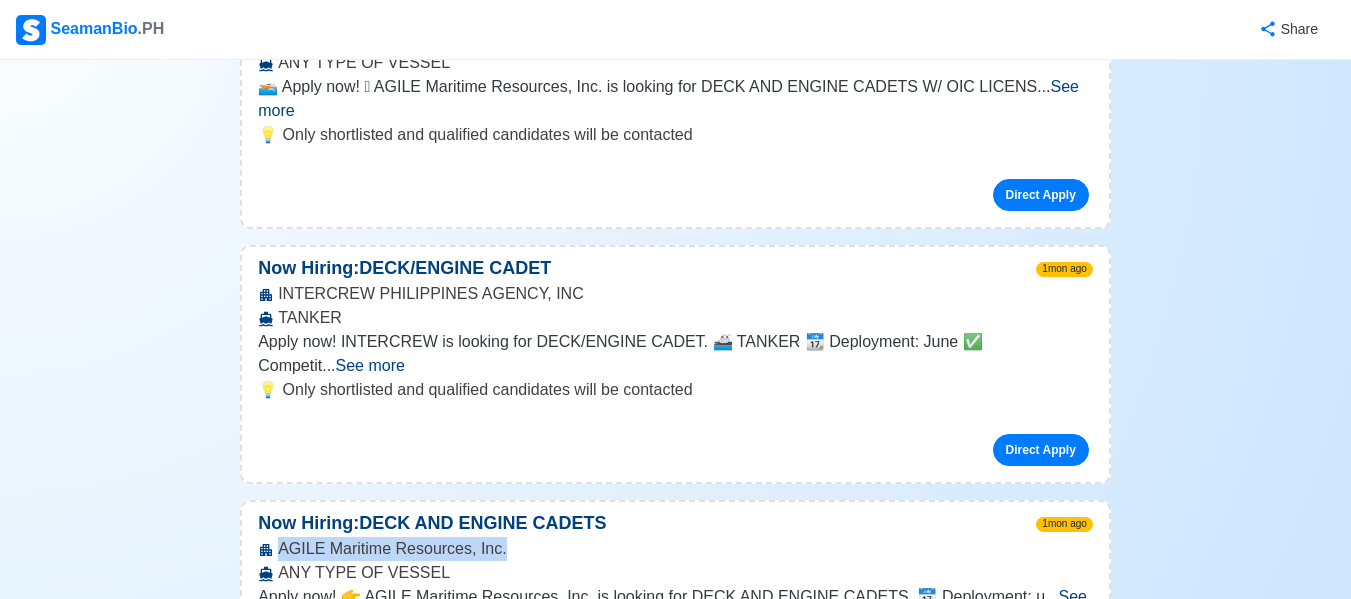 drag, startPoint x: 281, startPoint y: 403, endPoint x: 492, endPoint y: 399, distance: 211.03792 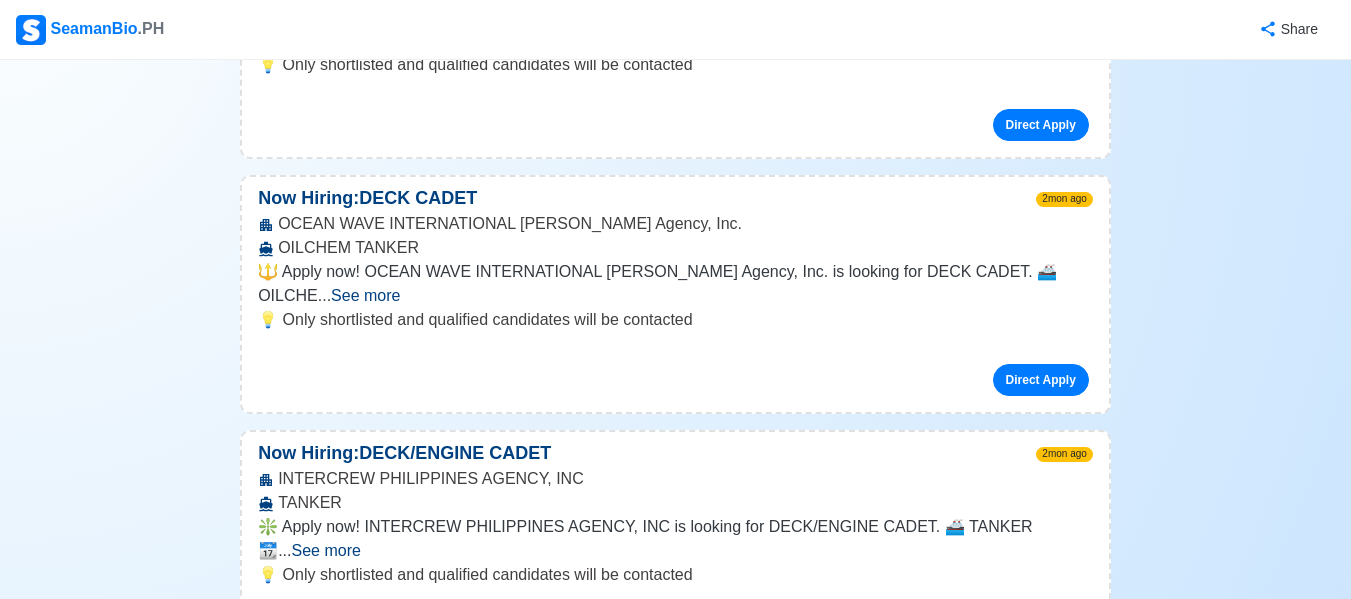 scroll, scrollTop: 2900, scrollLeft: 0, axis: vertical 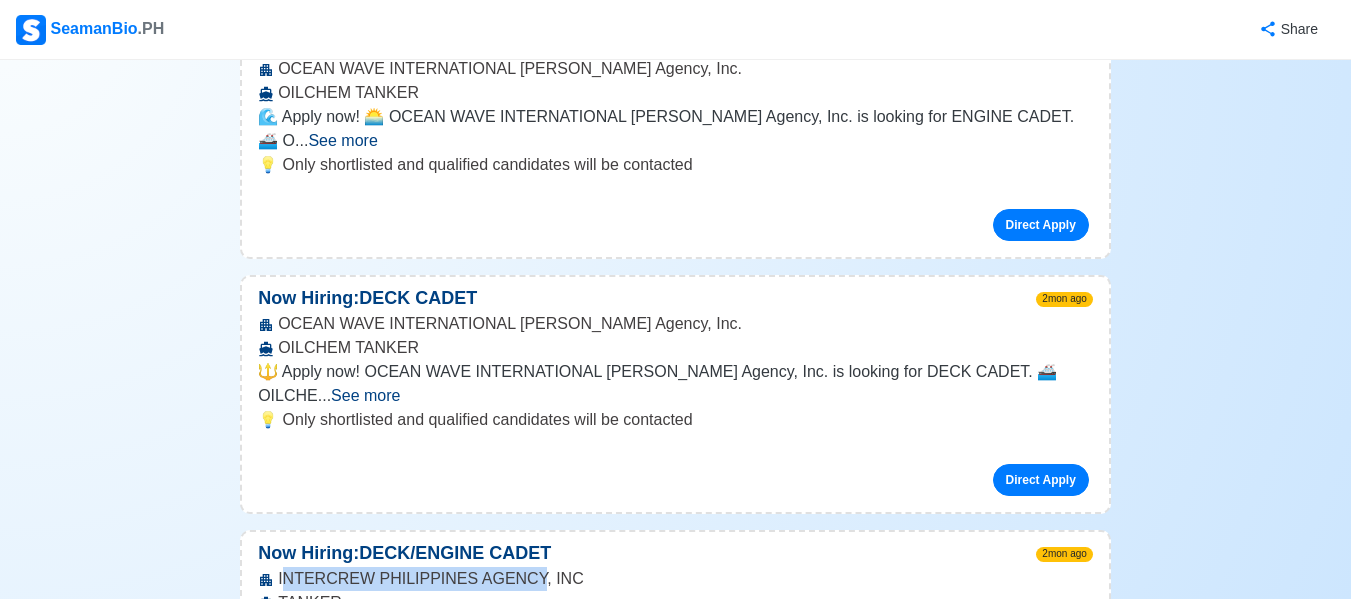 drag, startPoint x: 282, startPoint y: 290, endPoint x: 514, endPoint y: 300, distance: 232.21542 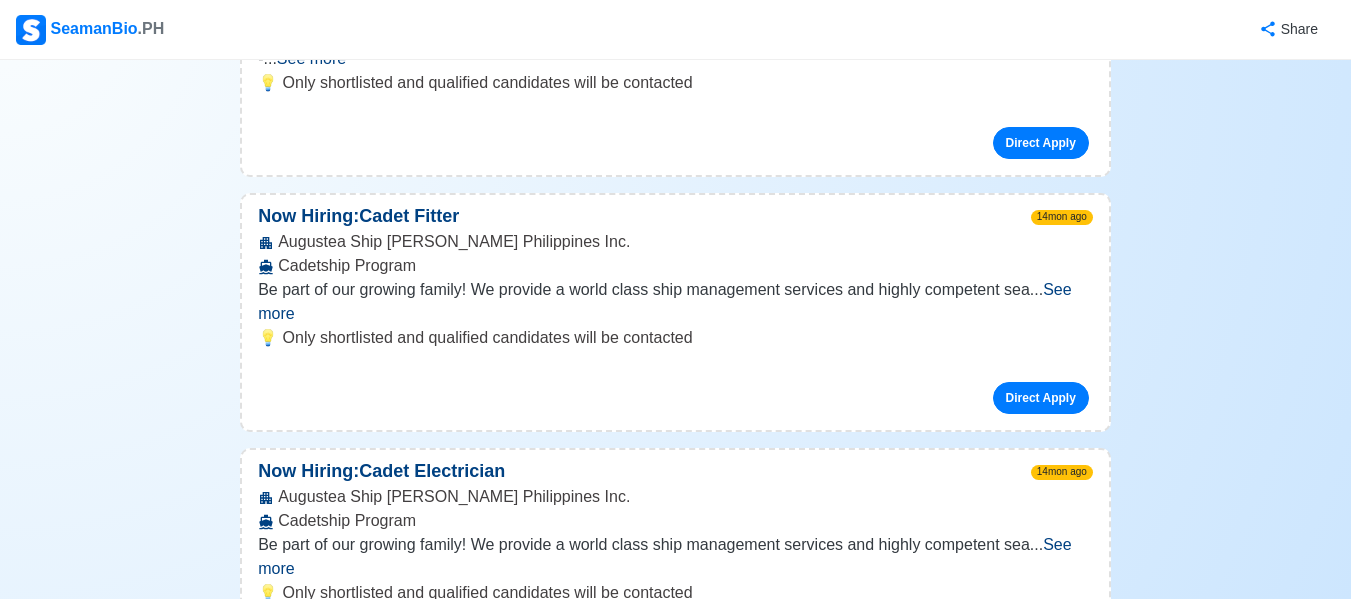scroll, scrollTop: 12200, scrollLeft: 0, axis: vertical 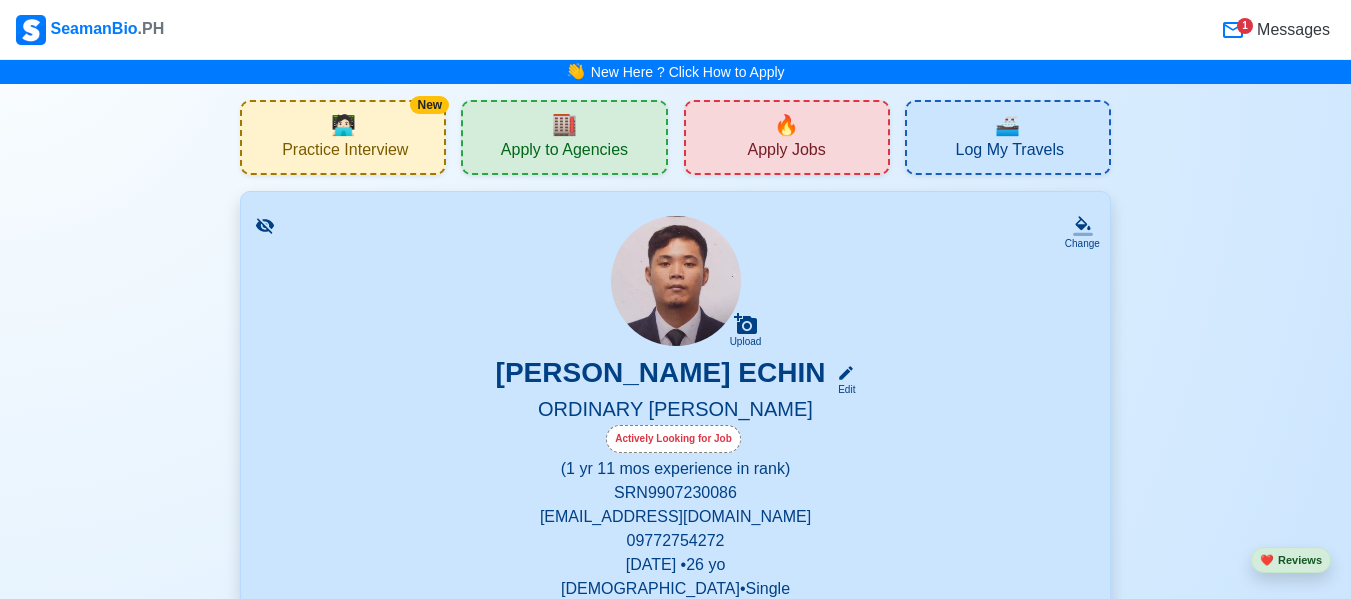 click on "🏬" at bounding box center [564, 125] 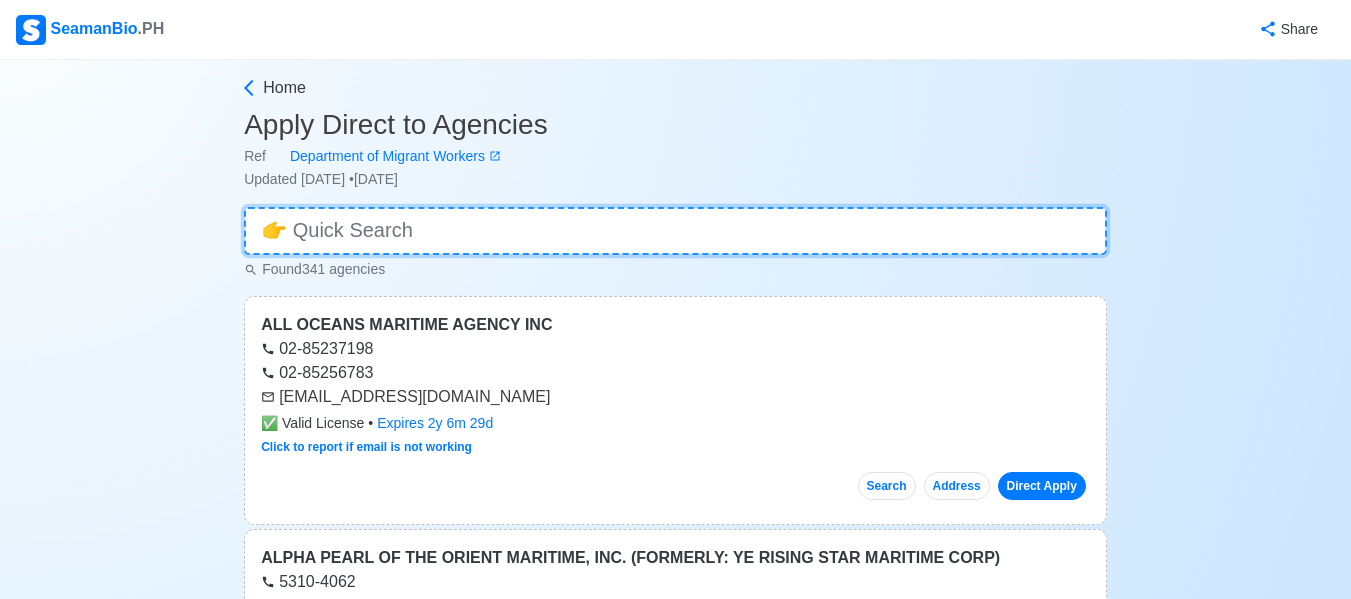 click at bounding box center [675, 231] 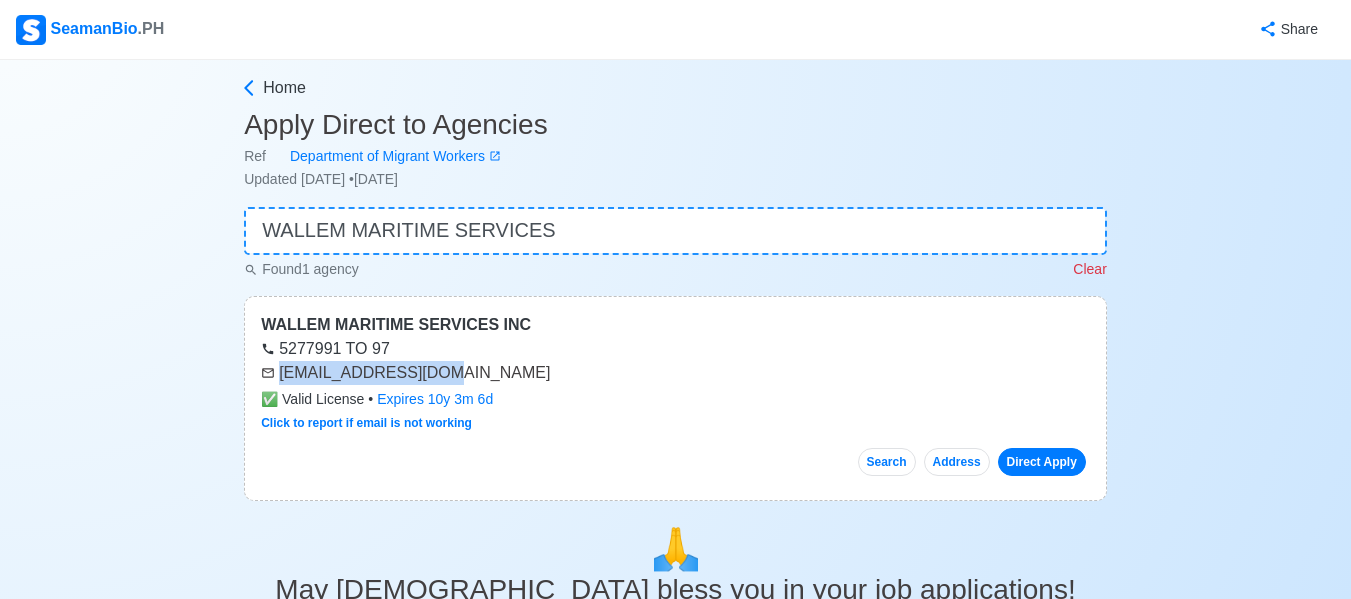 drag, startPoint x: 282, startPoint y: 369, endPoint x: 460, endPoint y: 367, distance: 178.01123 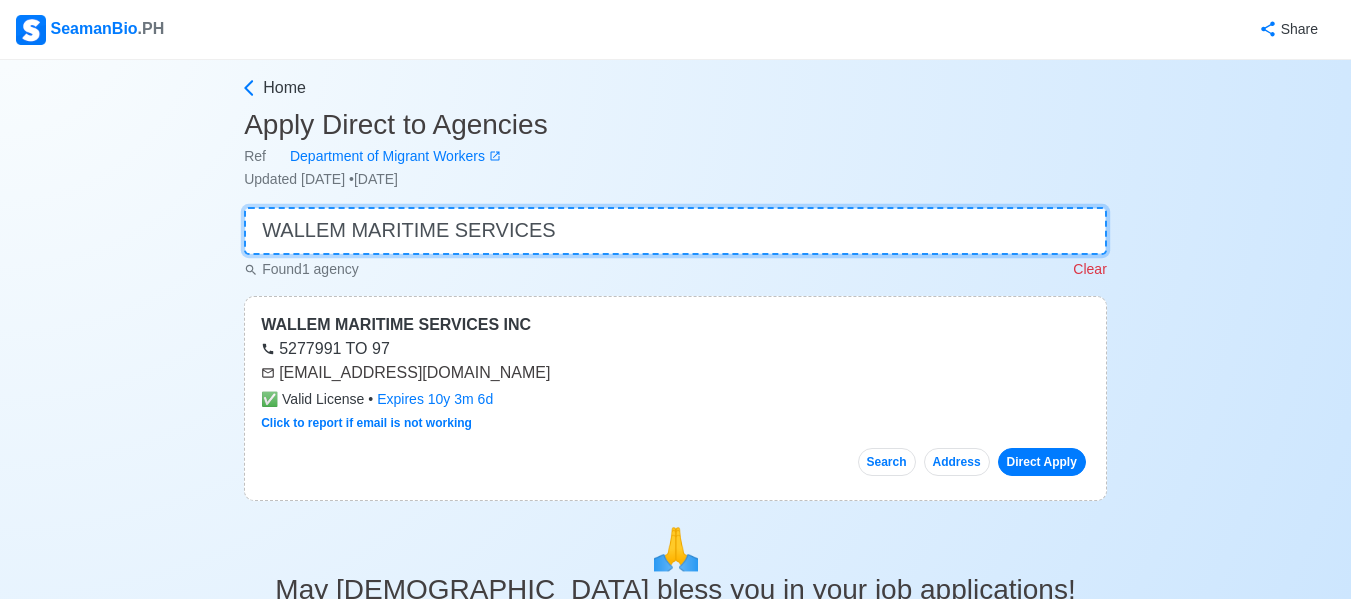 drag, startPoint x: 625, startPoint y: 229, endPoint x: 0, endPoint y: 197, distance: 625.81866 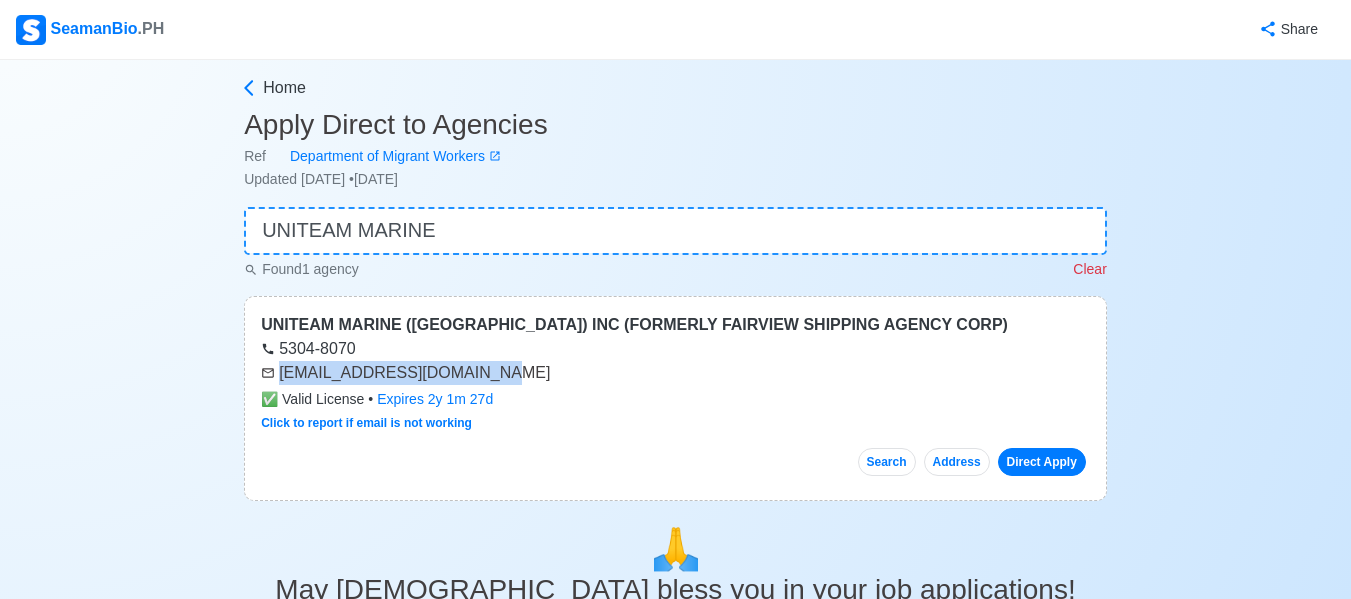 drag, startPoint x: 281, startPoint y: 370, endPoint x: 486, endPoint y: 377, distance: 205.11948 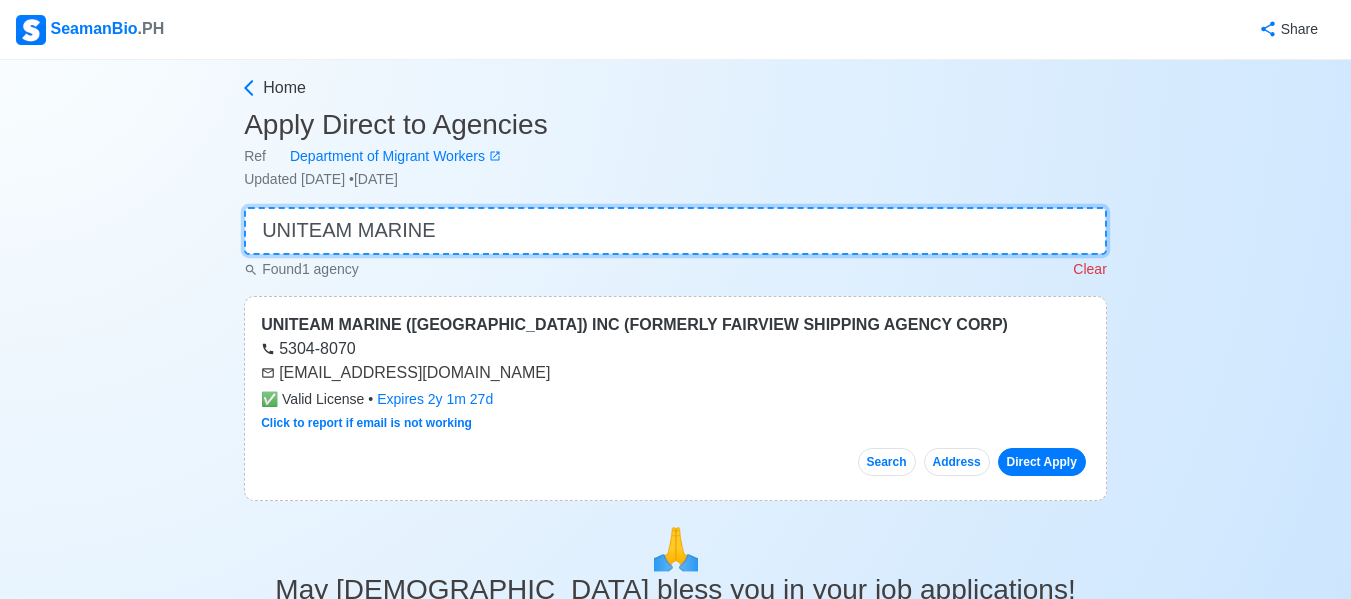 drag, startPoint x: 588, startPoint y: 234, endPoint x: 0, endPoint y: 197, distance: 589.16296 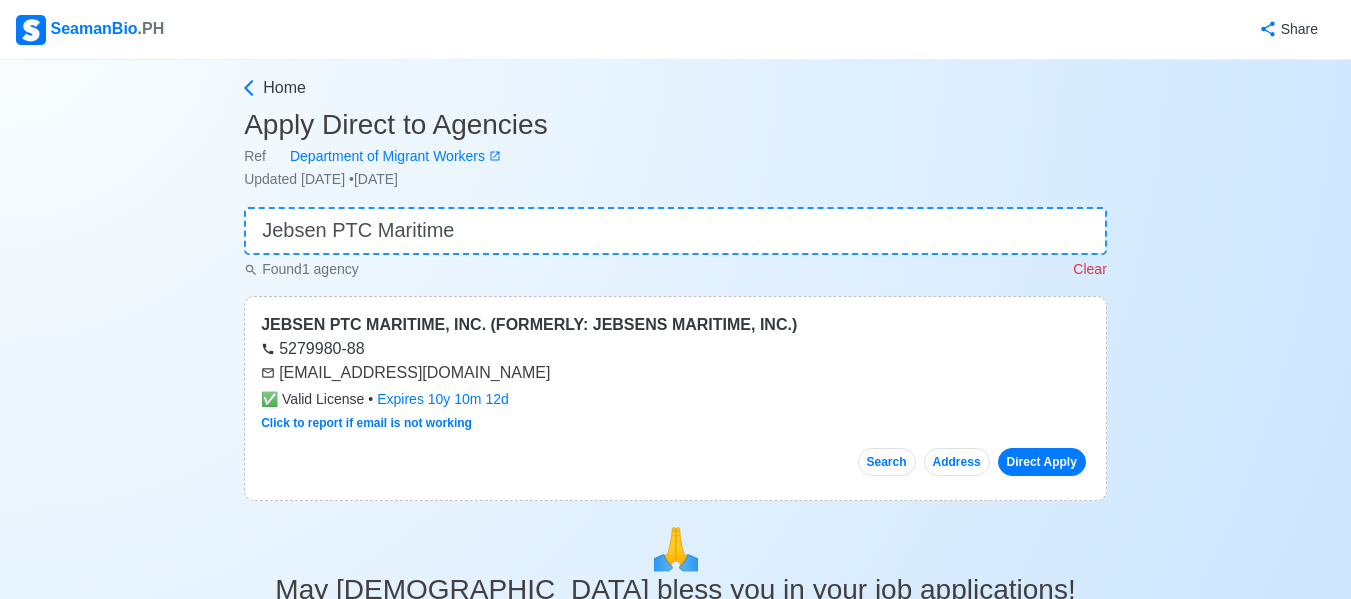 drag, startPoint x: 282, startPoint y: 369, endPoint x: 502, endPoint y: 376, distance: 220.11133 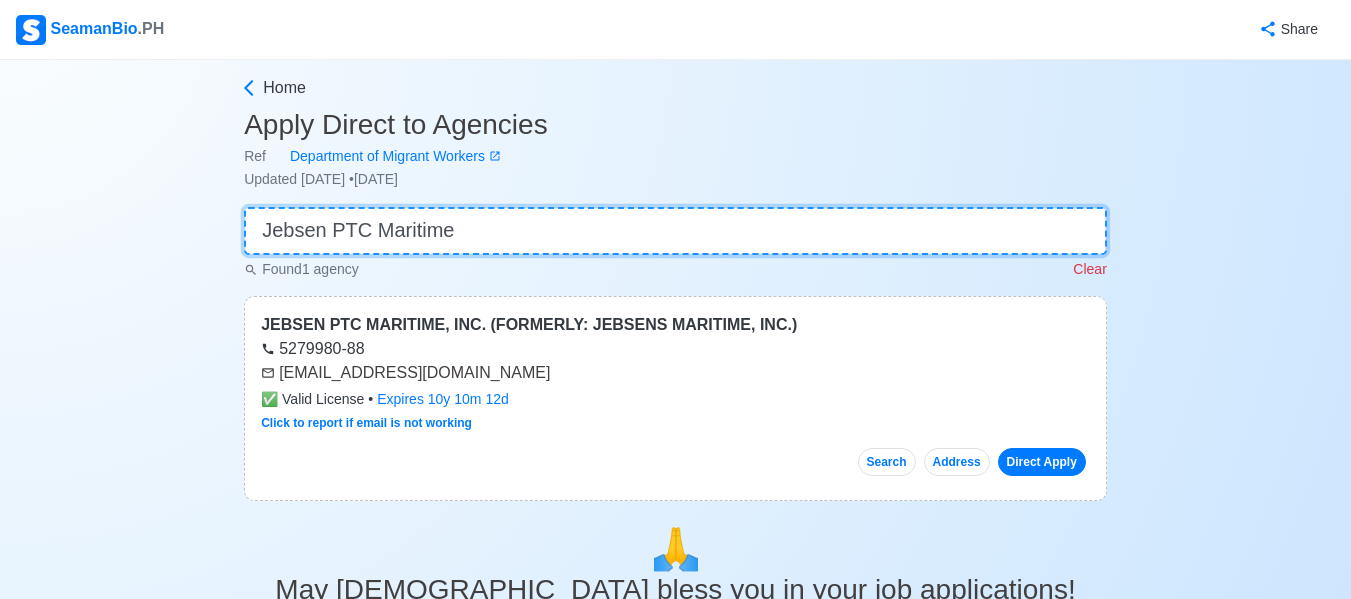 drag, startPoint x: 595, startPoint y: 233, endPoint x: 0, endPoint y: 237, distance: 595.0134 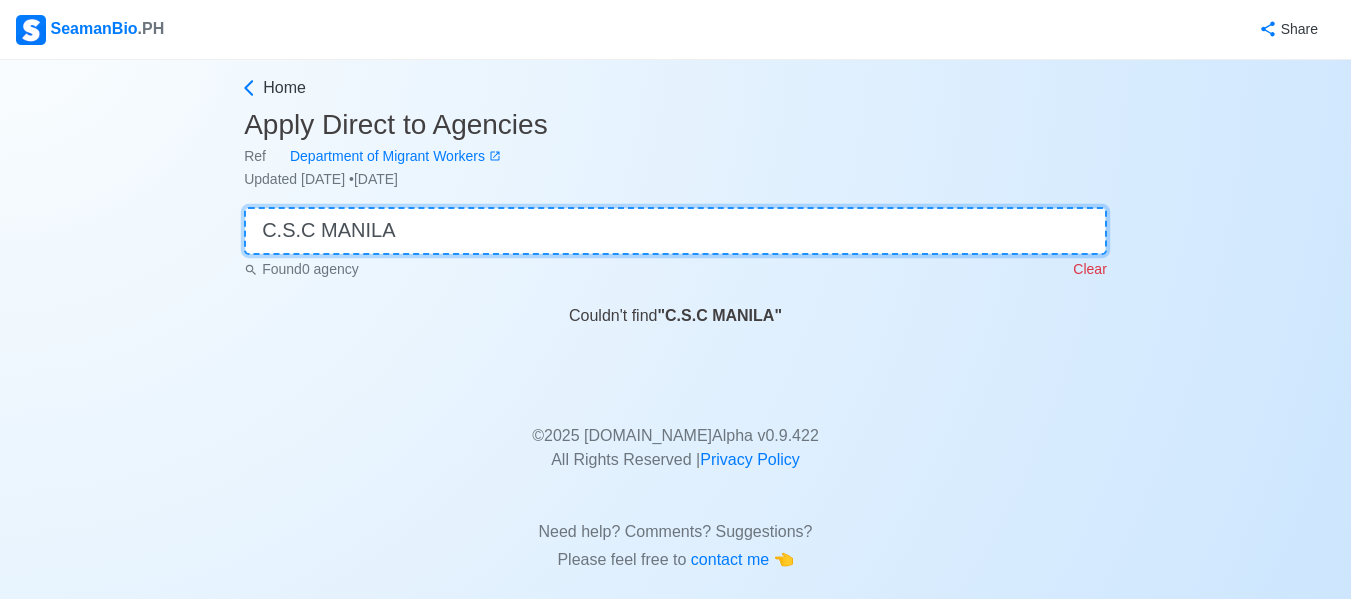 drag, startPoint x: 499, startPoint y: 226, endPoint x: 0, endPoint y: 235, distance: 499.08115 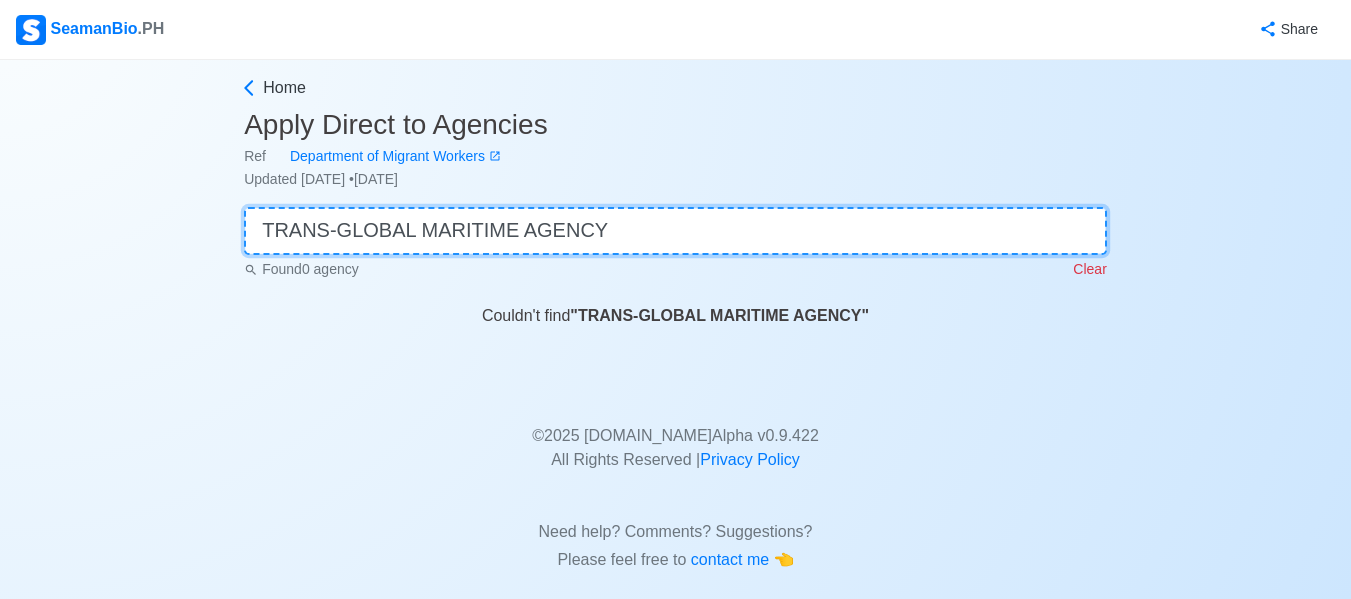 drag, startPoint x: 607, startPoint y: 229, endPoint x: 0, endPoint y: 199, distance: 607.7409 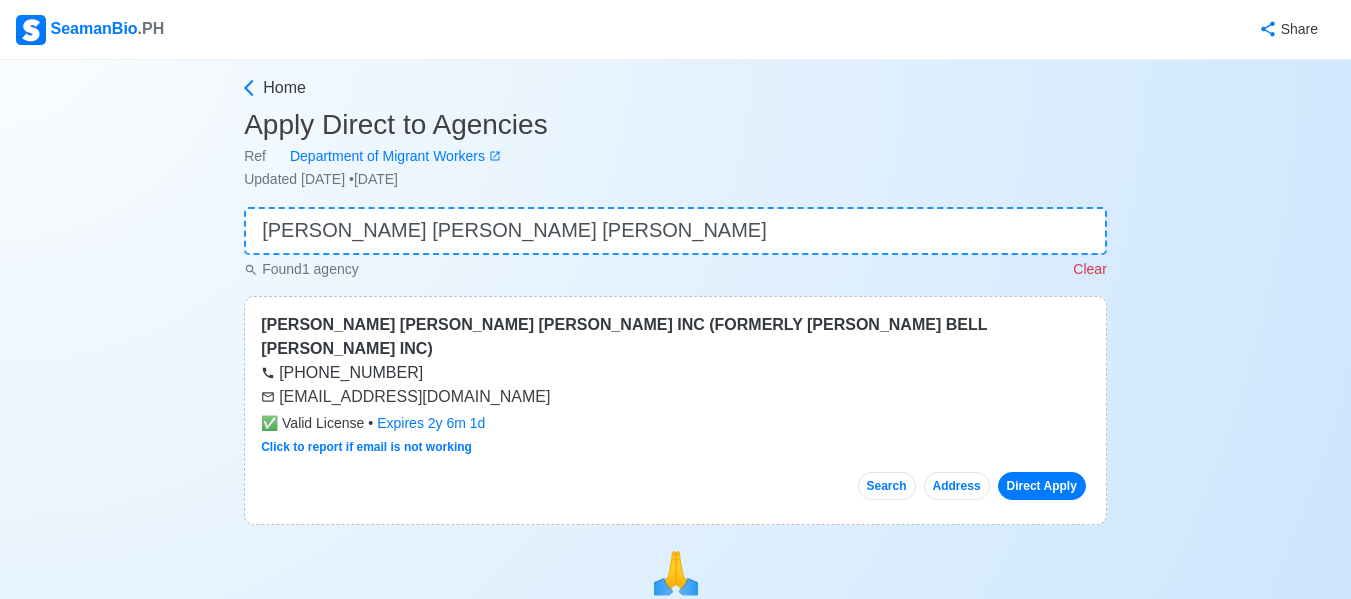 drag, startPoint x: 279, startPoint y: 369, endPoint x: 550, endPoint y: 376, distance: 271.0904 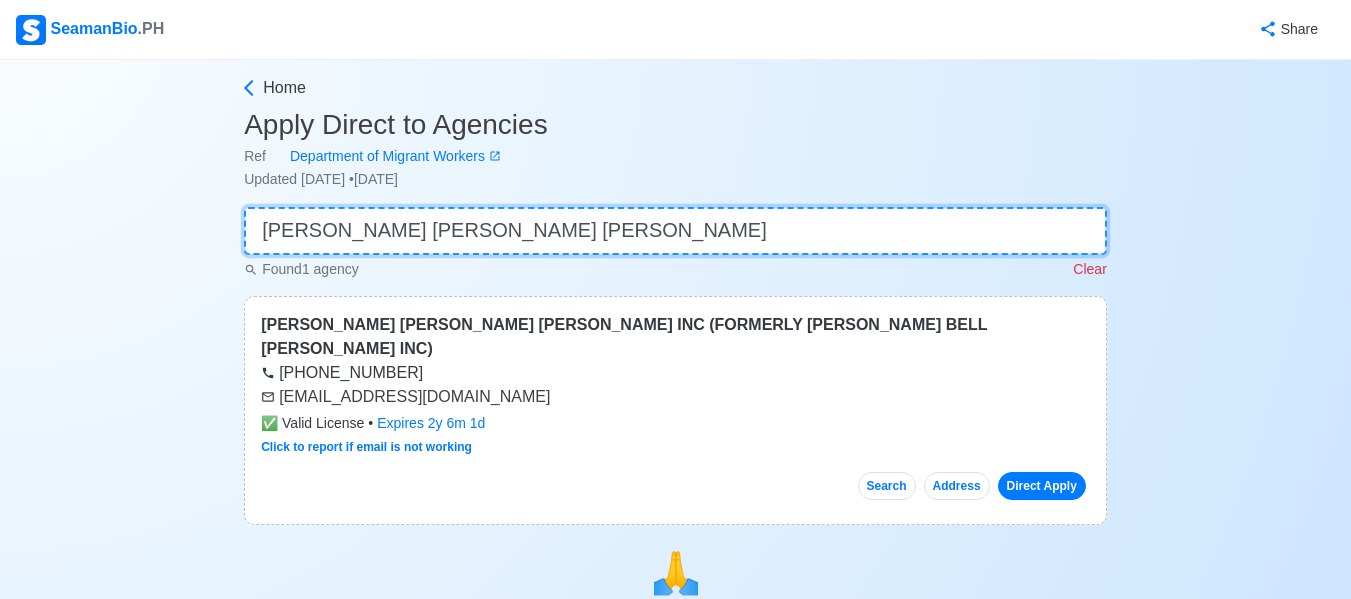 drag, startPoint x: 587, startPoint y: 238, endPoint x: 0, endPoint y: 226, distance: 587.1226 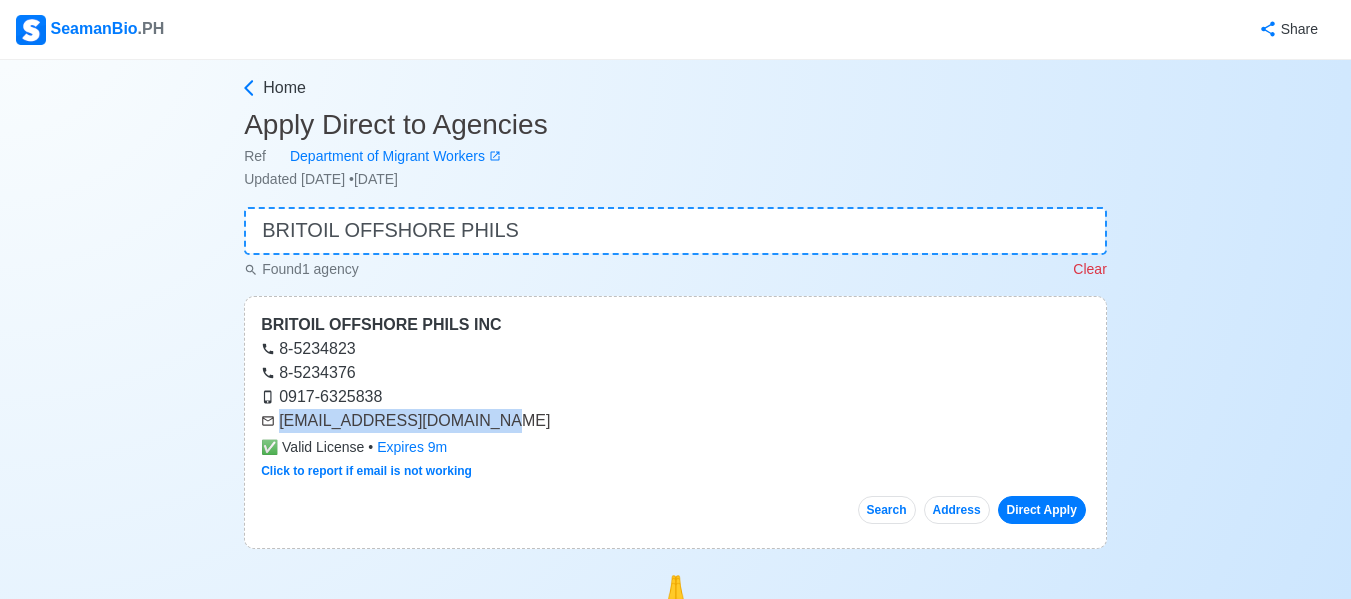 drag, startPoint x: 279, startPoint y: 418, endPoint x: 468, endPoint y: 427, distance: 189.21416 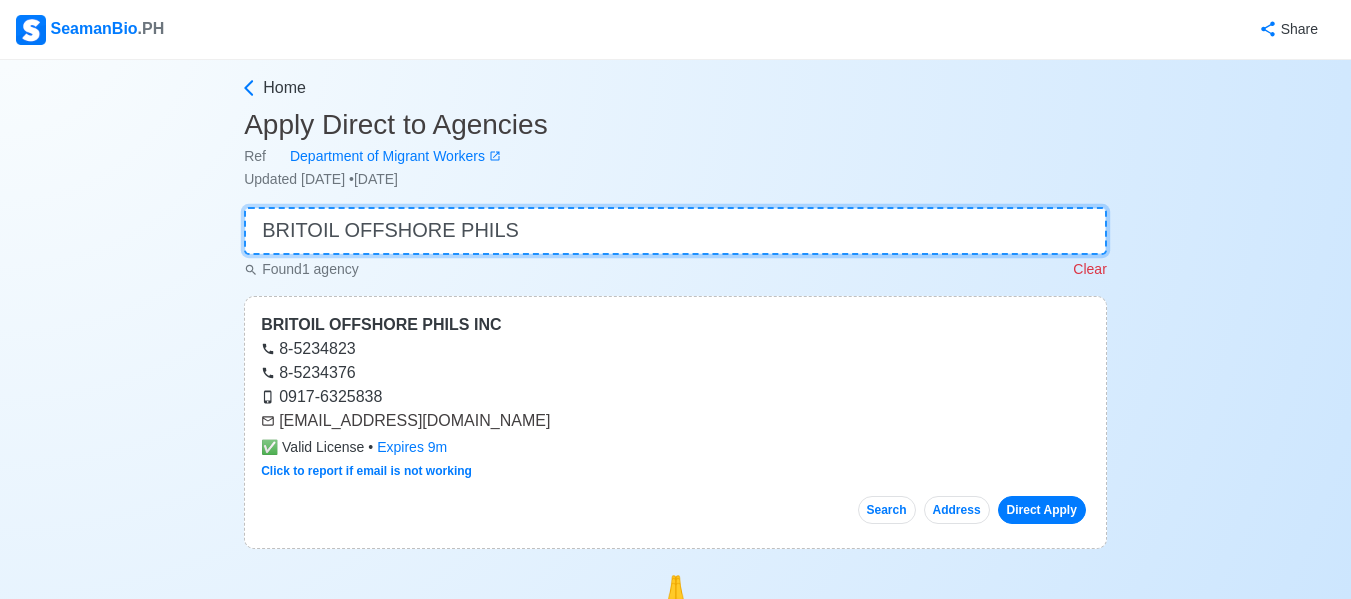 drag, startPoint x: 512, startPoint y: 232, endPoint x: 0, endPoint y: 237, distance: 512.0244 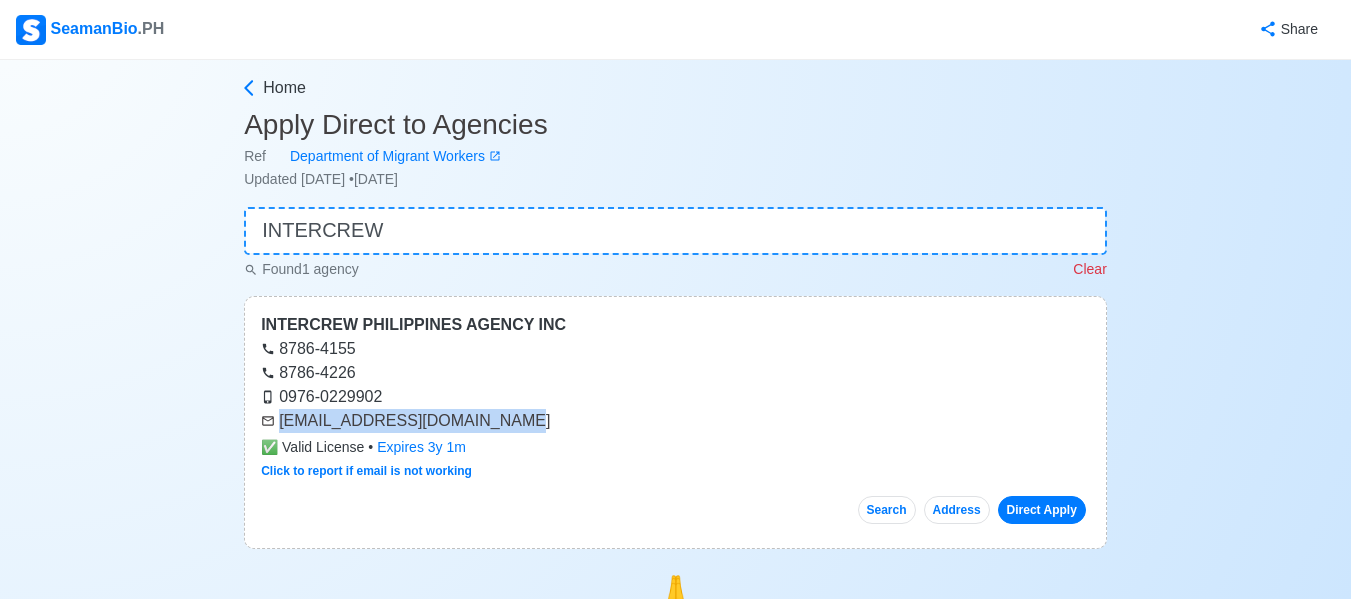 drag, startPoint x: 278, startPoint y: 423, endPoint x: 503, endPoint y: 425, distance: 225.0089 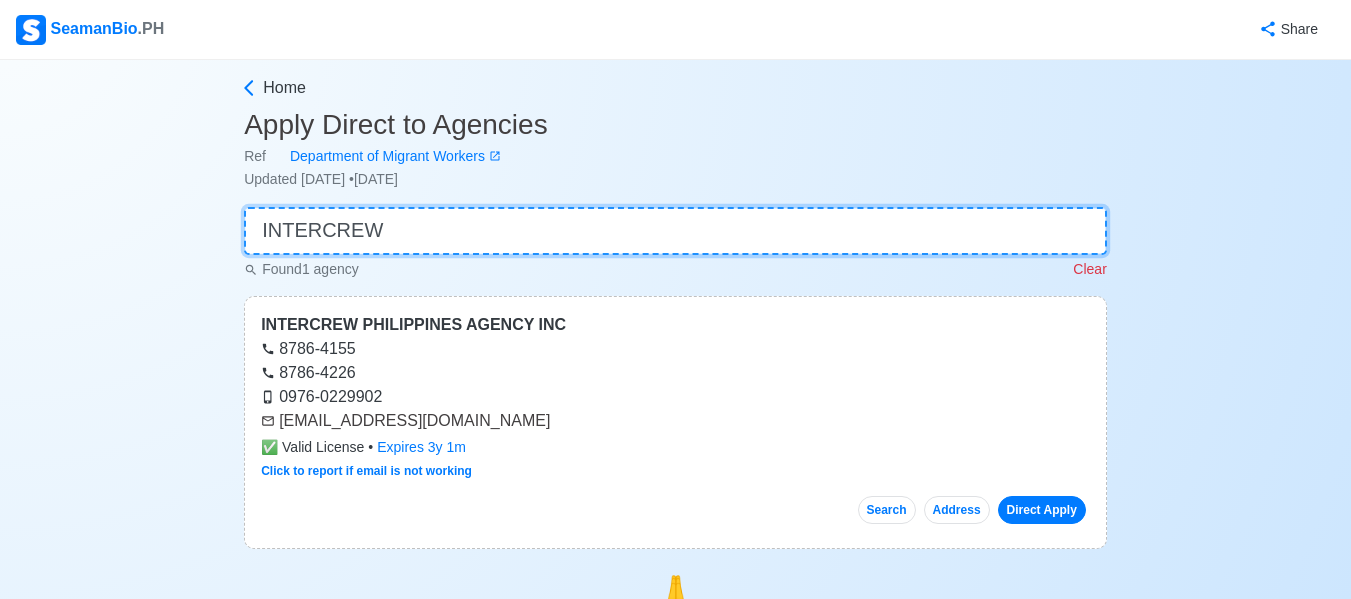 drag, startPoint x: 565, startPoint y: 227, endPoint x: 0, endPoint y: 172, distance: 567.67065 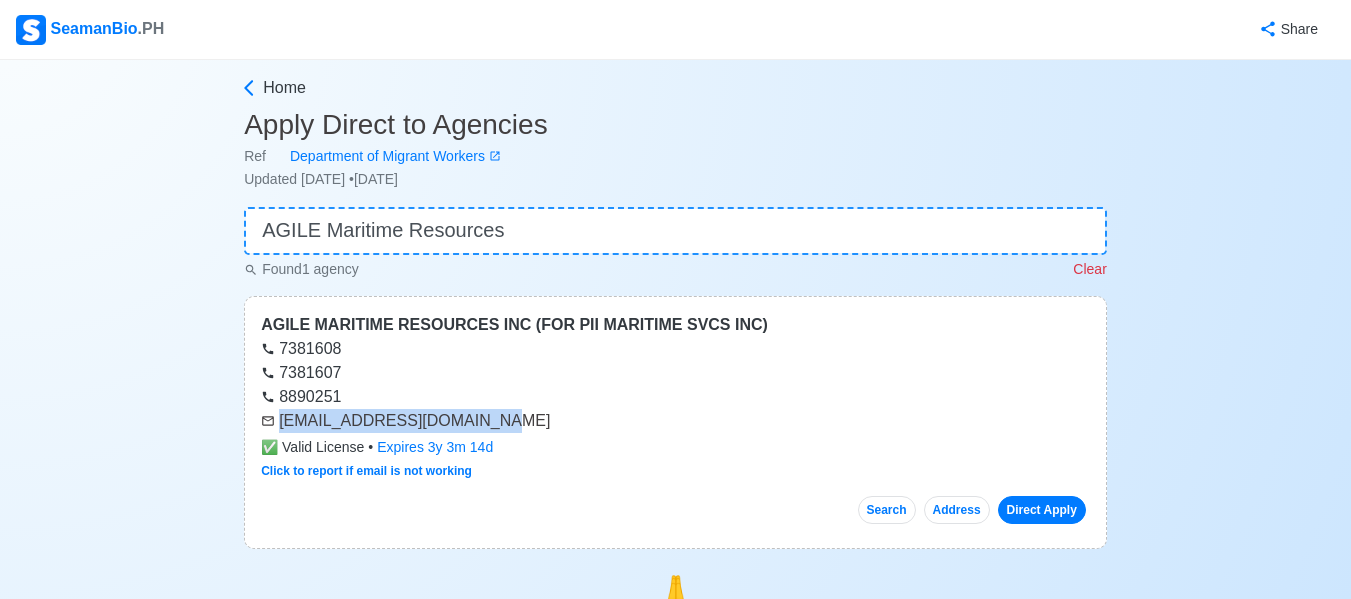drag, startPoint x: 280, startPoint y: 423, endPoint x: 471, endPoint y: 413, distance: 191.2616 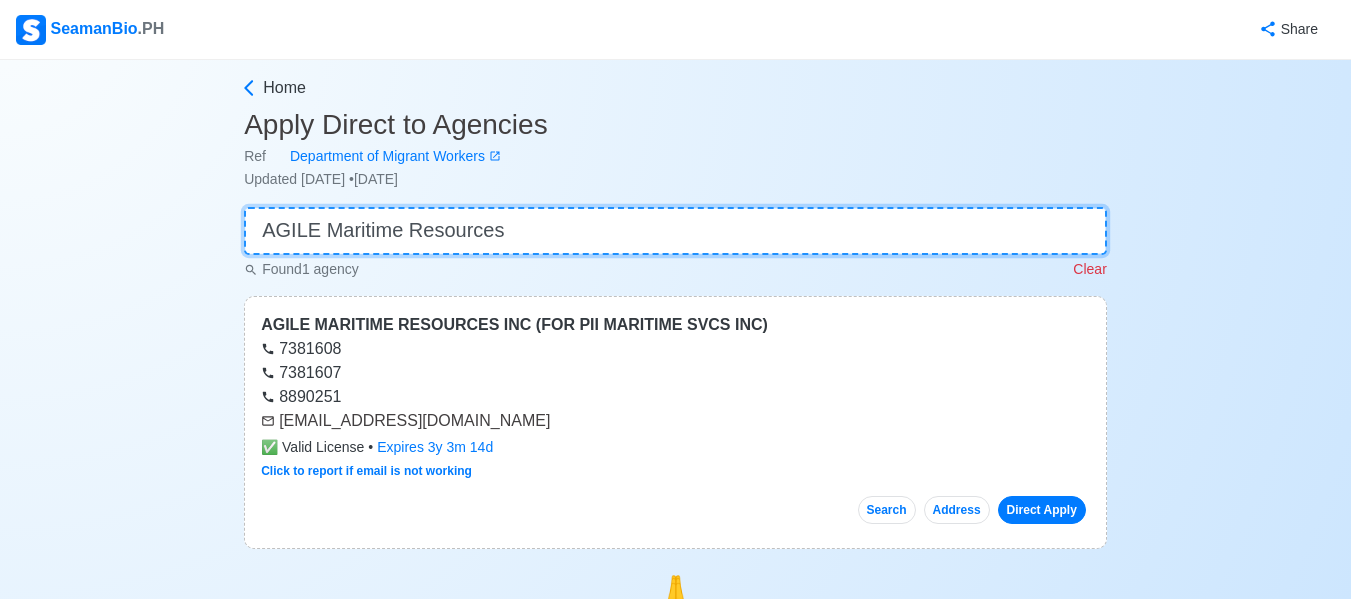 drag, startPoint x: 558, startPoint y: 216, endPoint x: 6, endPoint y: 188, distance: 552.7097 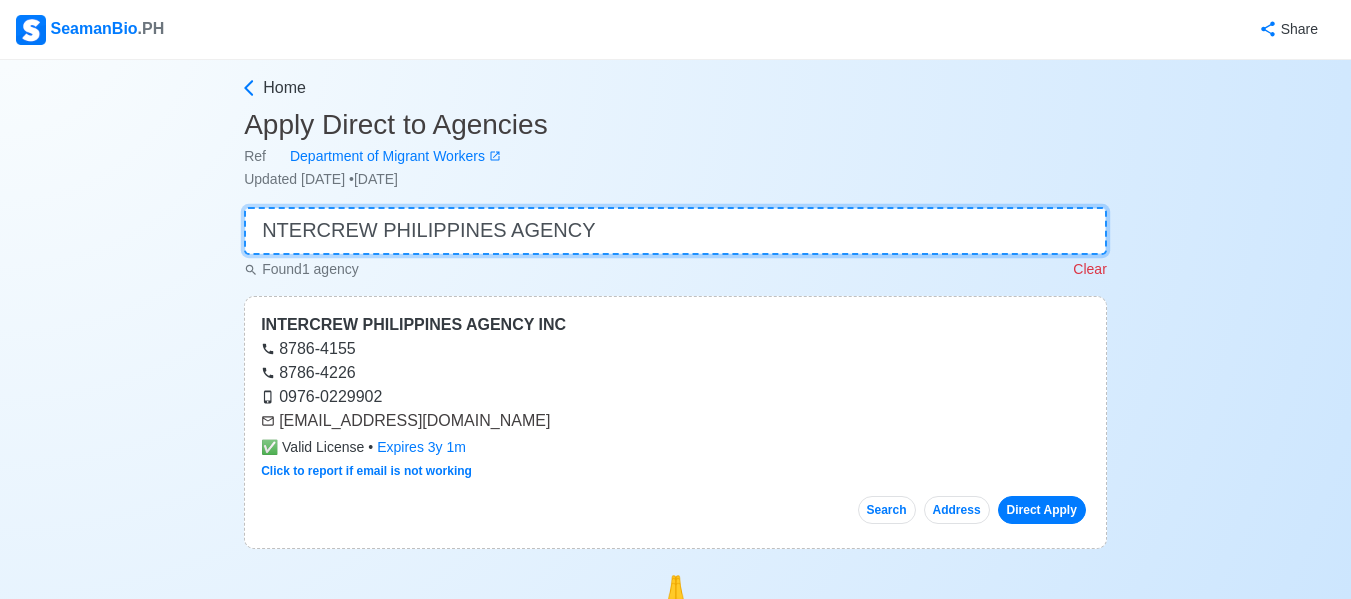 type on "NTERCREW PHILIPPINES AGENCY" 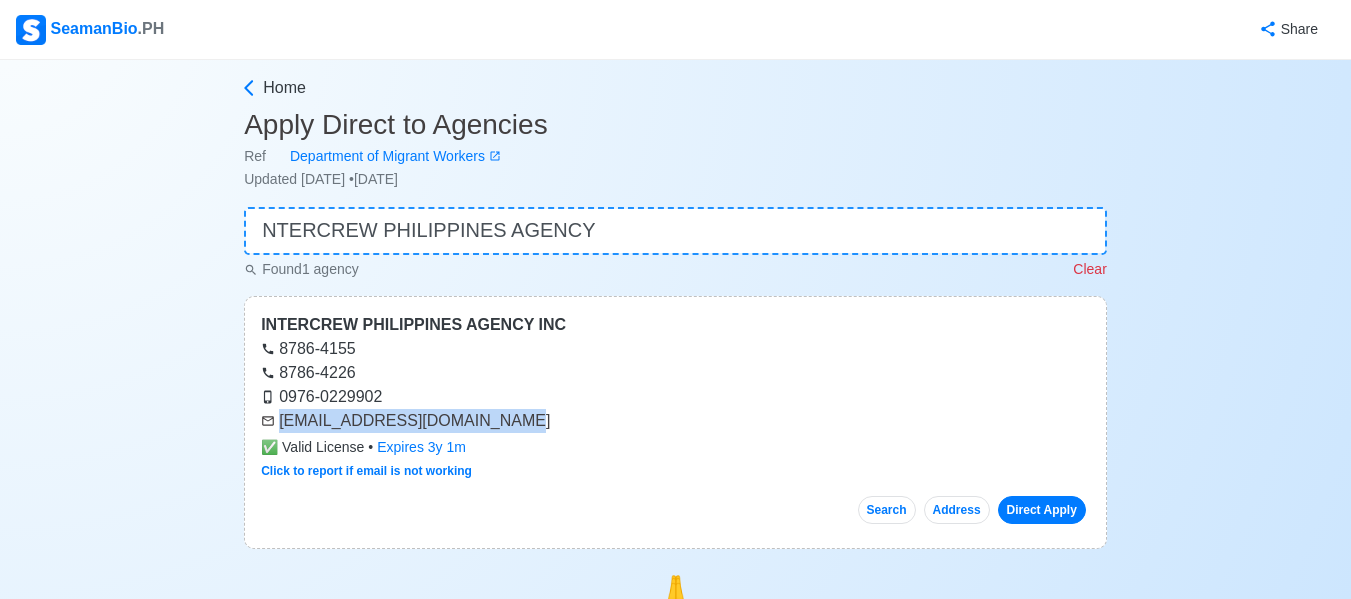 drag, startPoint x: 282, startPoint y: 421, endPoint x: 493, endPoint y: 420, distance: 211.00237 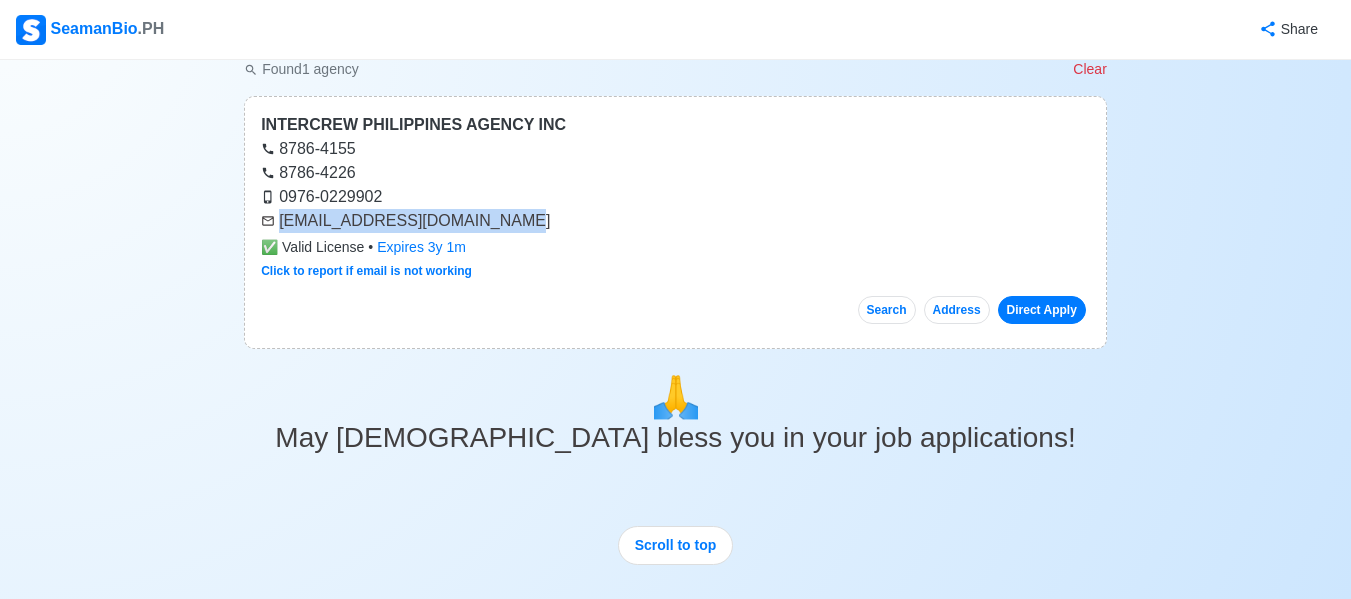 scroll, scrollTop: 0, scrollLeft: 0, axis: both 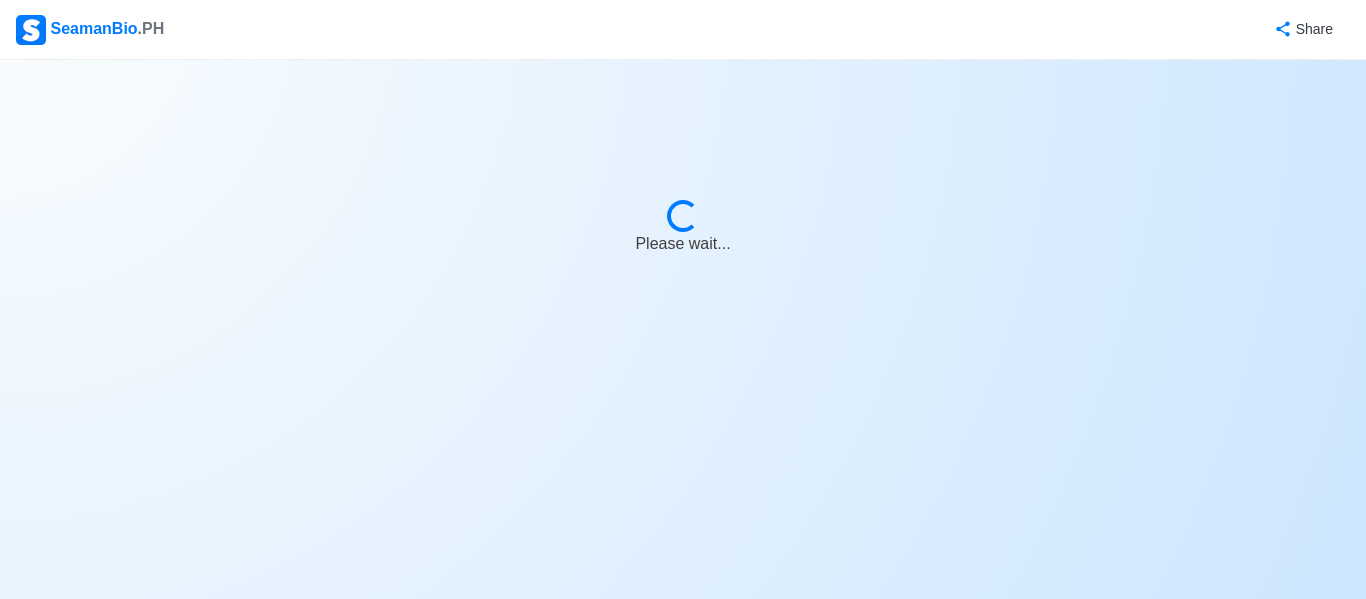 select on "Cadet" 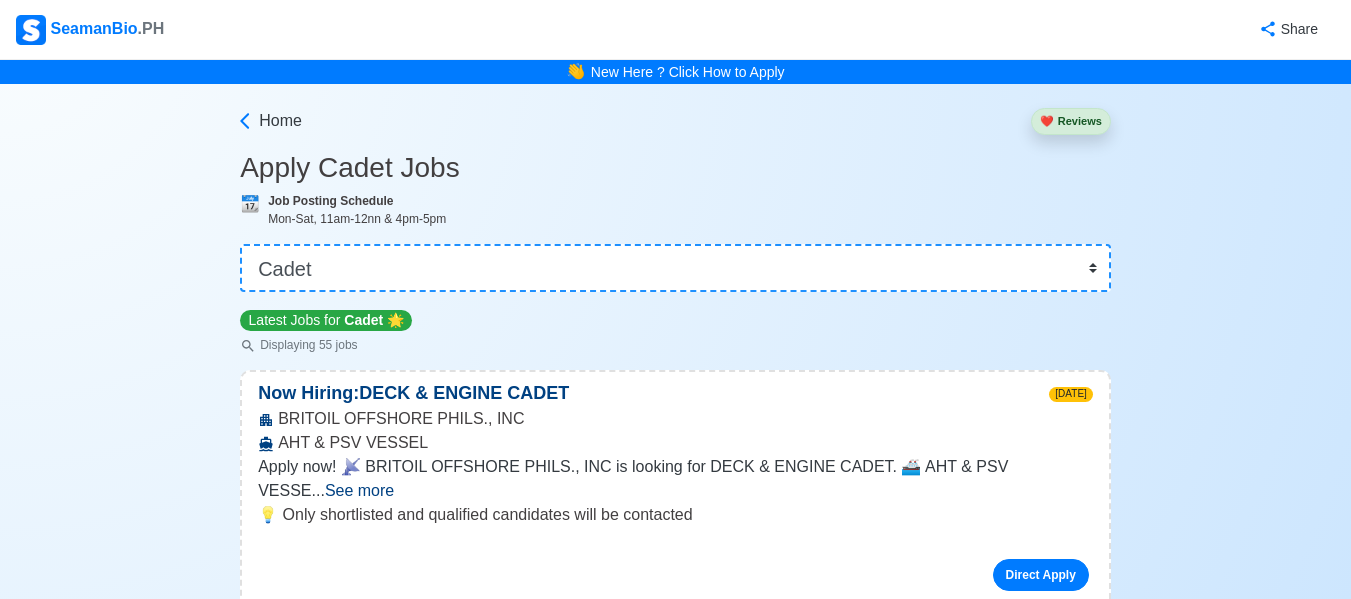 click on "SeamanBio .PH" at bounding box center [90, 30] 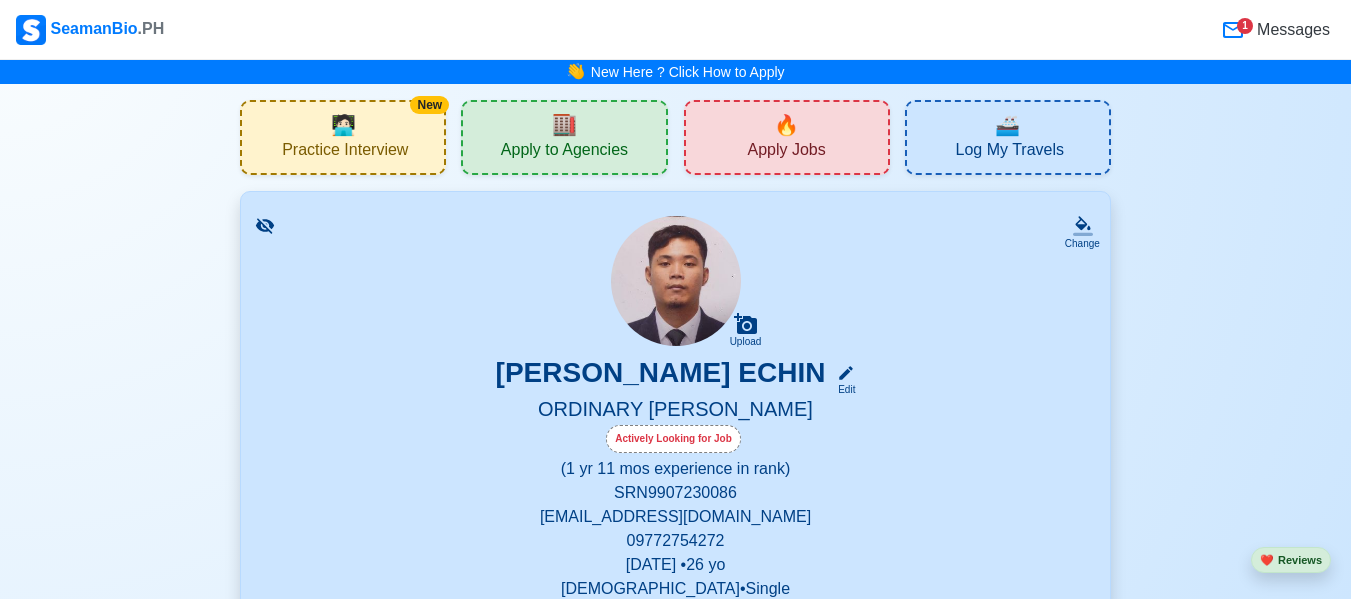 click on "🏬" at bounding box center (564, 125) 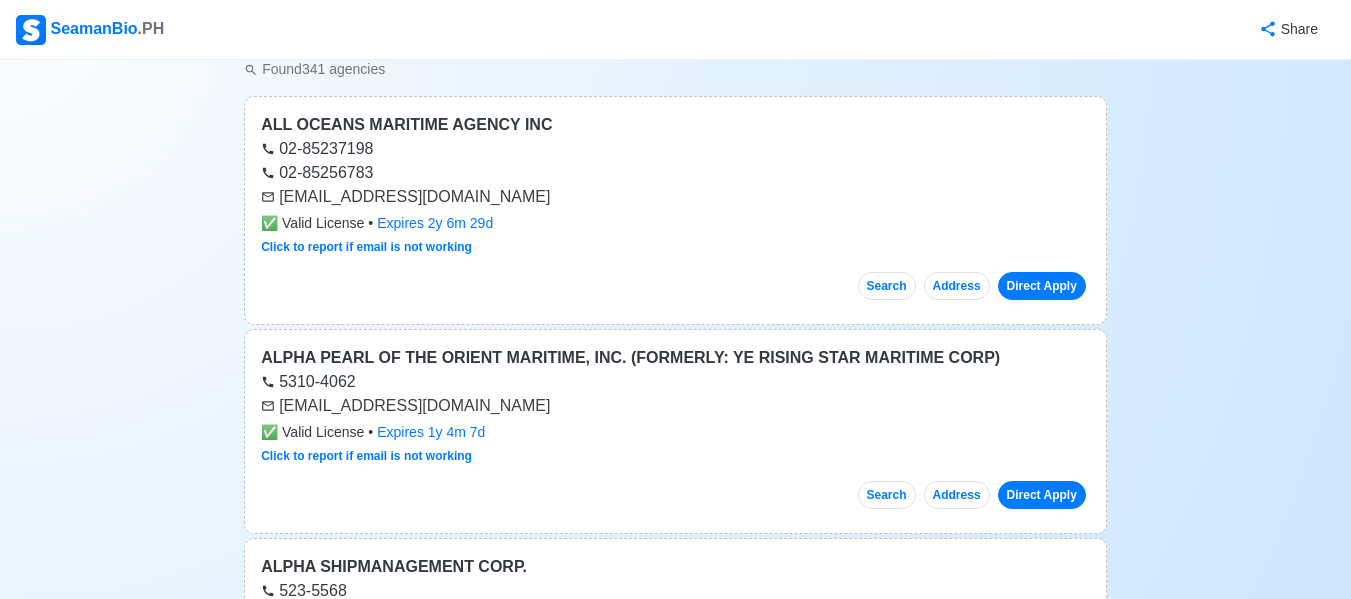 scroll, scrollTop: 0, scrollLeft: 0, axis: both 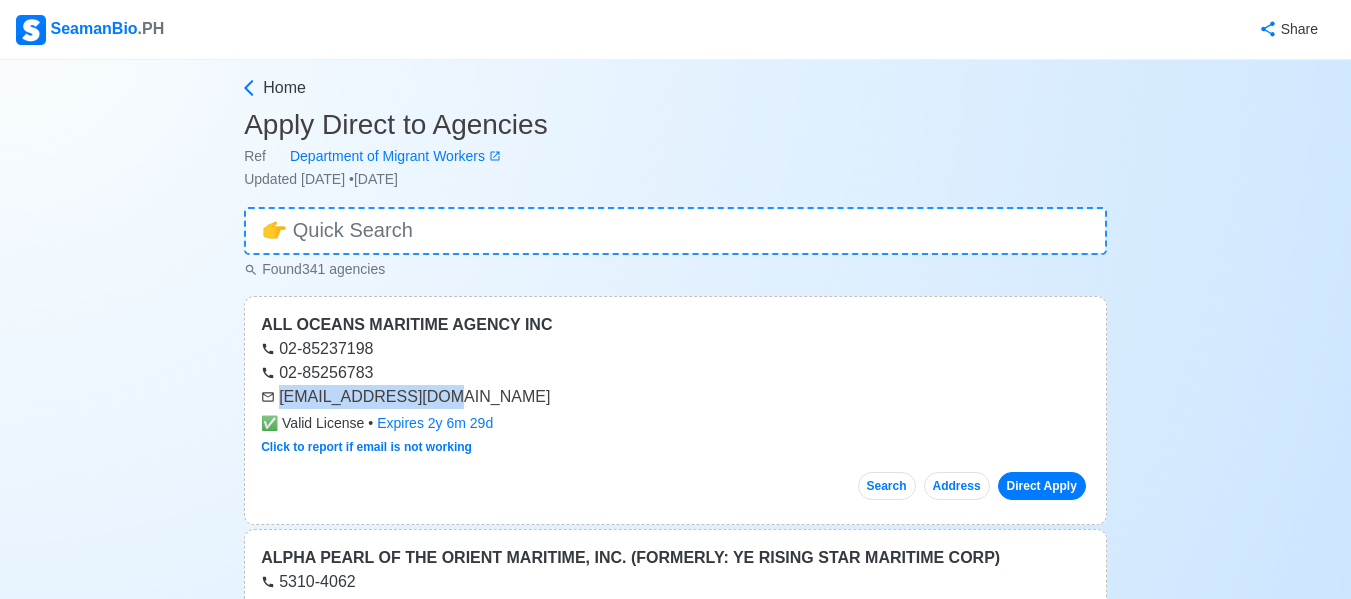 drag, startPoint x: 281, startPoint y: 397, endPoint x: 444, endPoint y: 400, distance: 163.0276 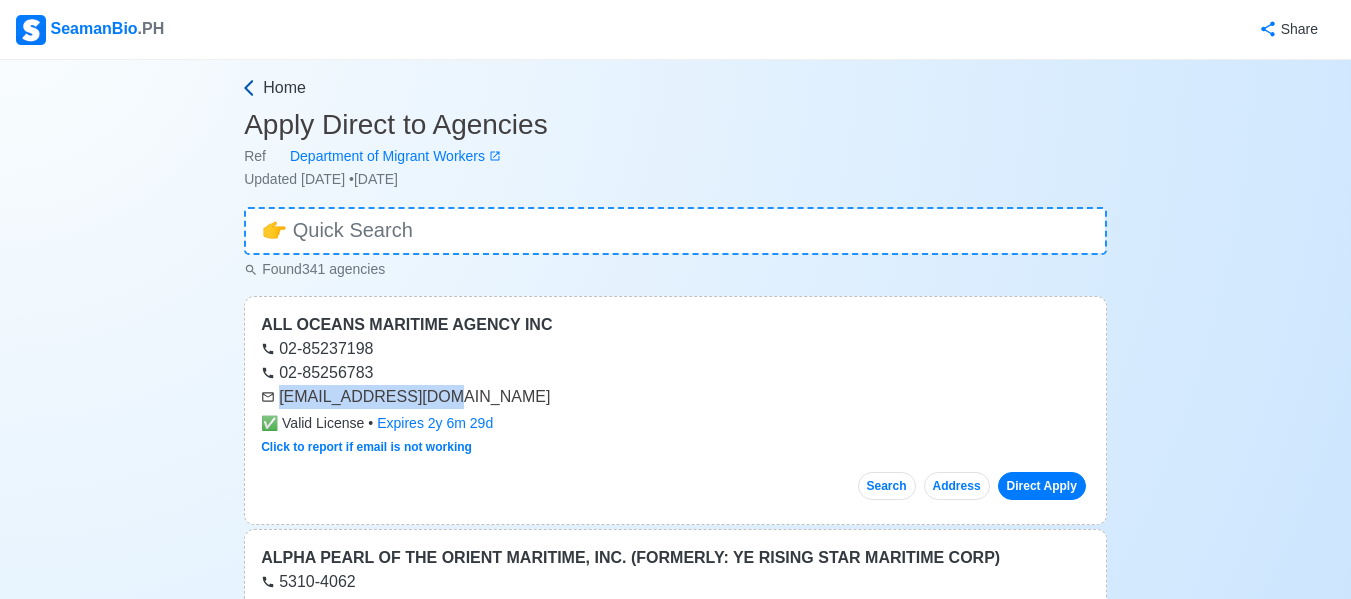 copy on "admin@alloma.com.ph" 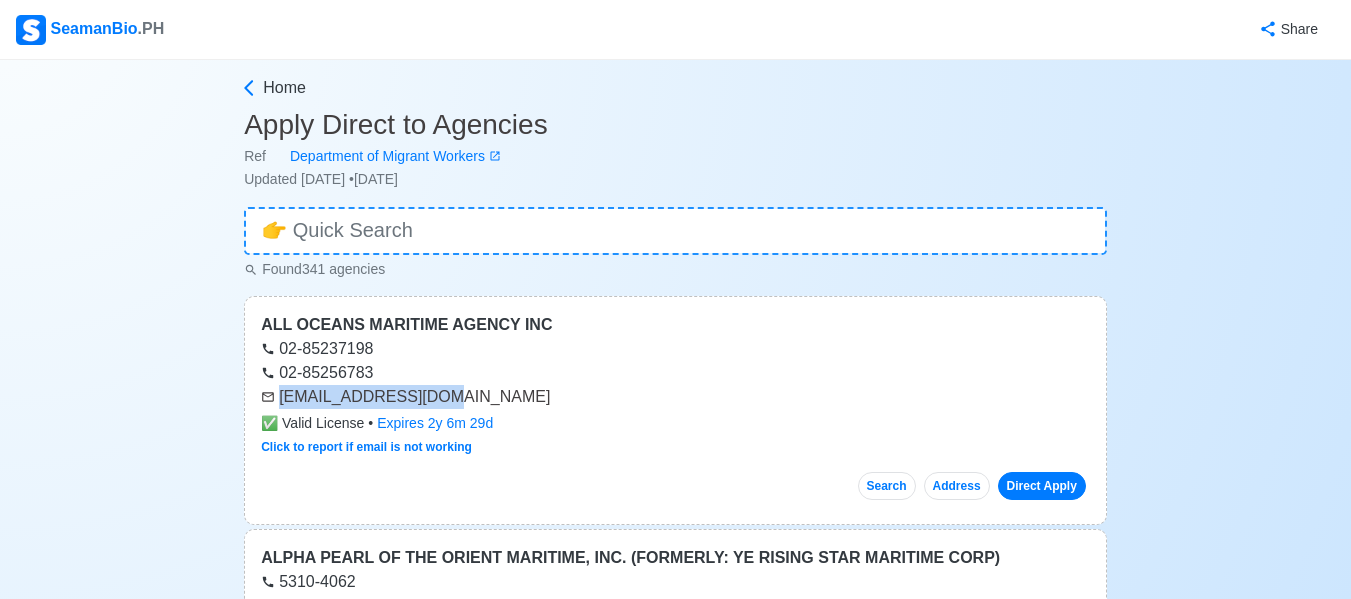 scroll, scrollTop: 300, scrollLeft: 0, axis: vertical 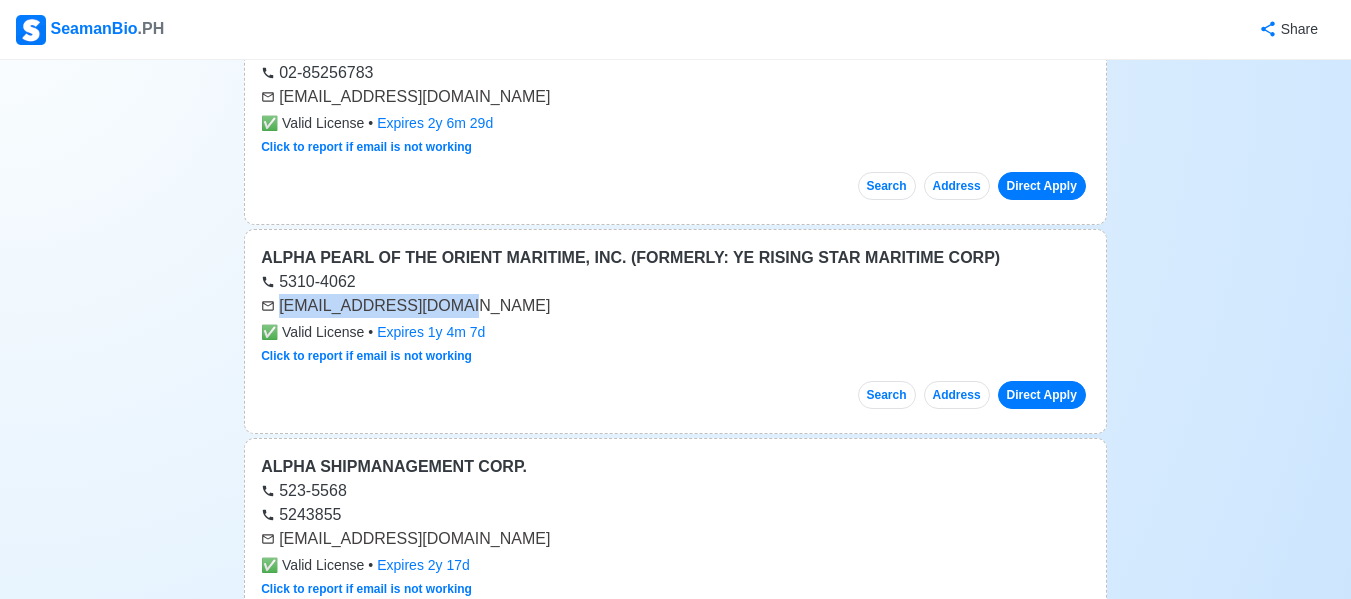 drag, startPoint x: 280, startPoint y: 306, endPoint x: 532, endPoint y: 316, distance: 252.19833 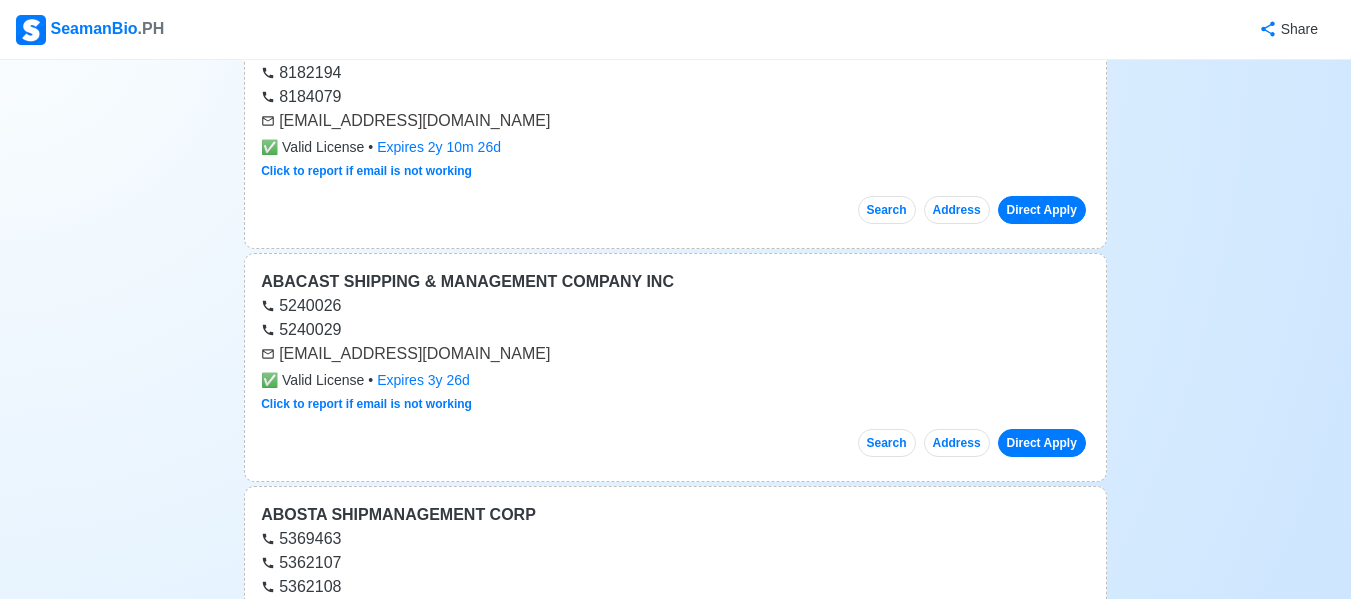 scroll, scrollTop: 80732, scrollLeft: 0, axis: vertical 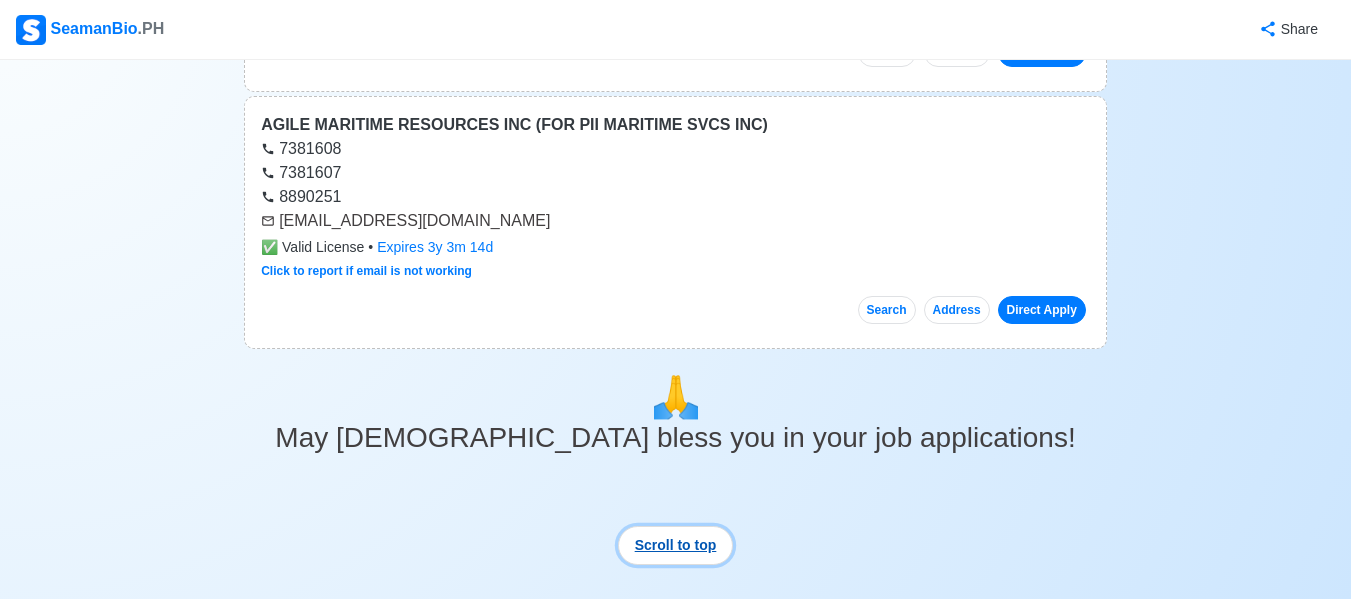 click on "Scroll to top" at bounding box center [676, 545] 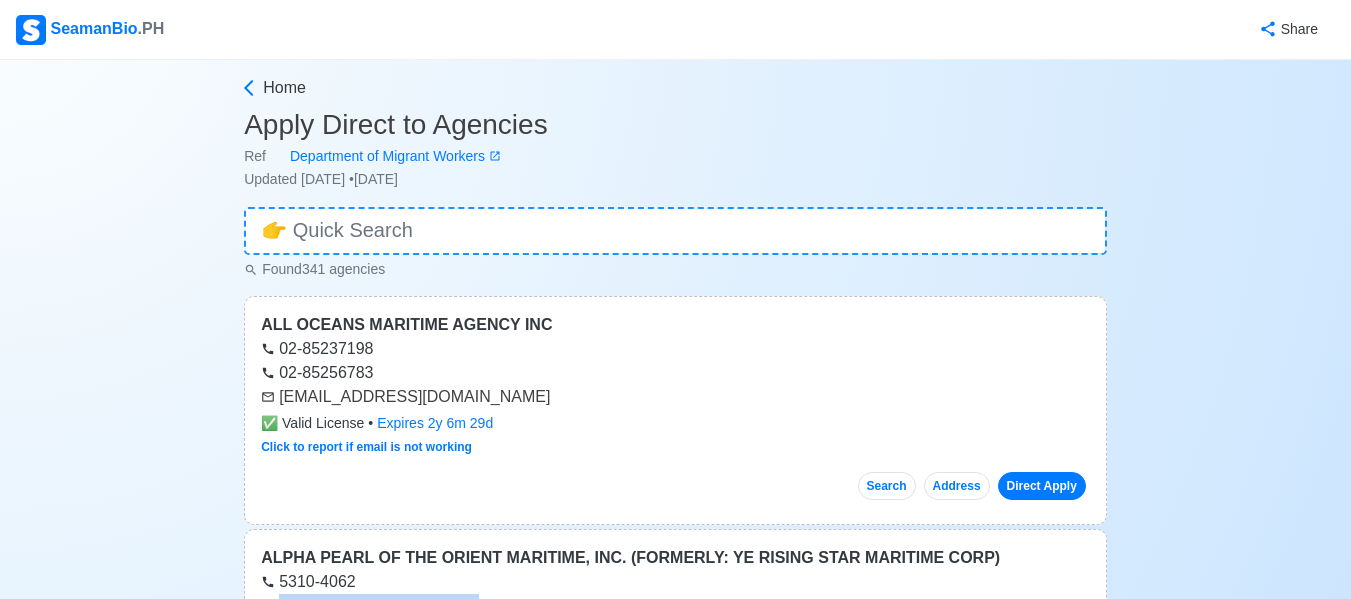 scroll, scrollTop: 500, scrollLeft: 0, axis: vertical 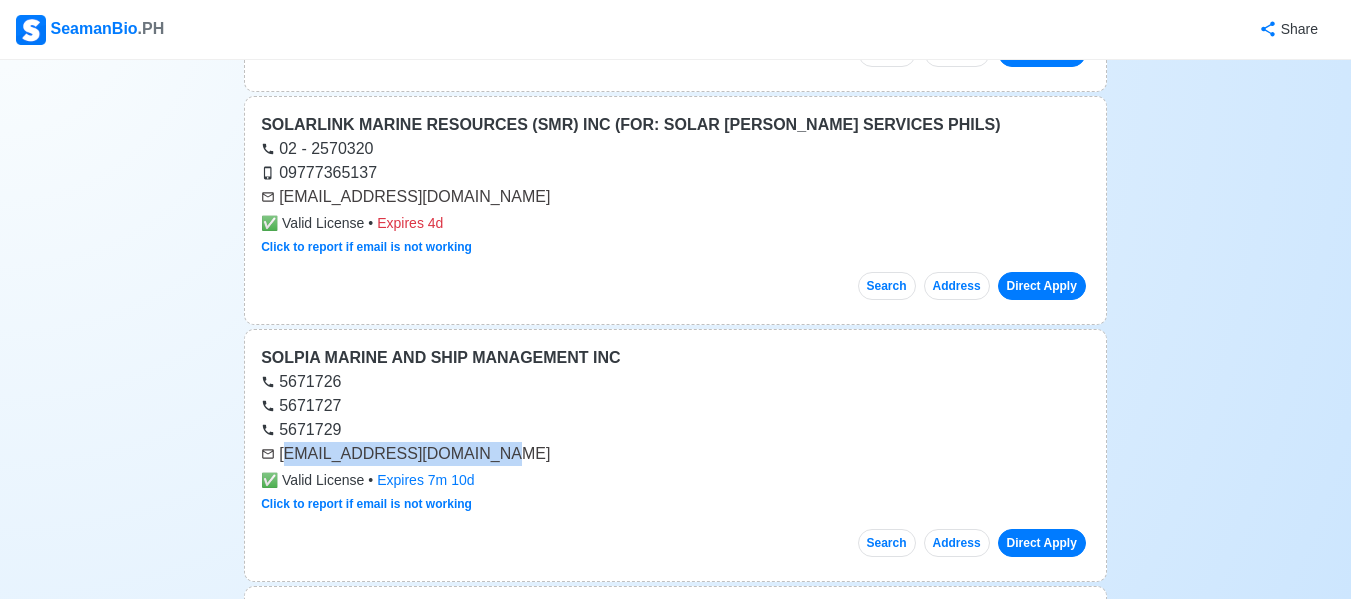 drag, startPoint x: 283, startPoint y: 379, endPoint x: 523, endPoint y: 374, distance: 240.05208 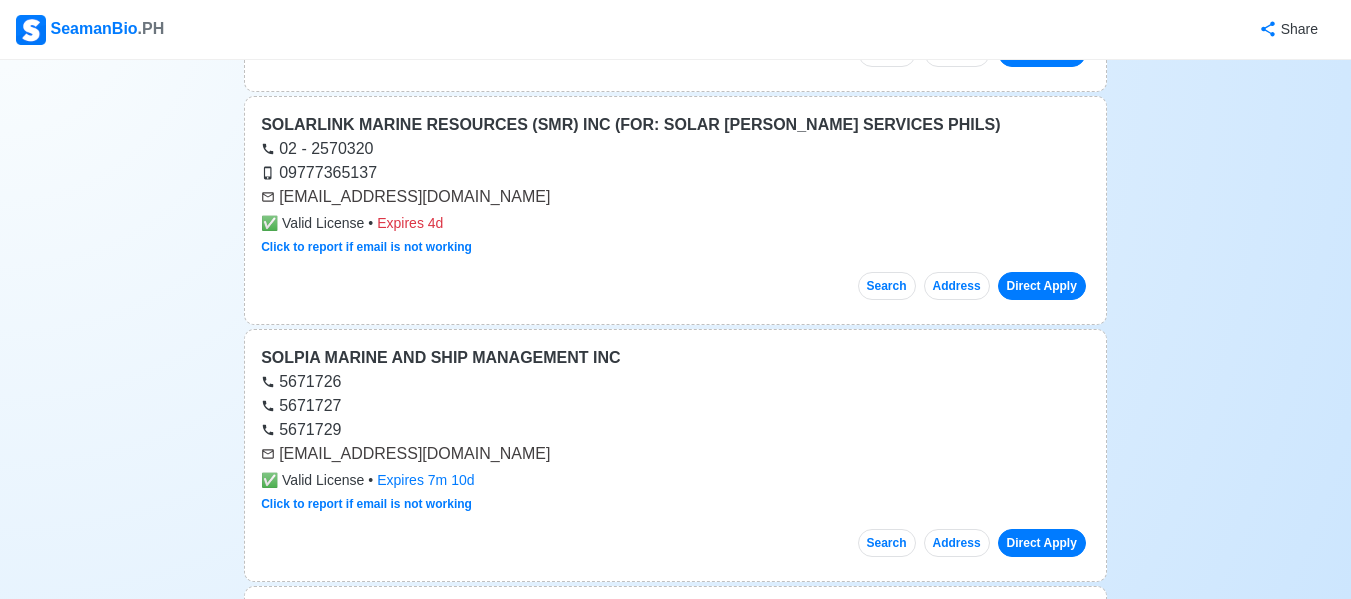 click on "solpiamarine215@gmail.com" at bounding box center (675, 454) 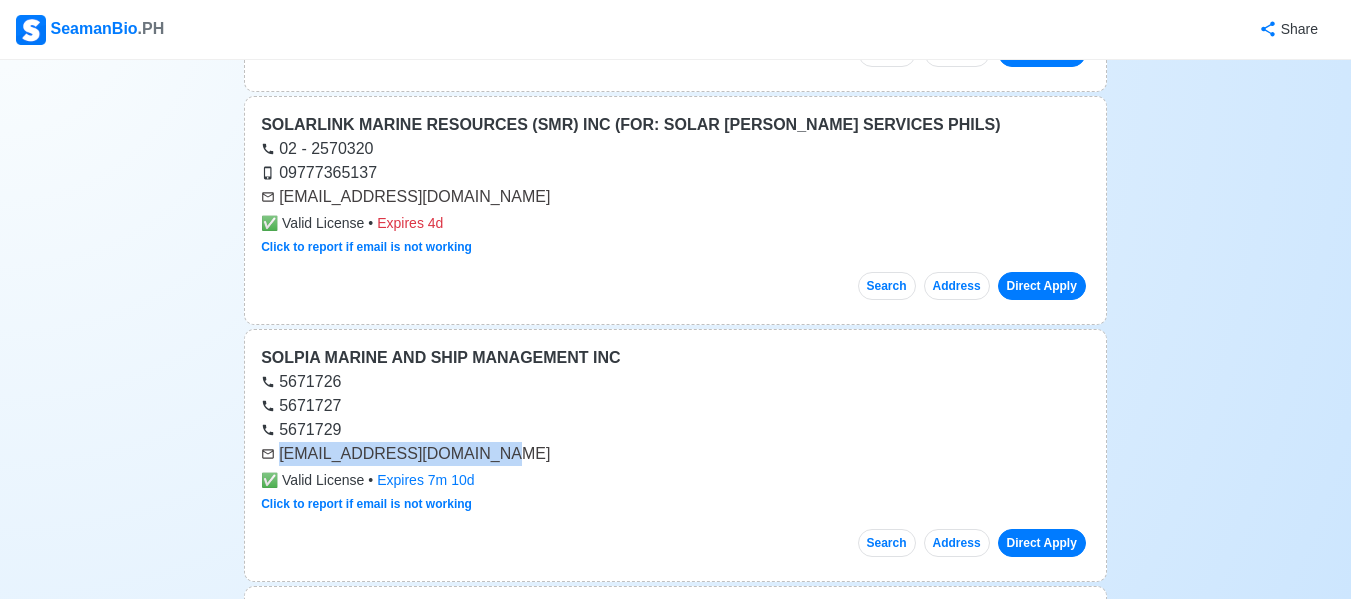 drag, startPoint x: 278, startPoint y: 381, endPoint x: 476, endPoint y: 392, distance: 198.30531 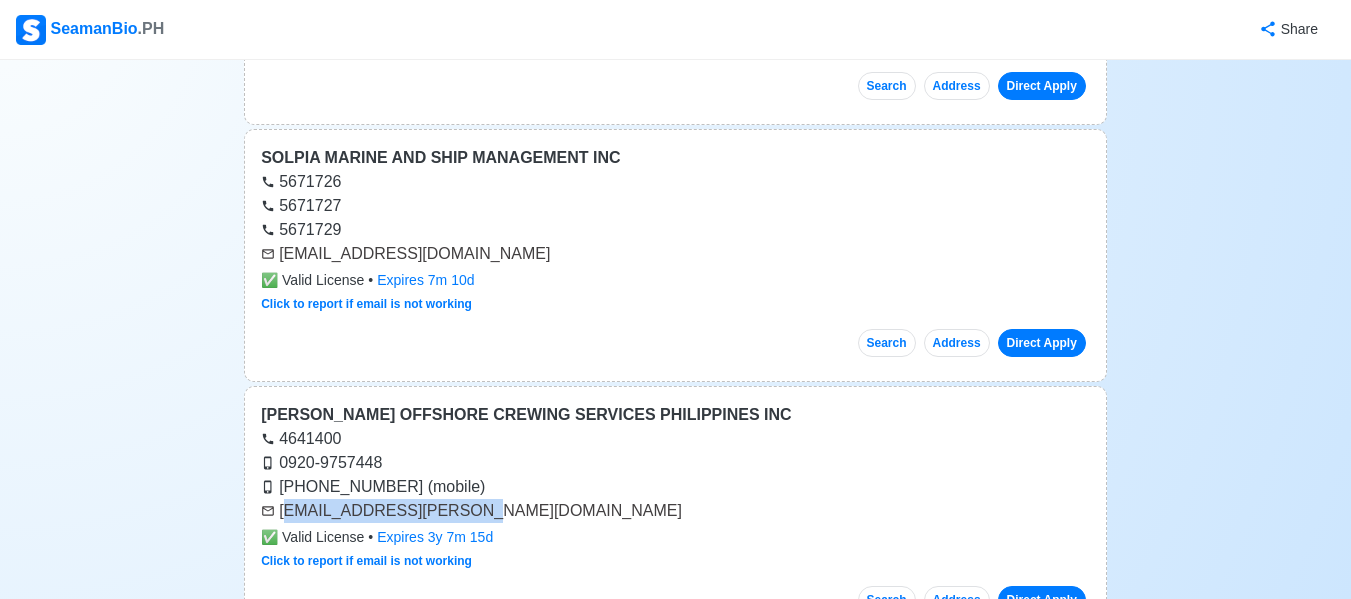 drag, startPoint x: 284, startPoint y: 436, endPoint x: 458, endPoint y: 443, distance: 174.14075 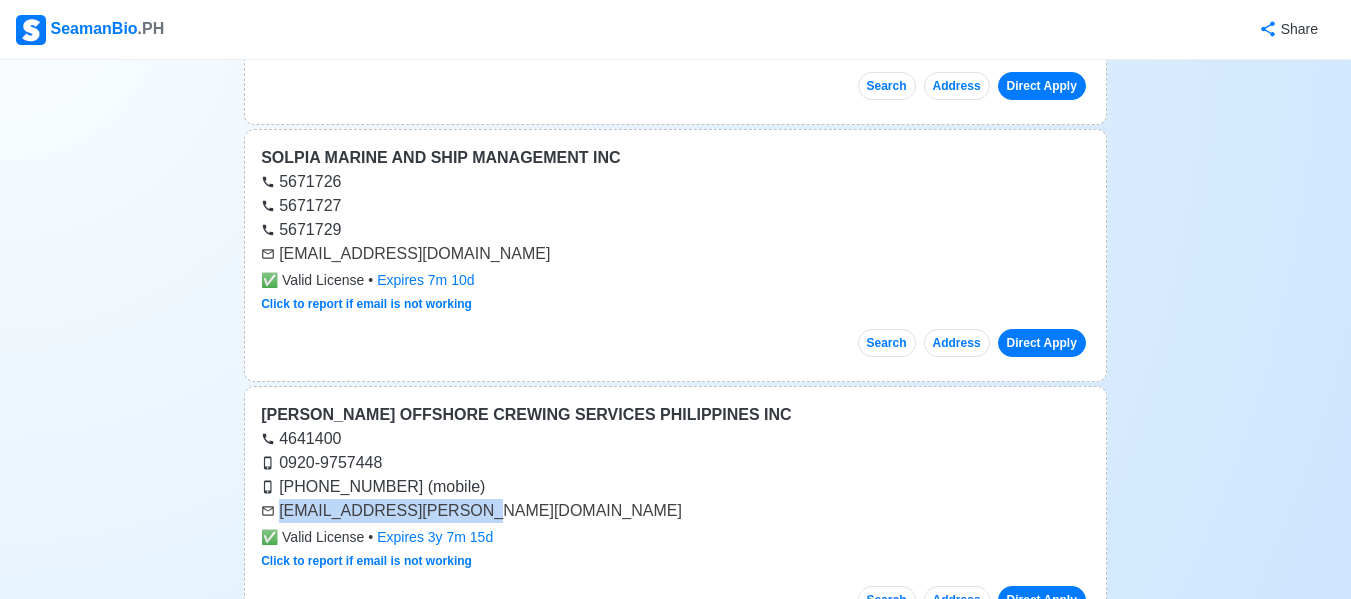 drag, startPoint x: 306, startPoint y: 441, endPoint x: 458, endPoint y: 437, distance: 152.05263 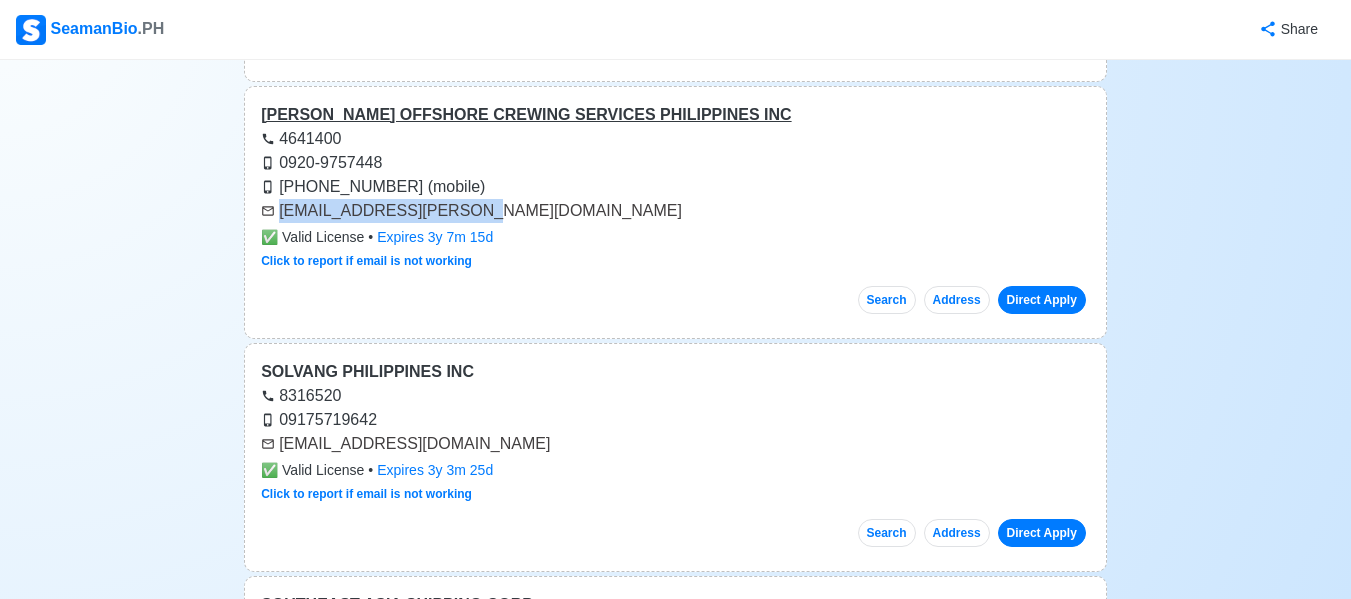 scroll, scrollTop: 63132, scrollLeft: 0, axis: vertical 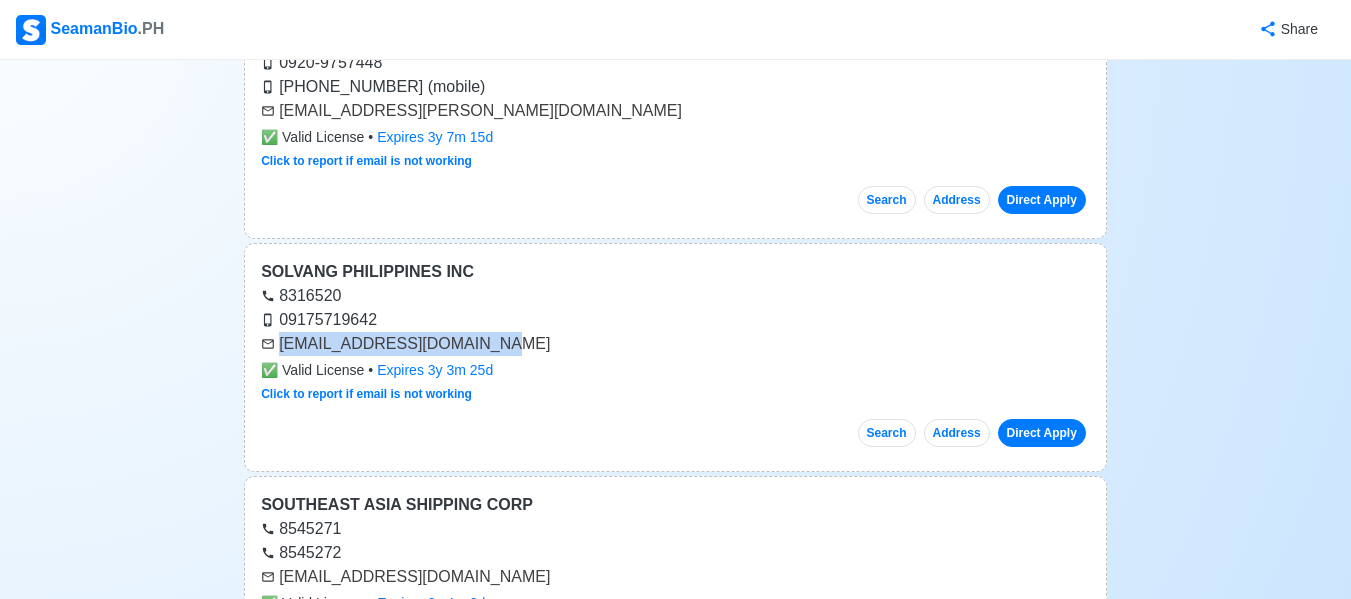 drag, startPoint x: 280, startPoint y: 271, endPoint x: 477, endPoint y: 284, distance: 197.42847 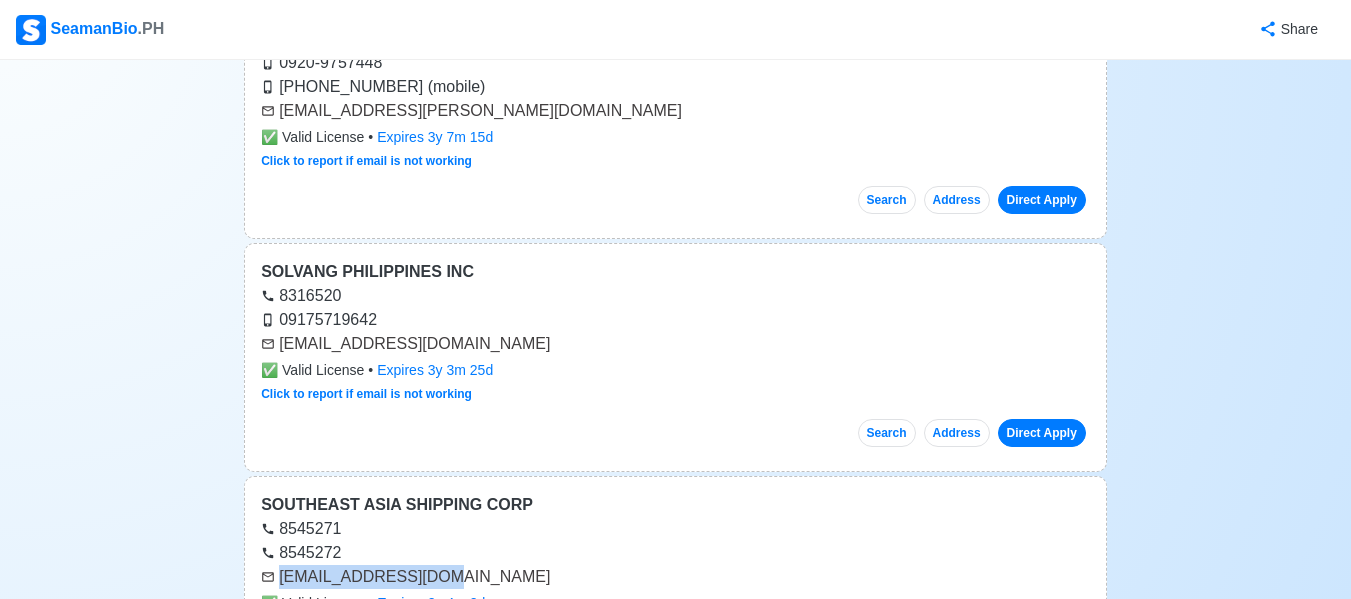 drag, startPoint x: 280, startPoint y: 501, endPoint x: 434, endPoint y: 504, distance: 154.02922 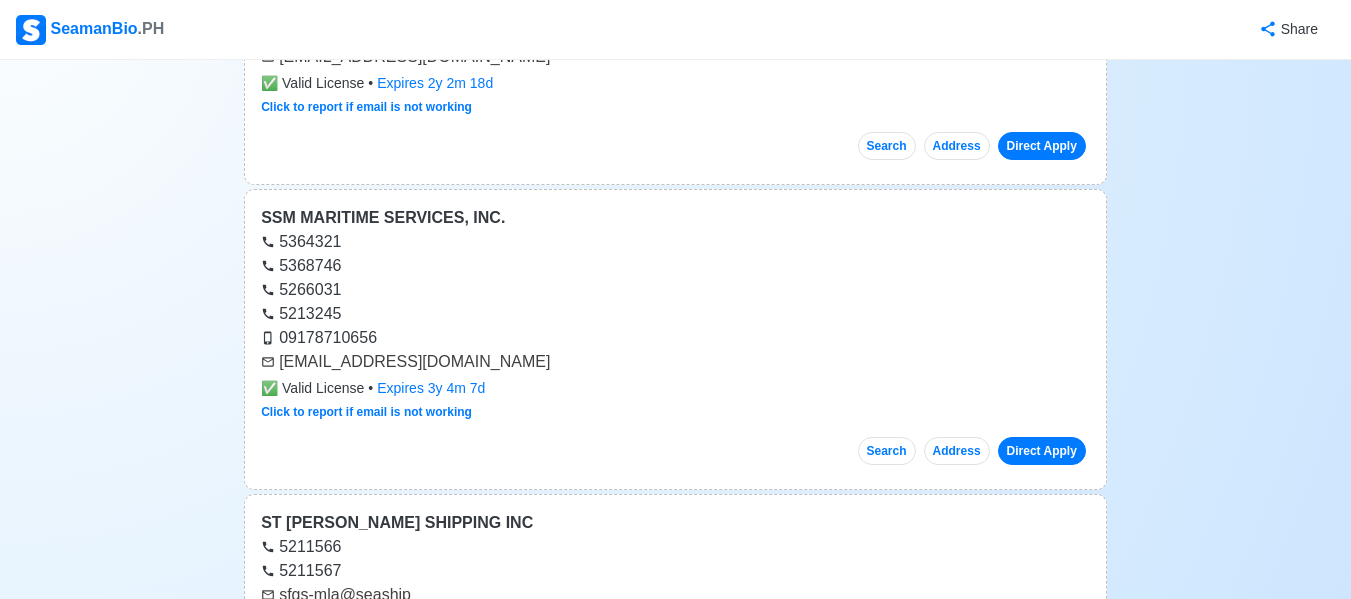 scroll, scrollTop: 64532, scrollLeft: 0, axis: vertical 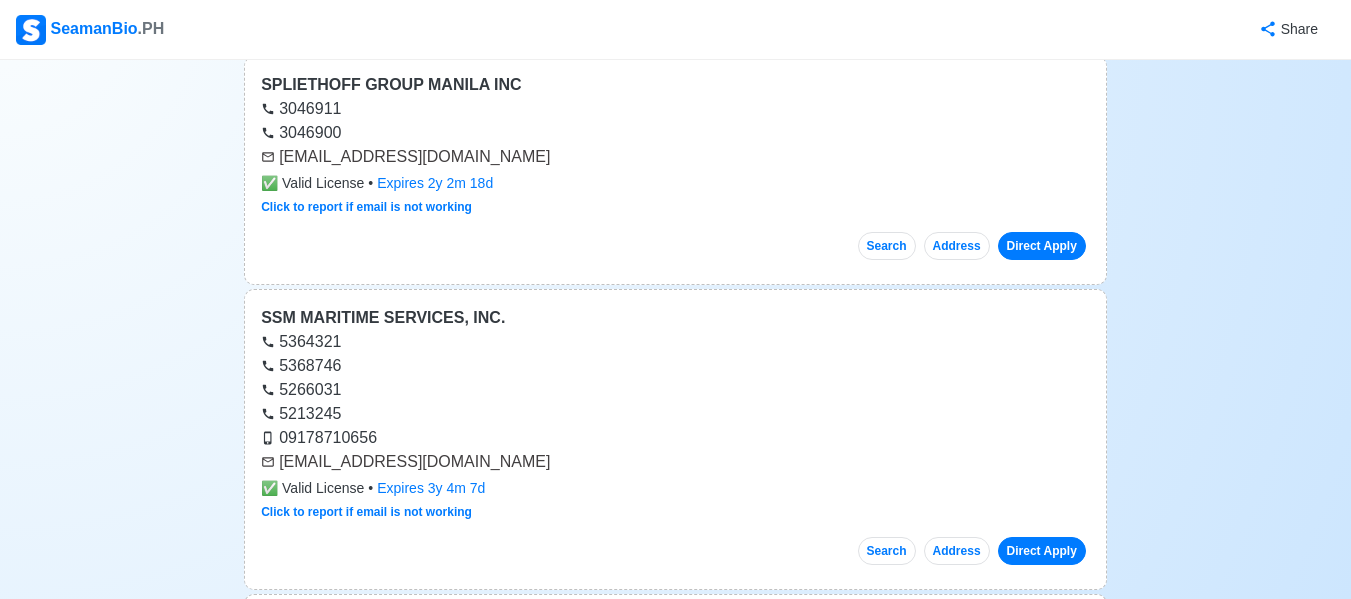 drag, startPoint x: 280, startPoint y: 366, endPoint x: 535, endPoint y: 371, distance: 255.04901 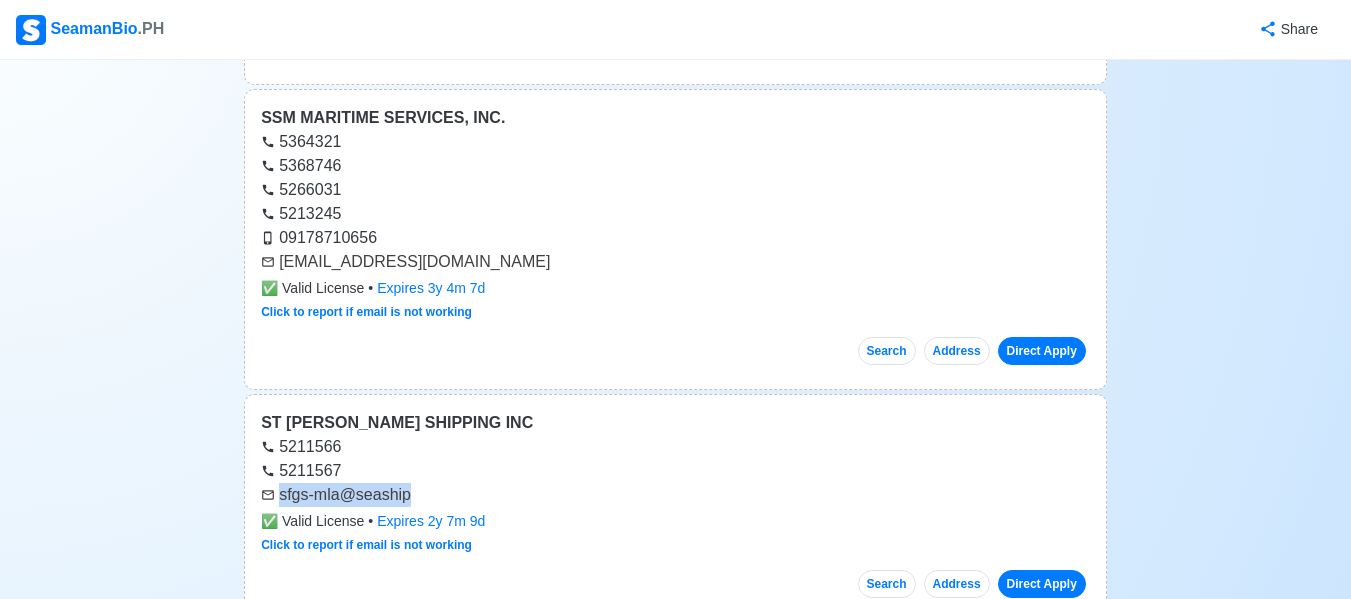 drag, startPoint x: 279, startPoint y: 397, endPoint x: 425, endPoint y: 399, distance: 146.0137 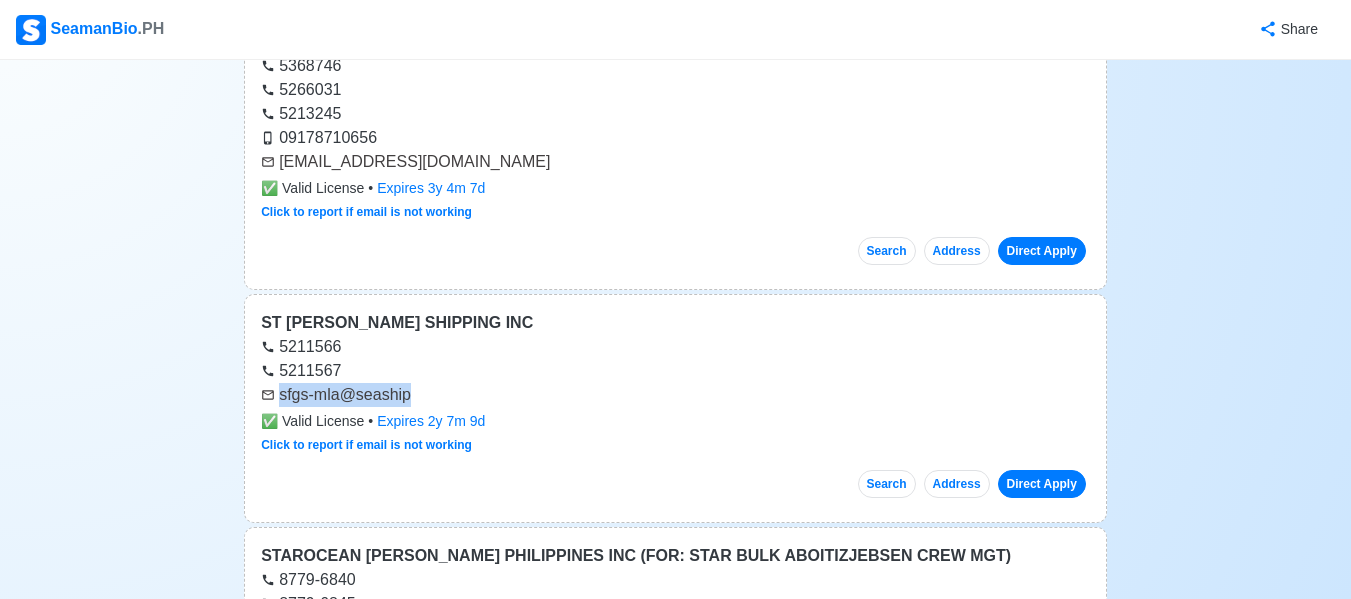scroll, scrollTop: 64932, scrollLeft: 0, axis: vertical 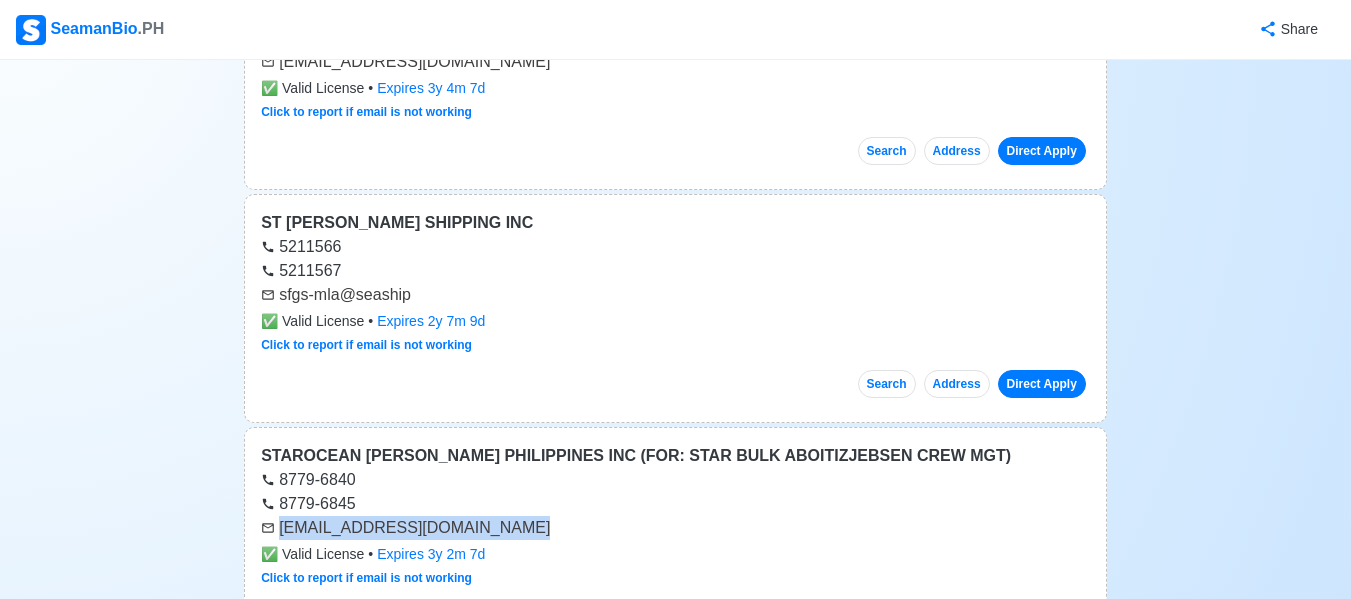 drag, startPoint x: 280, startPoint y: 430, endPoint x: 505, endPoint y: 436, distance: 225.07999 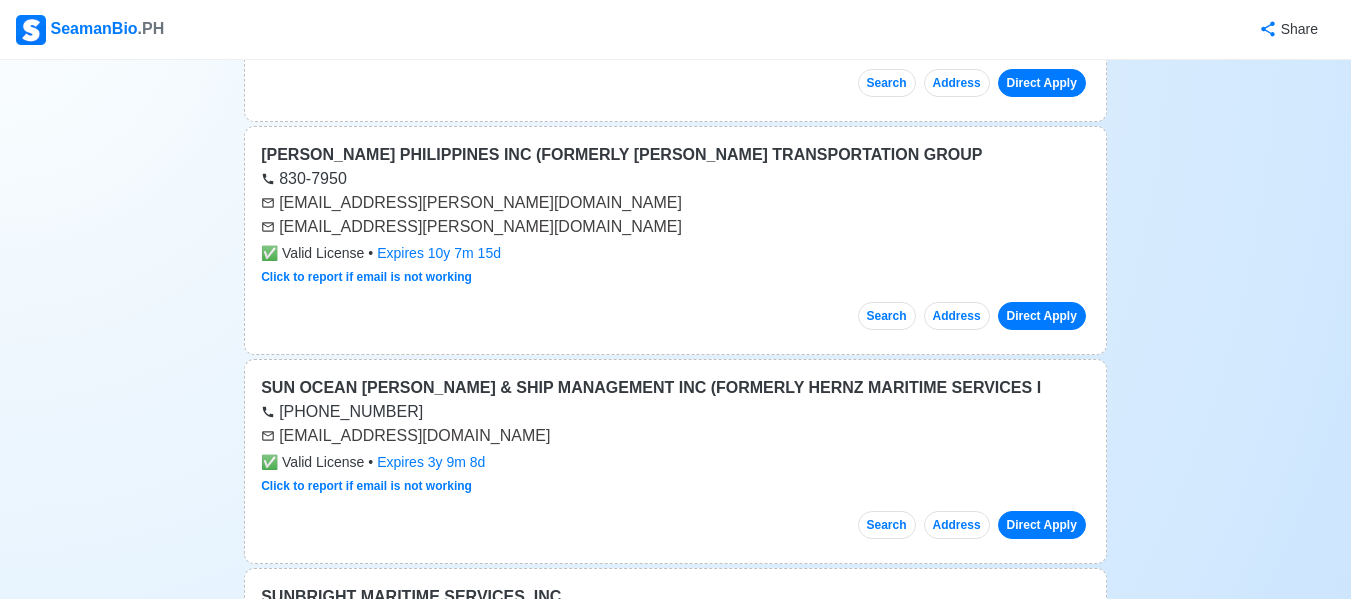 scroll, scrollTop: 66032, scrollLeft: 0, axis: vertical 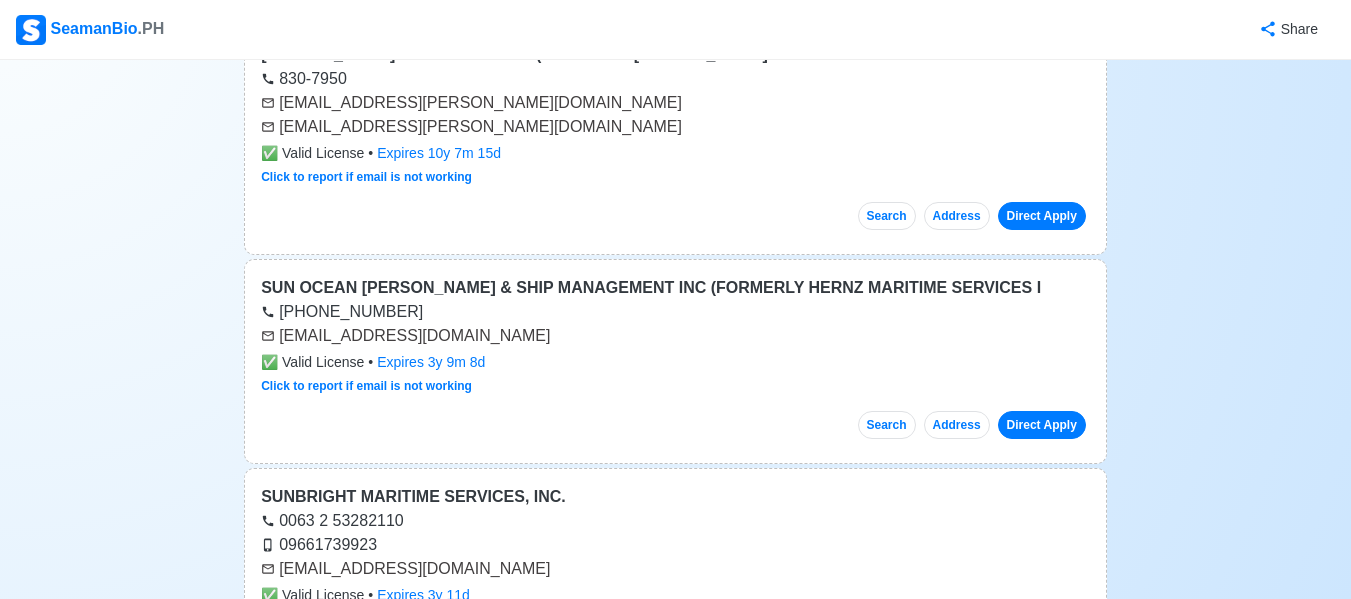 drag, startPoint x: 282, startPoint y: 473, endPoint x: 543, endPoint y: 470, distance: 261.01724 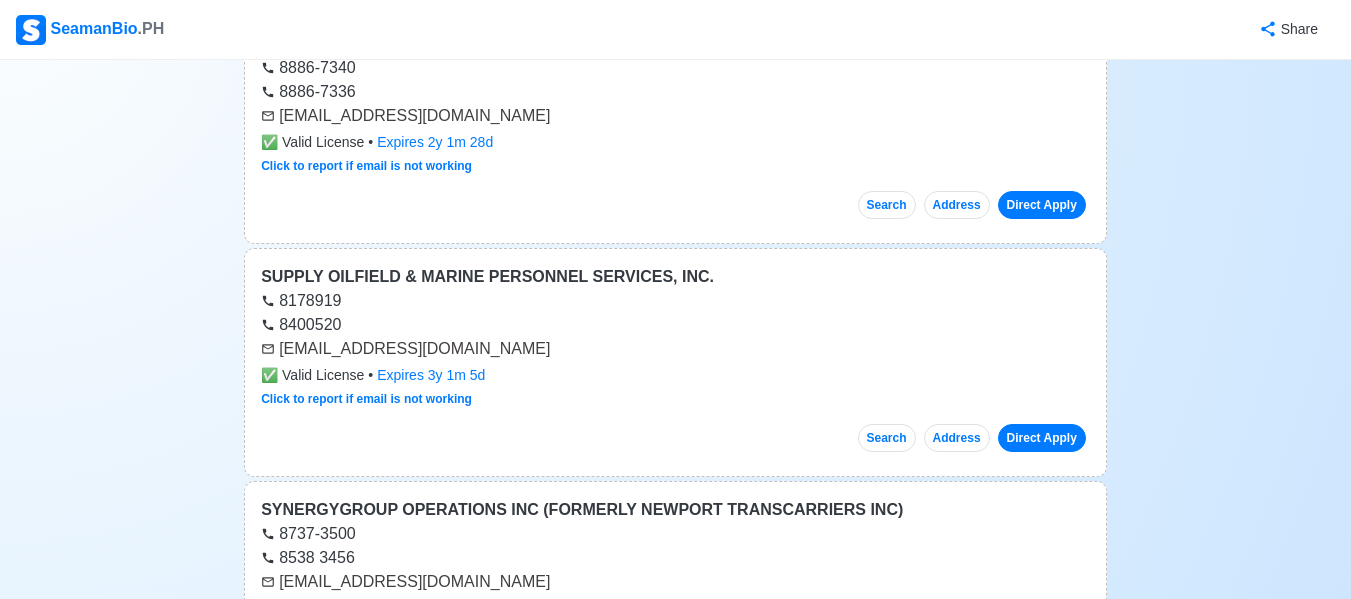 scroll, scrollTop: 67732, scrollLeft: 0, axis: vertical 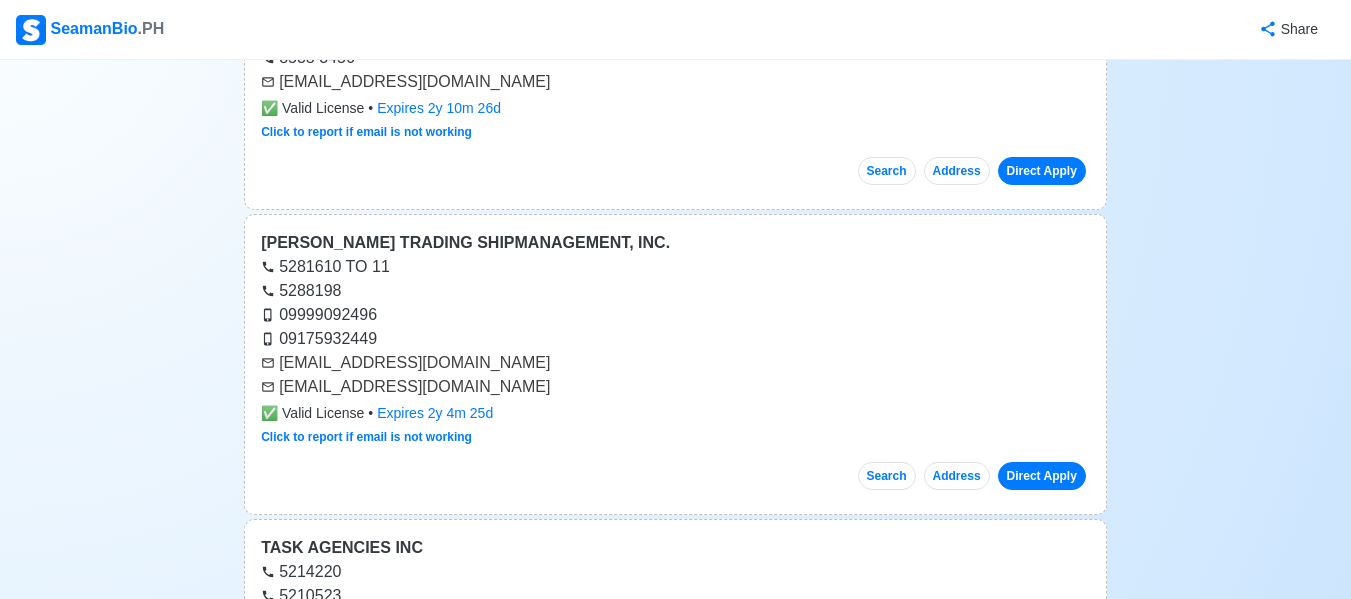 drag, startPoint x: 281, startPoint y: 522, endPoint x: 489, endPoint y: 520, distance: 208.00961 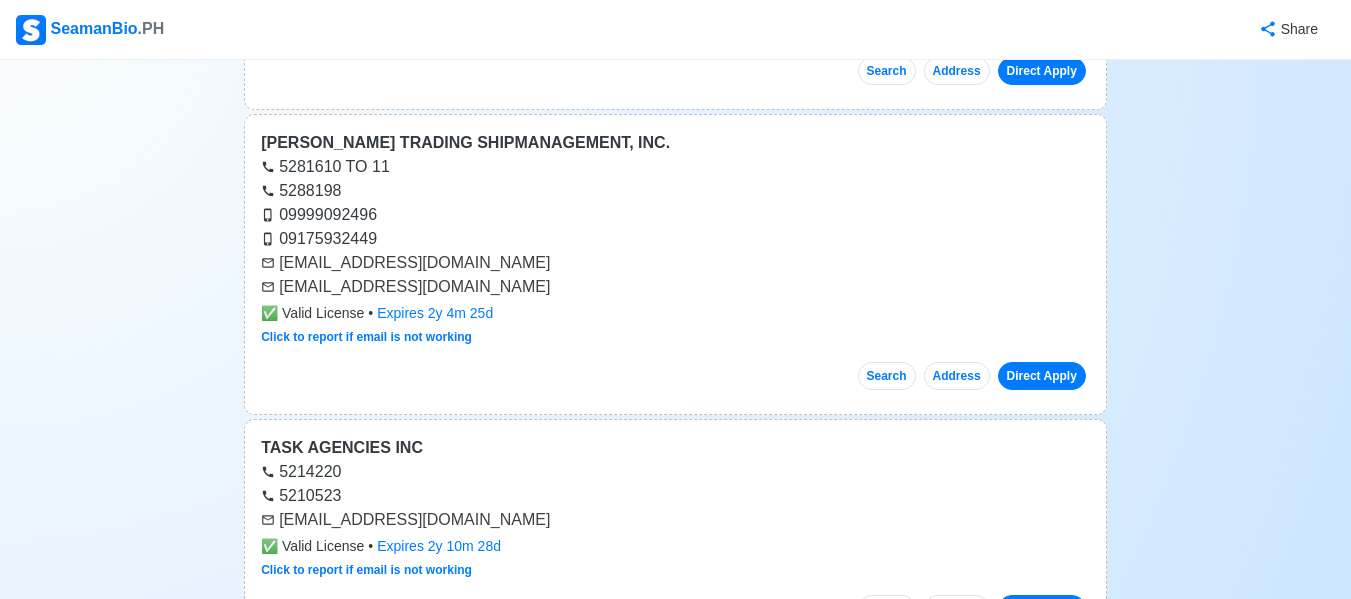 scroll, scrollTop: 68032, scrollLeft: 0, axis: vertical 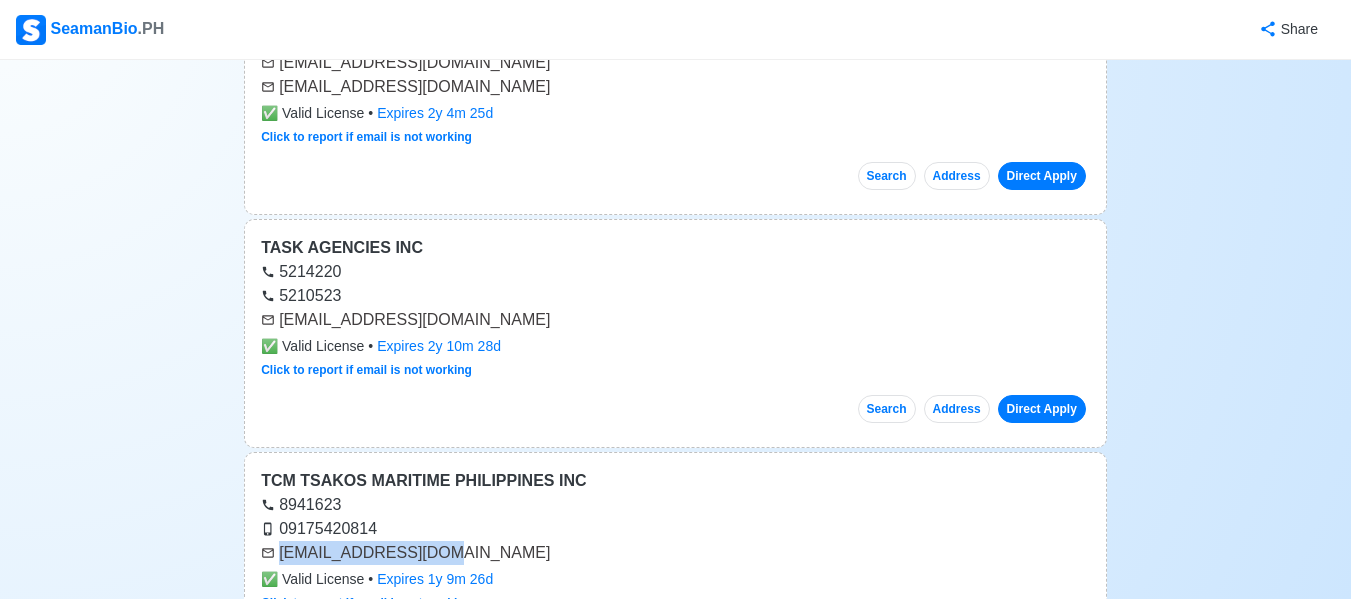 drag, startPoint x: 282, startPoint y: 455, endPoint x: 441, endPoint y: 450, distance: 159.0786 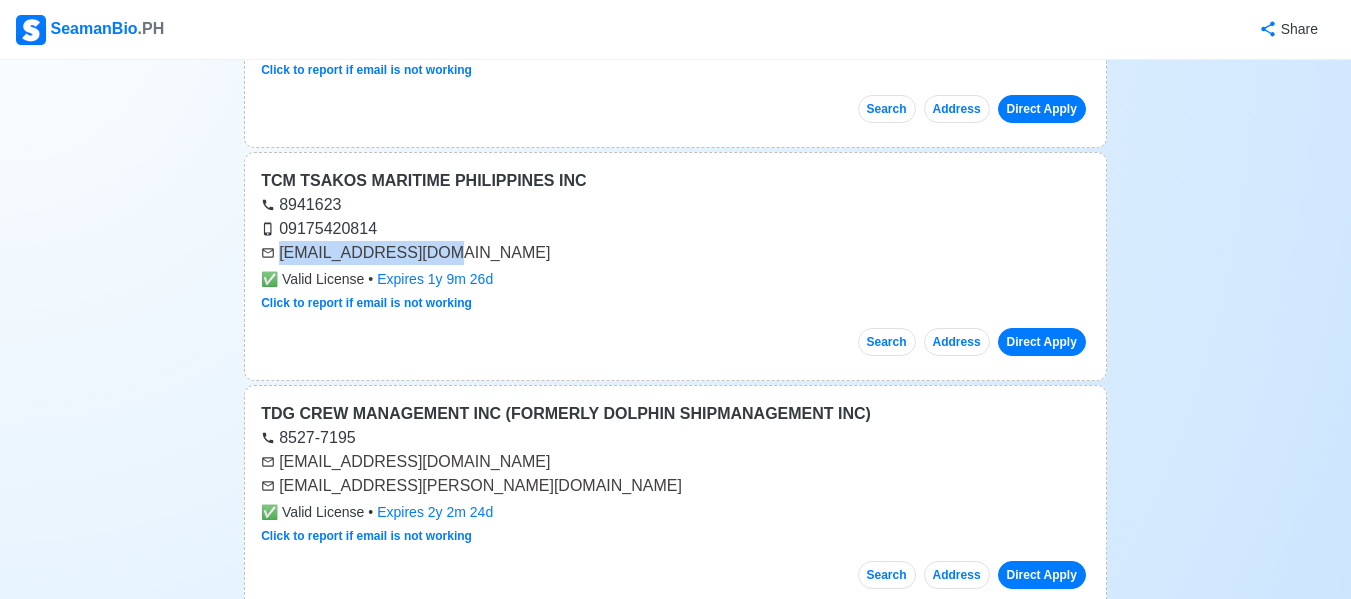 scroll, scrollTop: 68432, scrollLeft: 0, axis: vertical 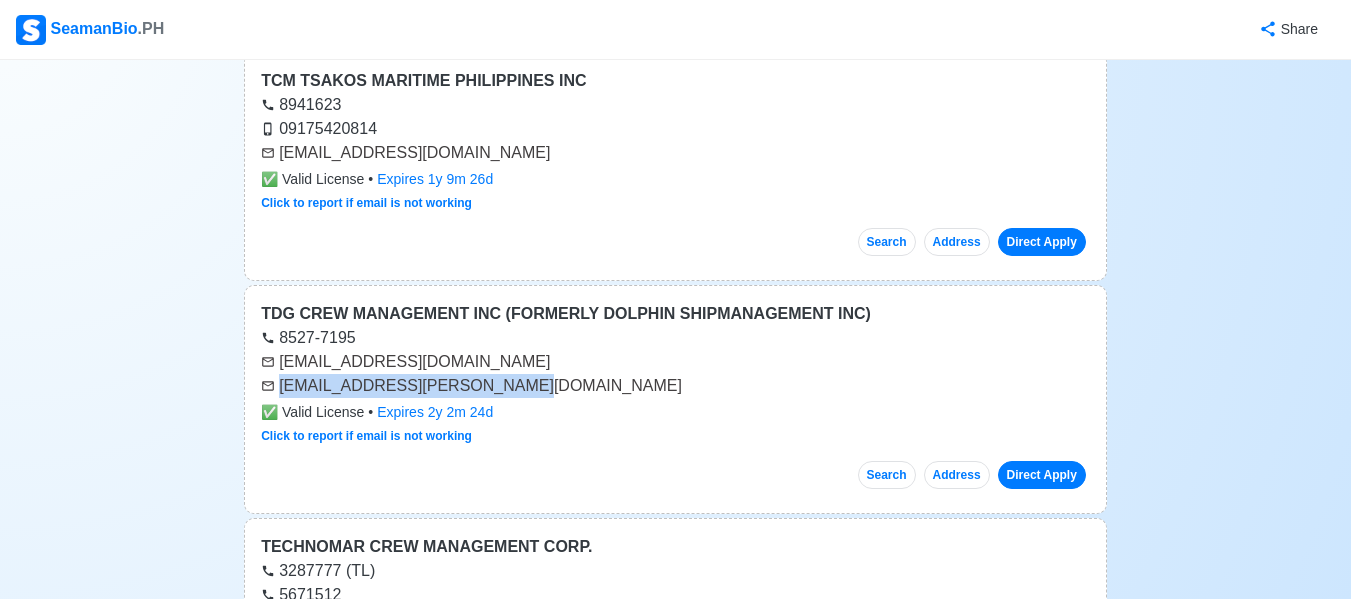drag, startPoint x: 280, startPoint y: 287, endPoint x: 513, endPoint y: 295, distance: 233.1373 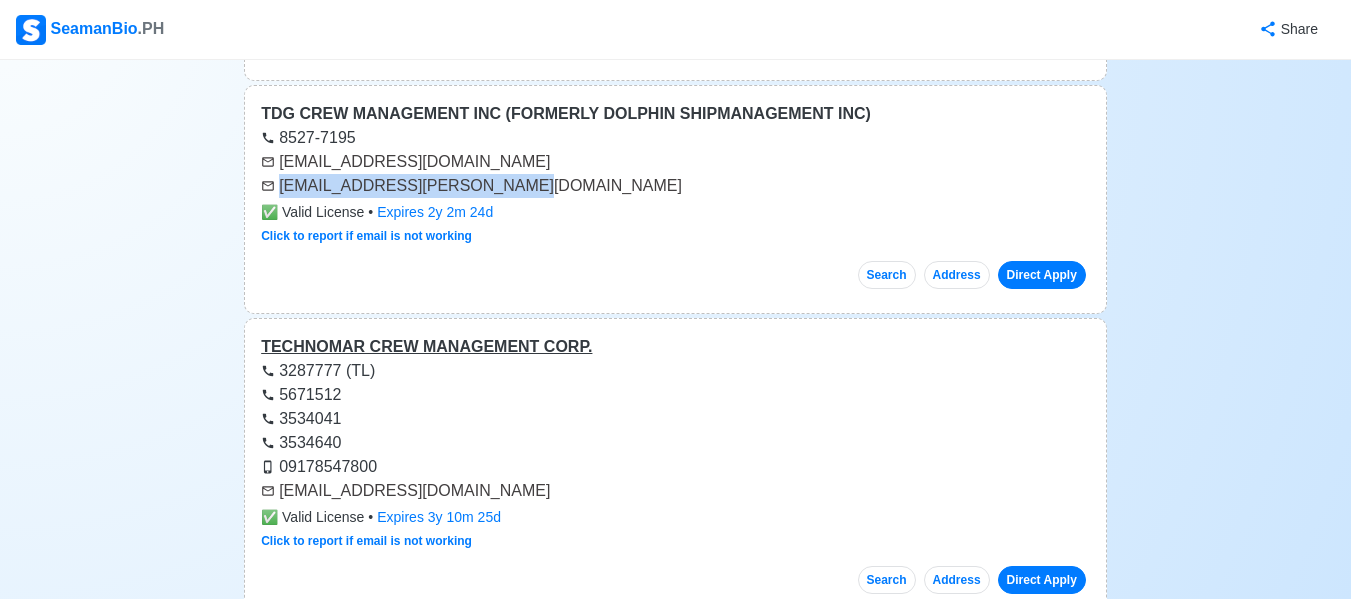 scroll, scrollTop: 68732, scrollLeft: 0, axis: vertical 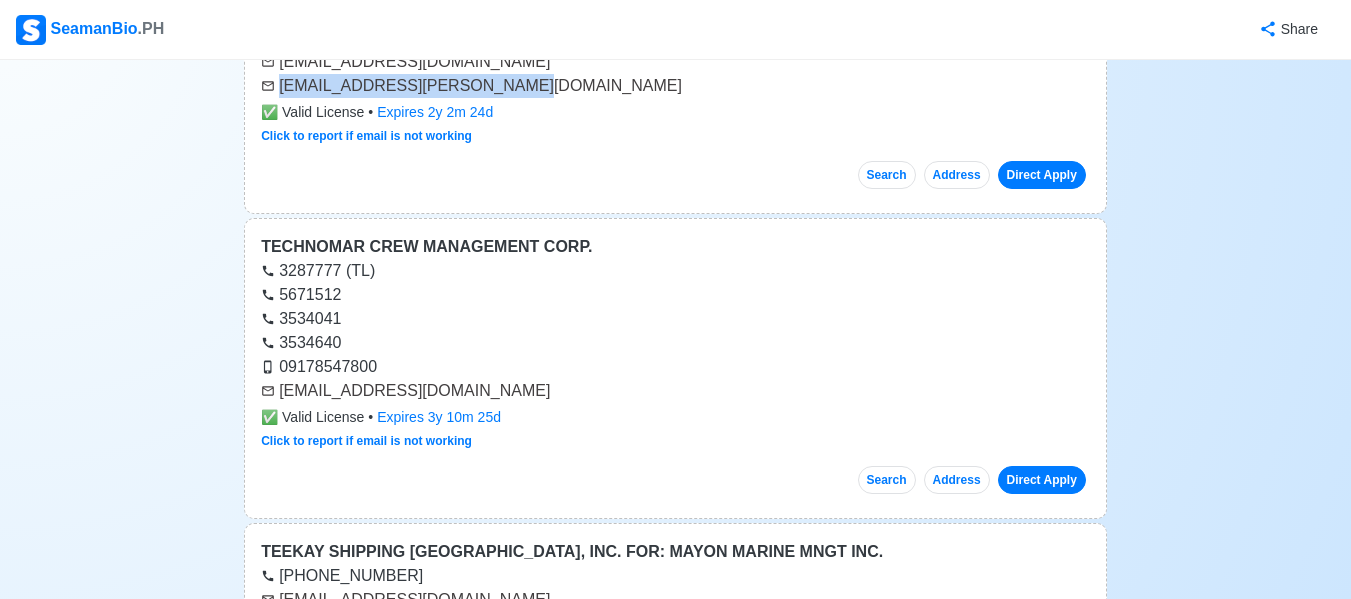 drag, startPoint x: 280, startPoint y: 291, endPoint x: 586, endPoint y: 295, distance: 306.02615 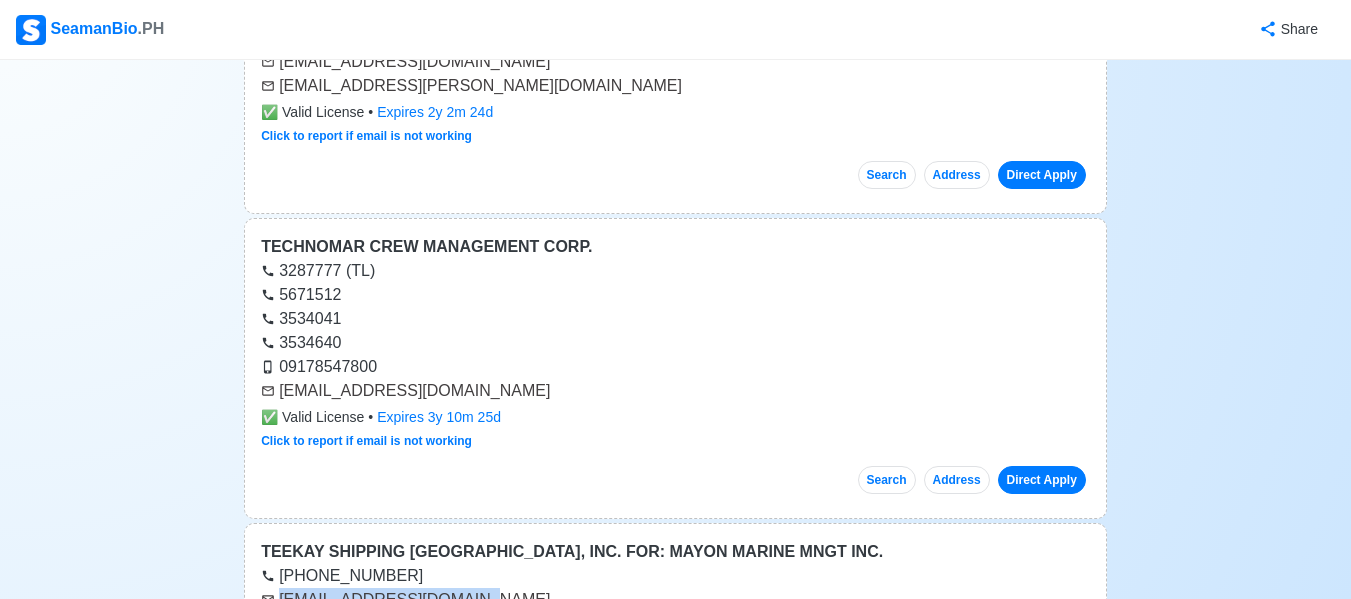 drag, startPoint x: 279, startPoint y: 500, endPoint x: 465, endPoint y: 504, distance: 186.043 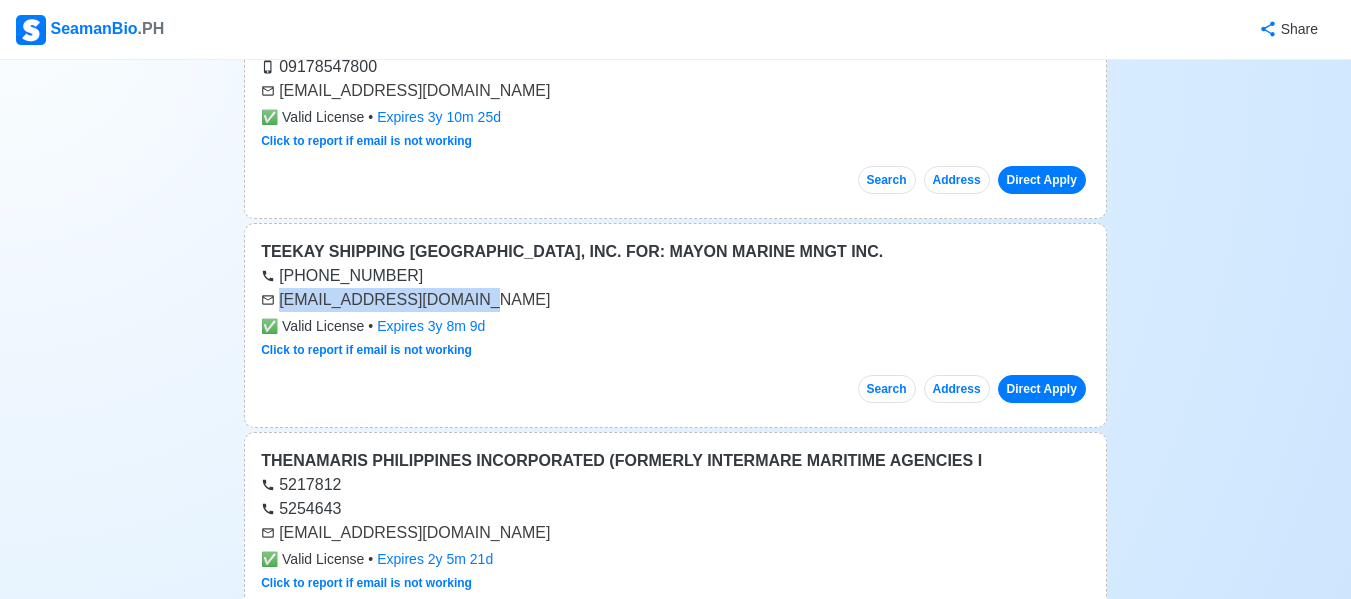 drag, startPoint x: 280, startPoint y: 432, endPoint x: 532, endPoint y: 439, distance: 252.0972 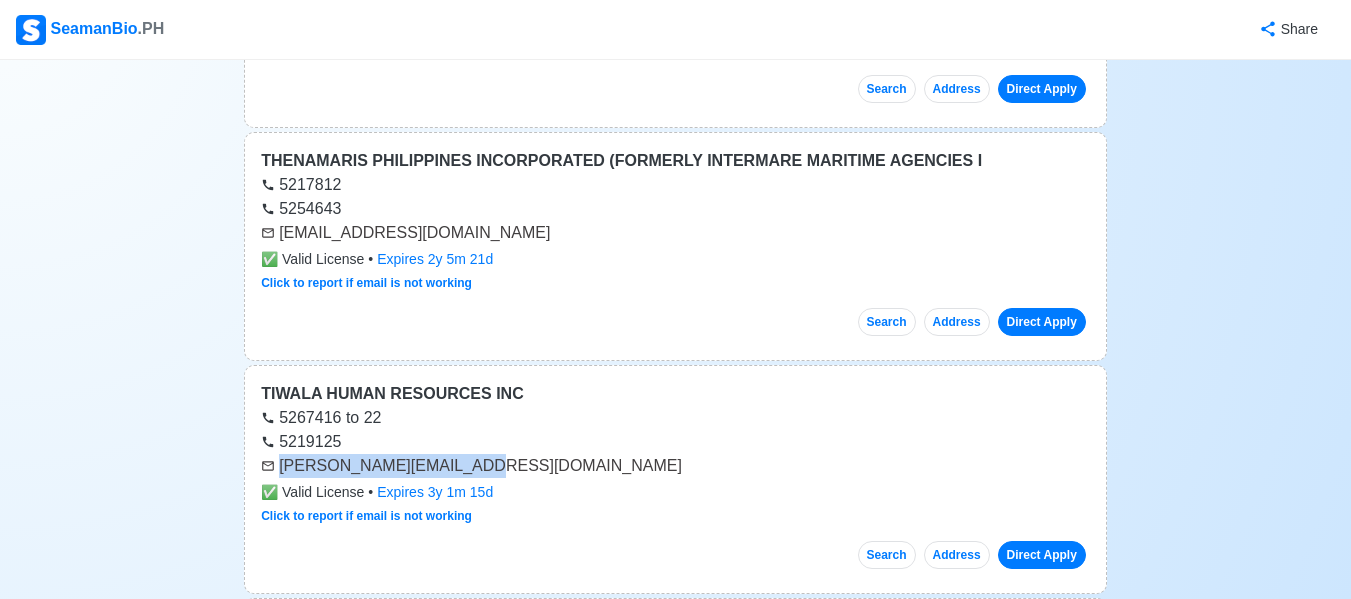 drag, startPoint x: 279, startPoint y: 366, endPoint x: 472, endPoint y: 375, distance: 193.20973 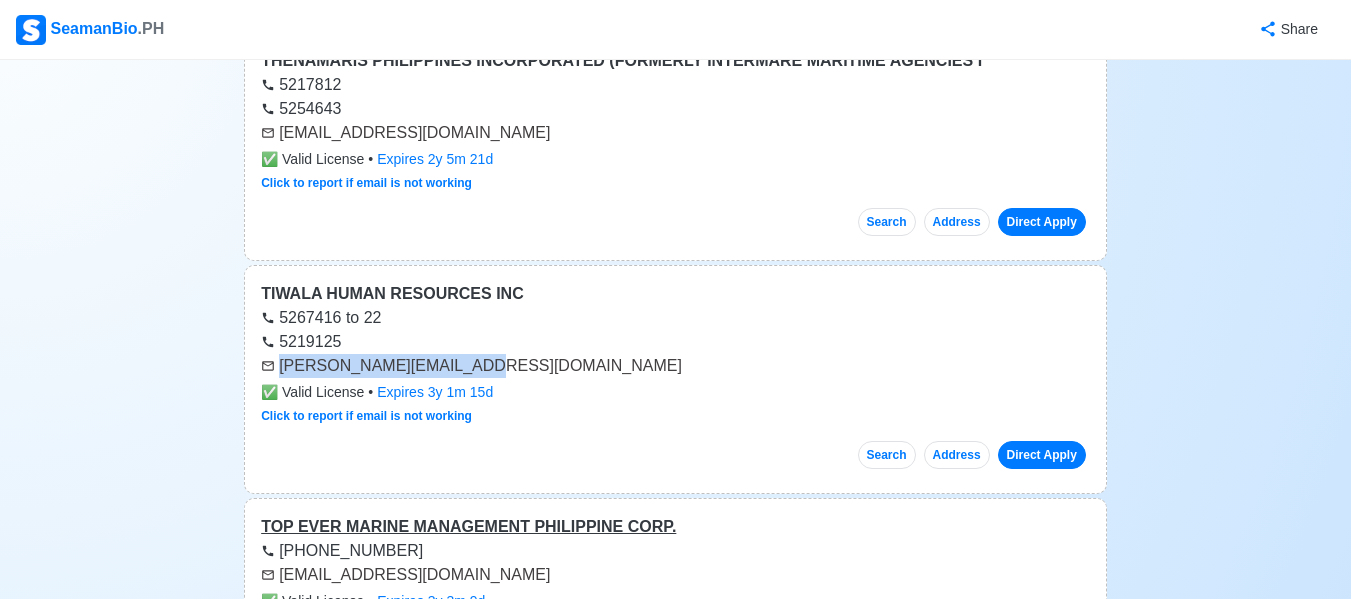 scroll, scrollTop: 69532, scrollLeft: 0, axis: vertical 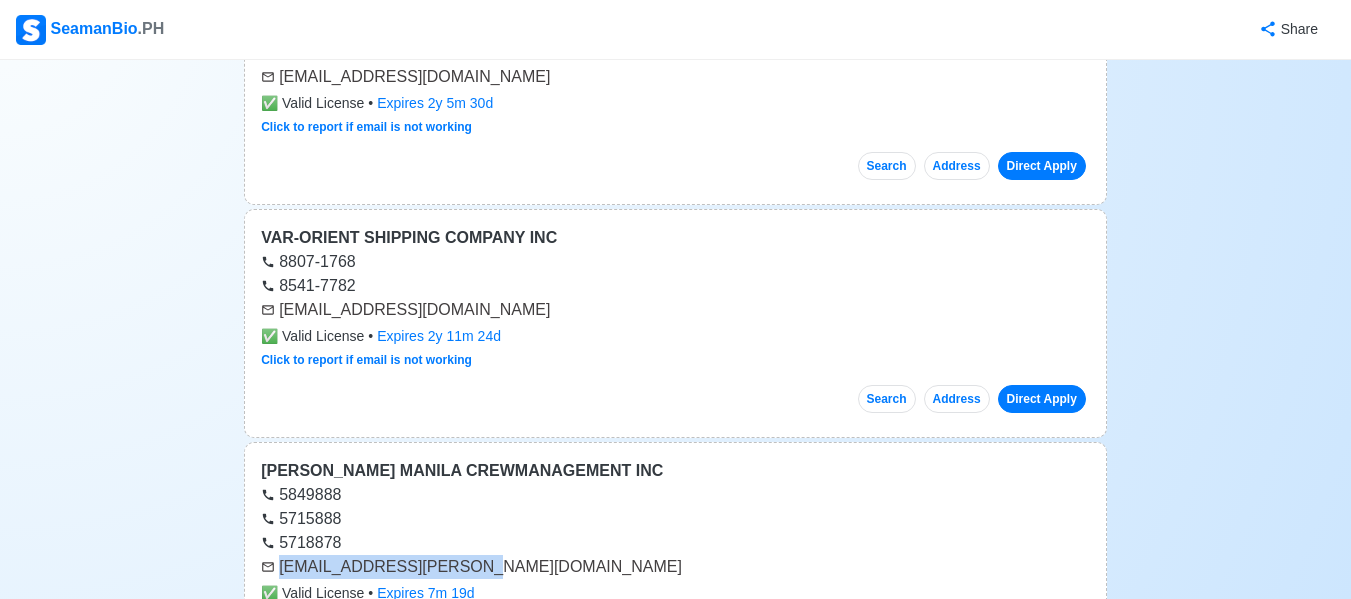 drag, startPoint x: 283, startPoint y: 468, endPoint x: 478, endPoint y: 472, distance: 195.04102 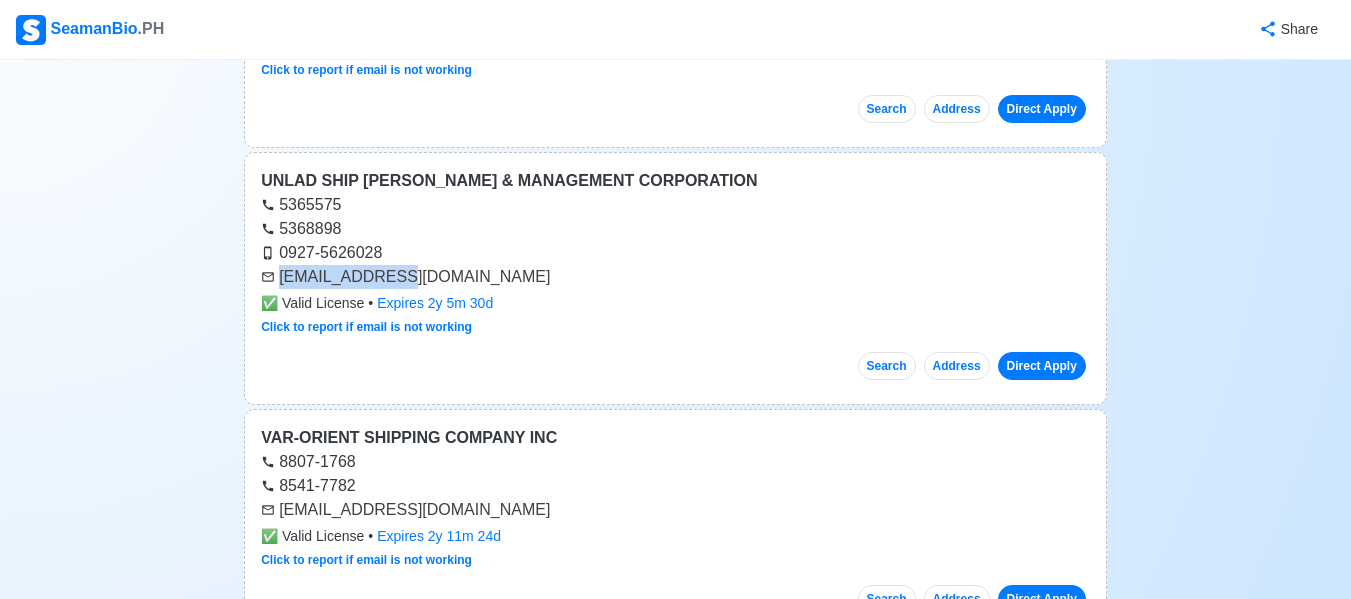 drag, startPoint x: 280, startPoint y: 182, endPoint x: 535, endPoint y: 191, distance: 255.15877 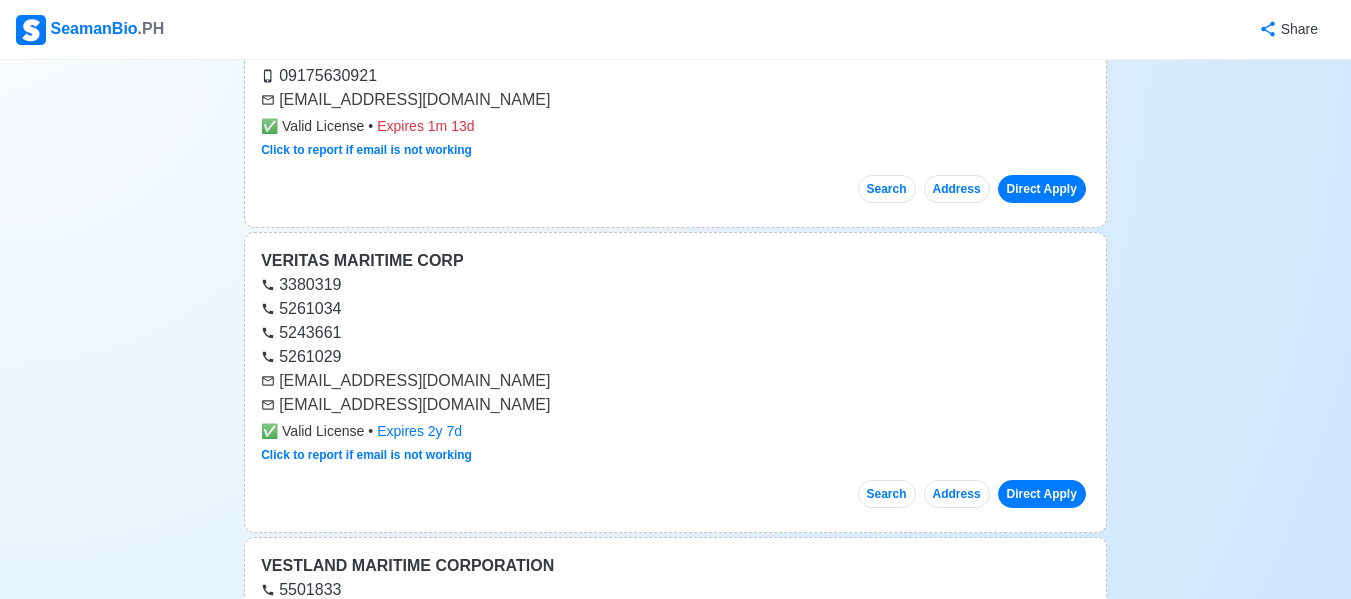 scroll, scrollTop: 76010, scrollLeft: 0, axis: vertical 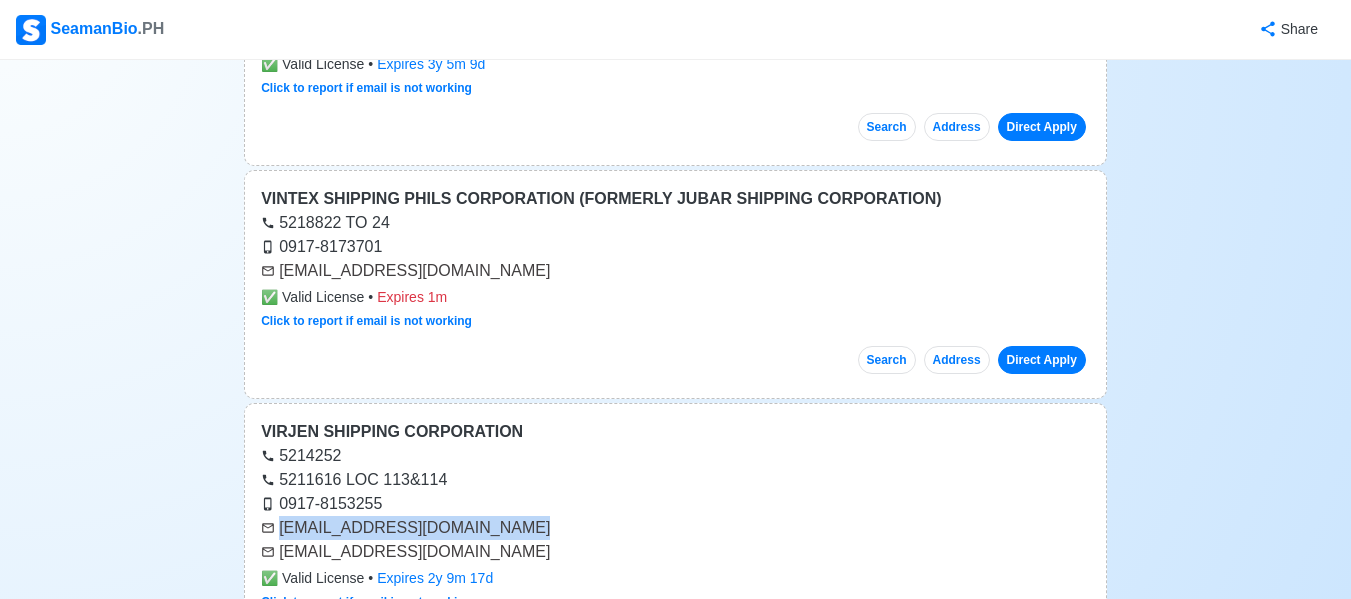 drag, startPoint x: 280, startPoint y: 428, endPoint x: 490, endPoint y: 434, distance: 210.0857 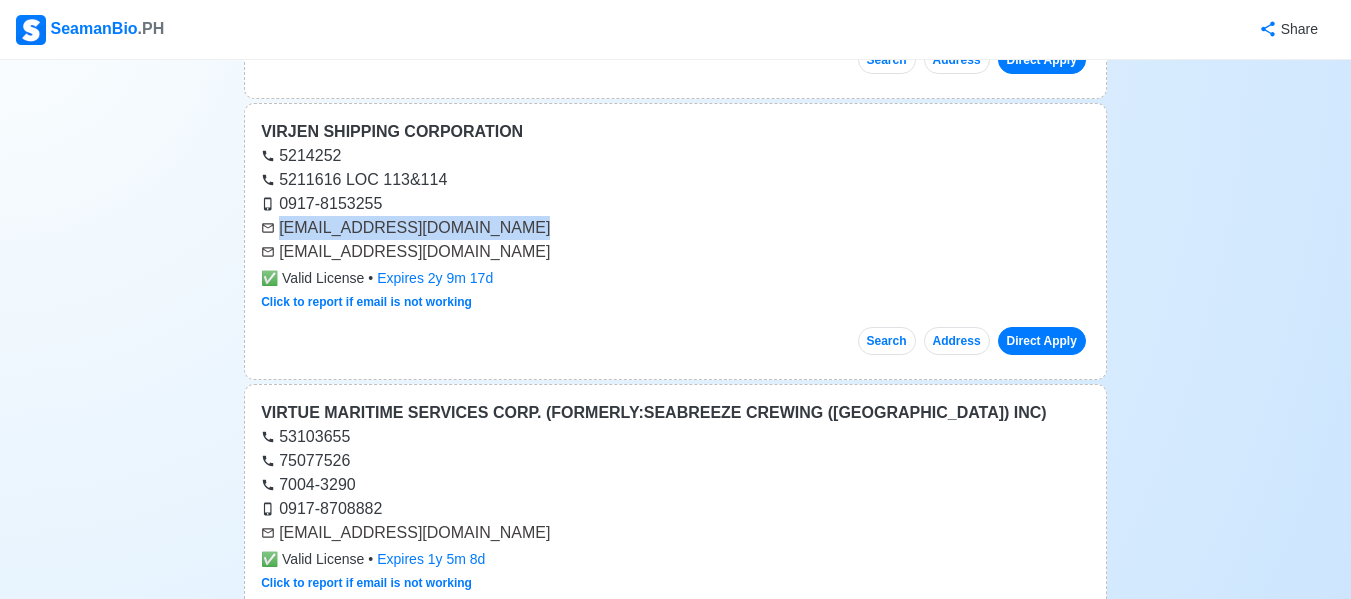 scroll, scrollTop: 76410, scrollLeft: 0, axis: vertical 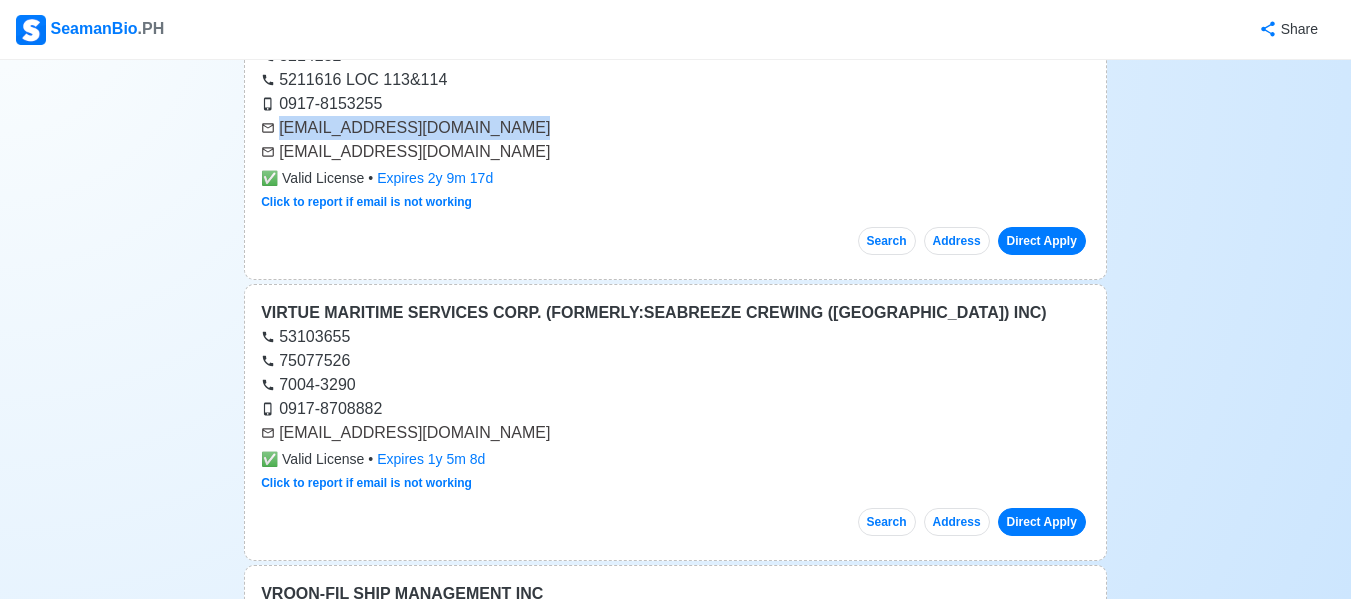 drag, startPoint x: 281, startPoint y: 332, endPoint x: 567, endPoint y: 333, distance: 286.00174 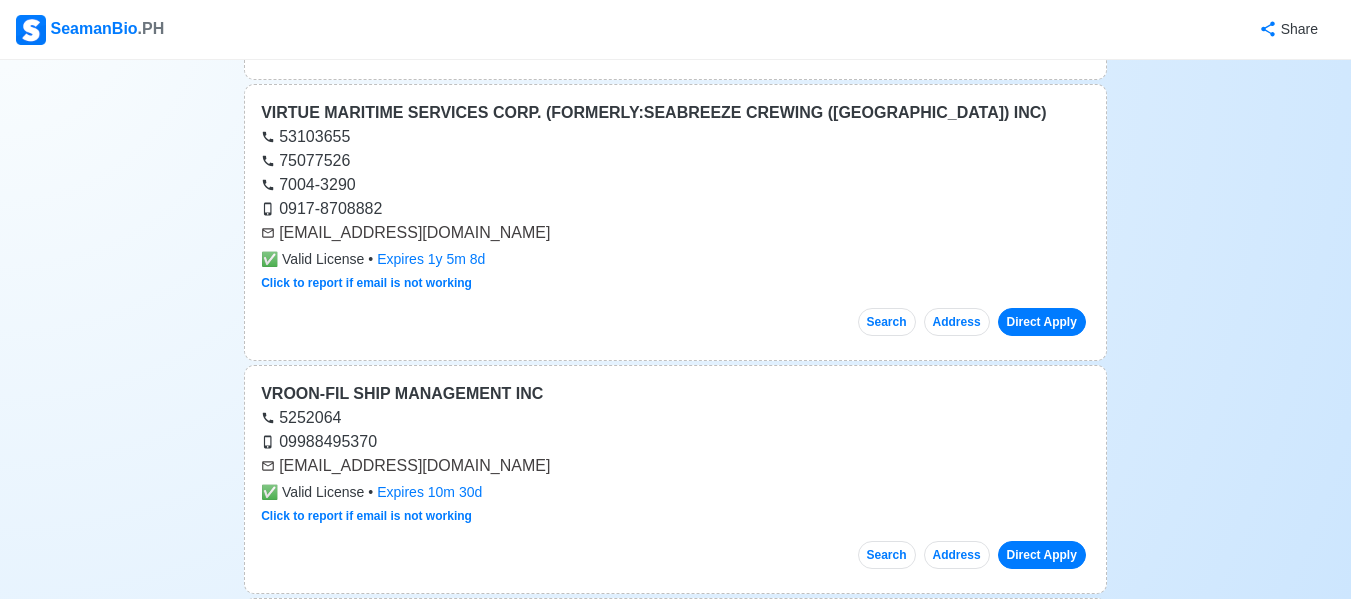 scroll, scrollTop: 76710, scrollLeft: 0, axis: vertical 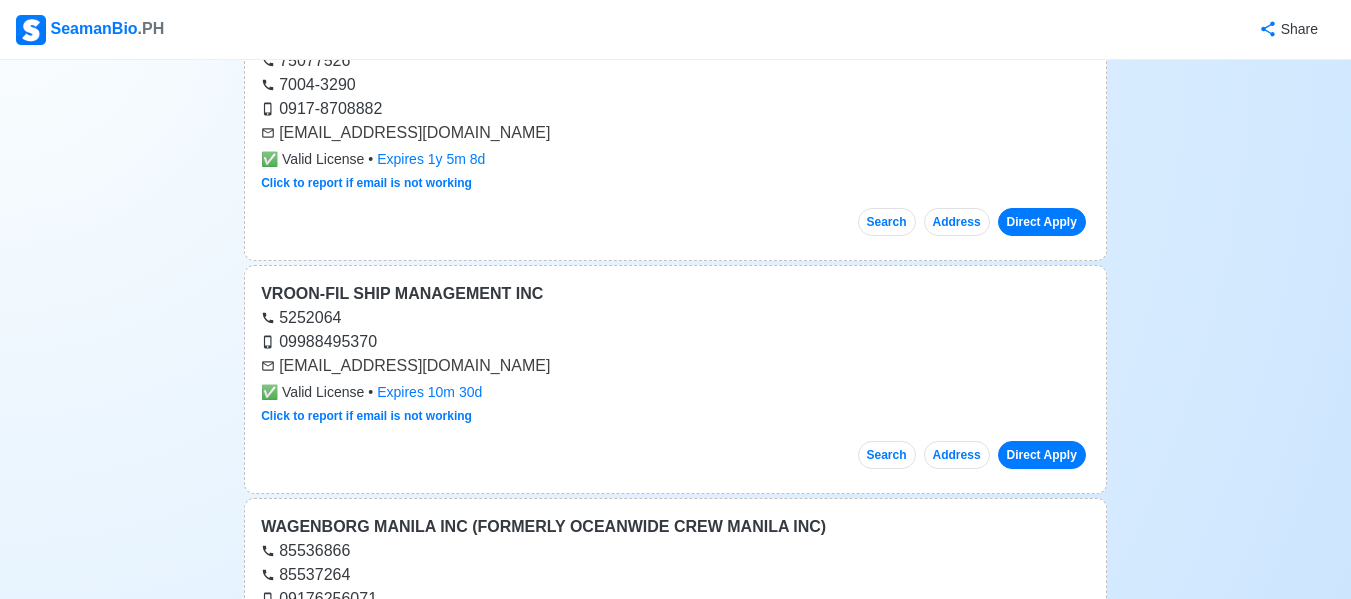 drag, startPoint x: 282, startPoint y: 268, endPoint x: 596, endPoint y: 271, distance: 314.01434 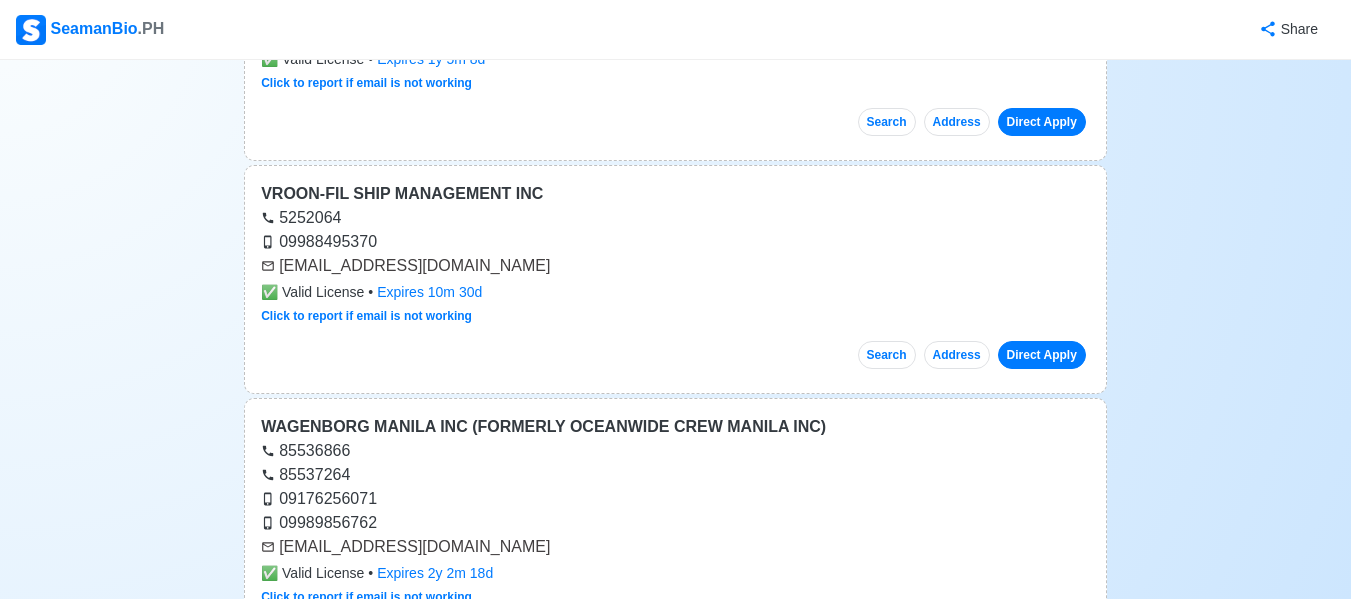 drag, startPoint x: 280, startPoint y: 448, endPoint x: 565, endPoint y: 457, distance: 285.14206 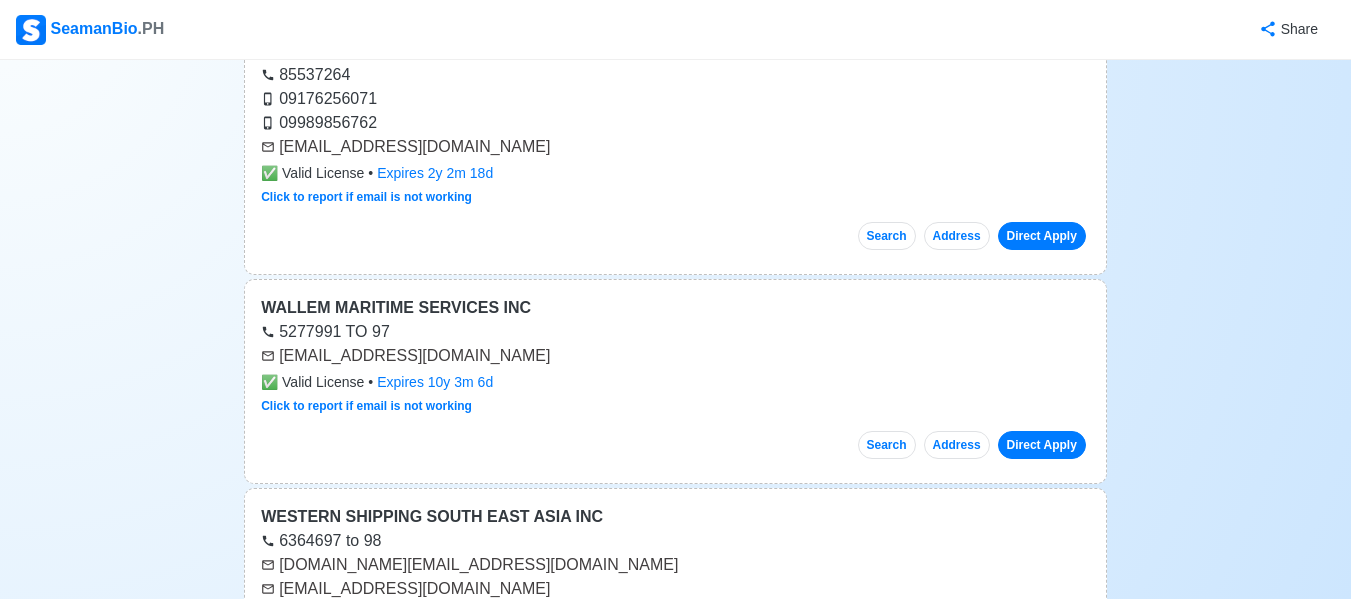 scroll, scrollTop: 77110, scrollLeft: 0, axis: vertical 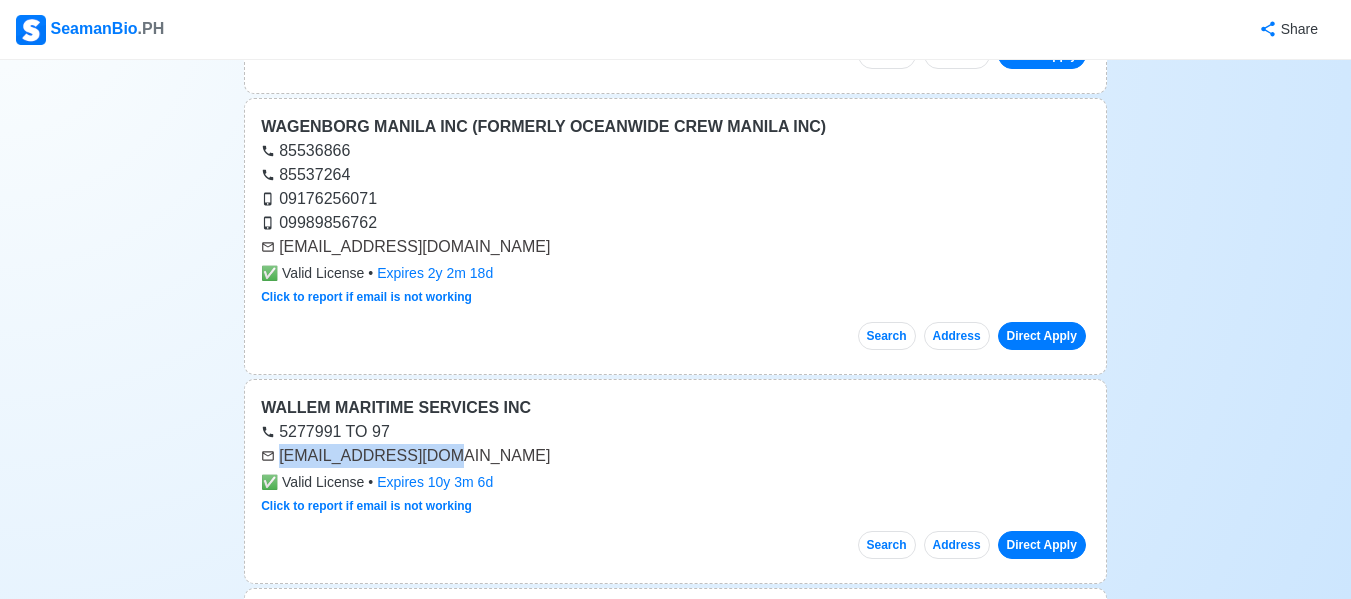 drag, startPoint x: 281, startPoint y: 356, endPoint x: 517, endPoint y: 352, distance: 236.03389 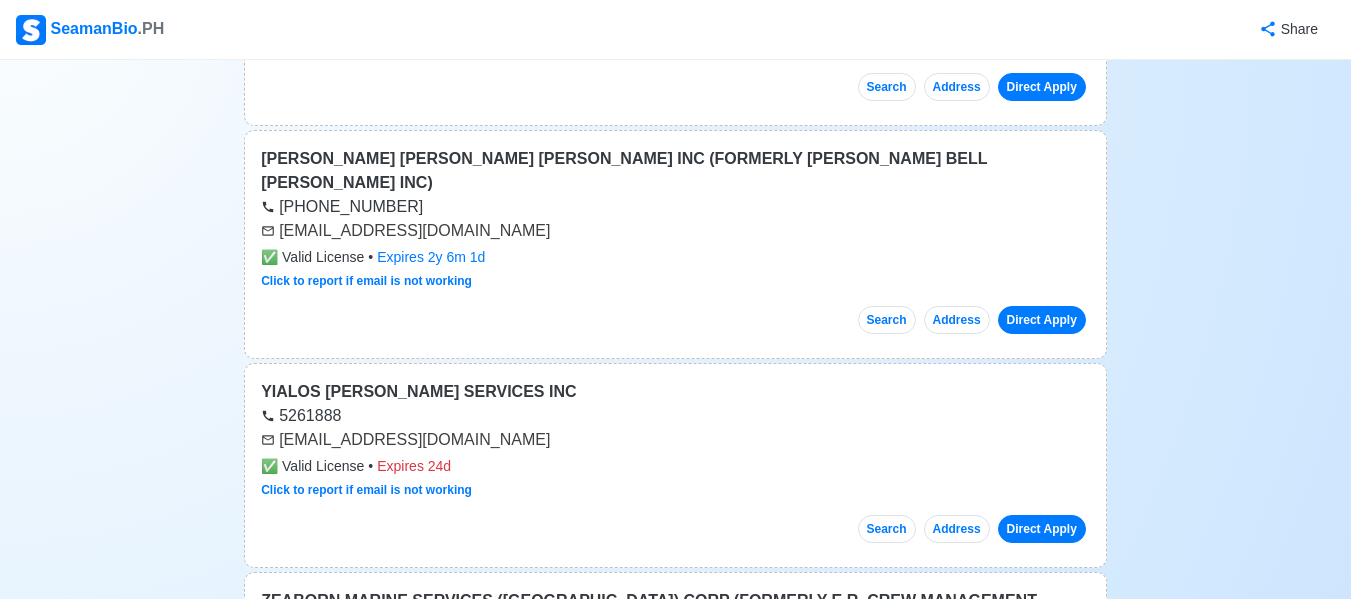scroll, scrollTop: 78110, scrollLeft: 0, axis: vertical 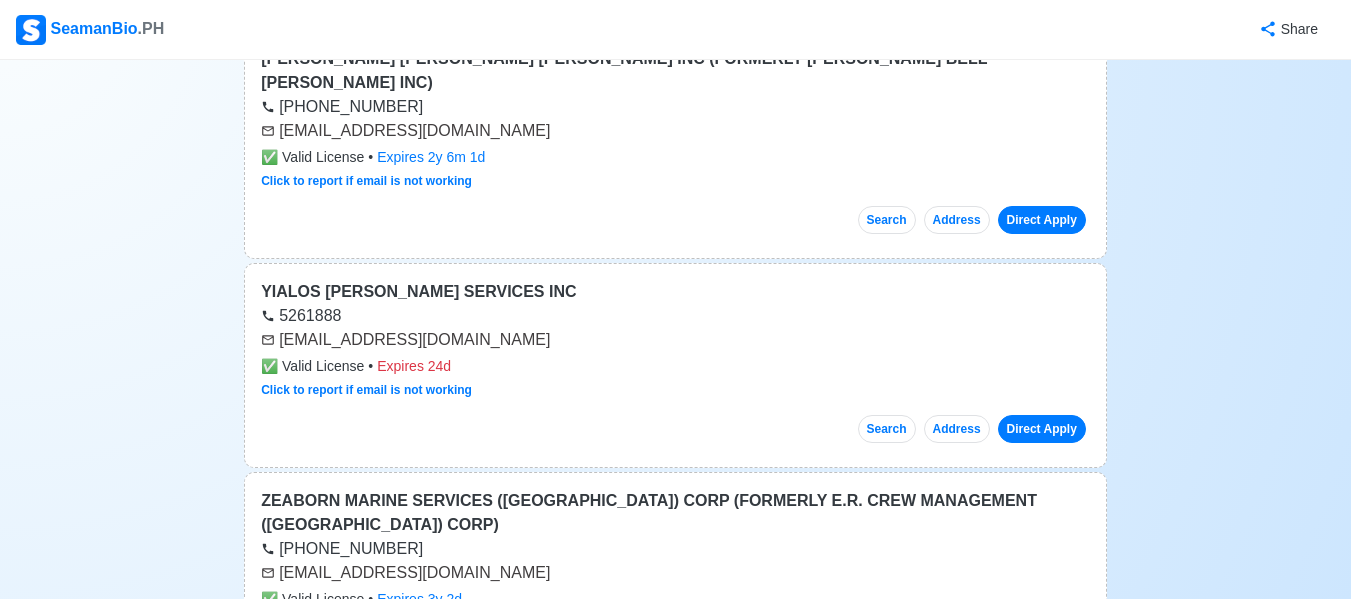drag, startPoint x: 278, startPoint y: 427, endPoint x: 536, endPoint y: 428, distance: 258.00195 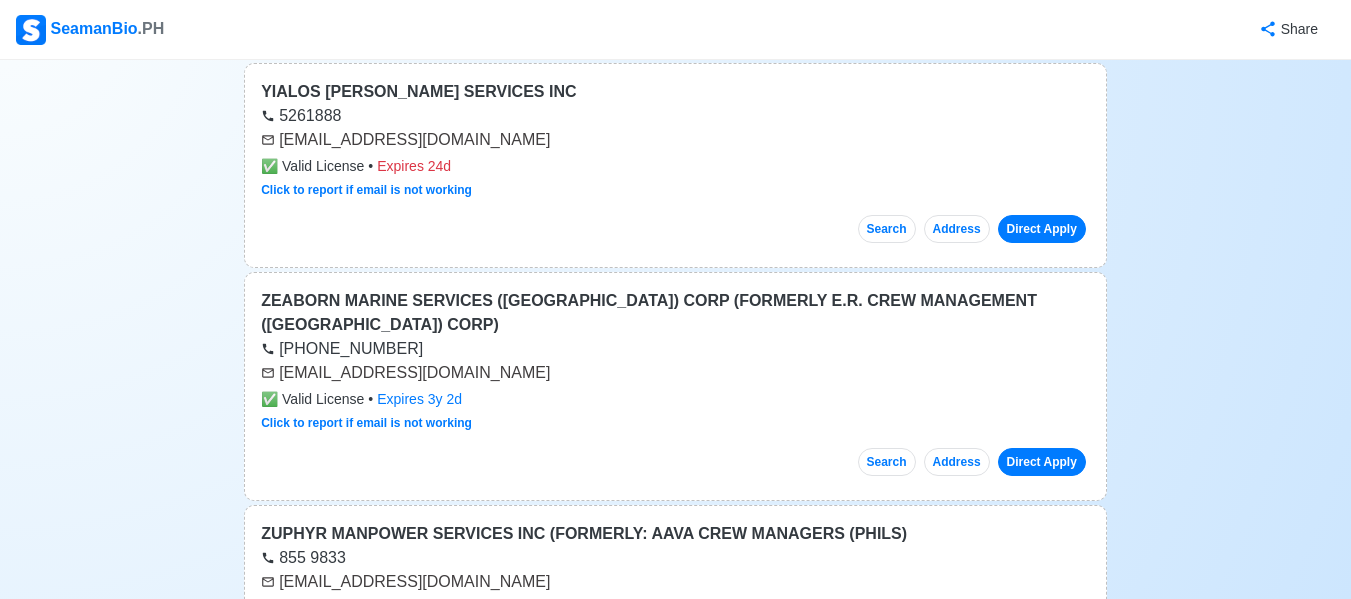 scroll, scrollTop: 78410, scrollLeft: 0, axis: vertical 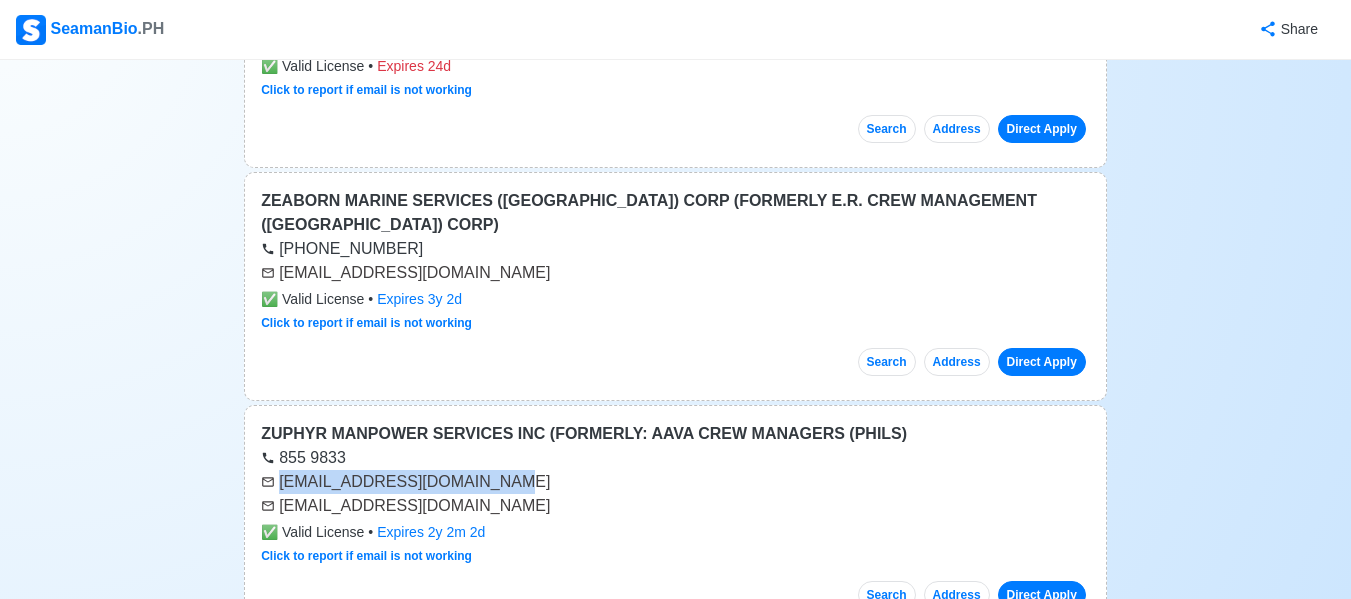 drag, startPoint x: 298, startPoint y: 343, endPoint x: 511, endPoint y: 331, distance: 213.33775 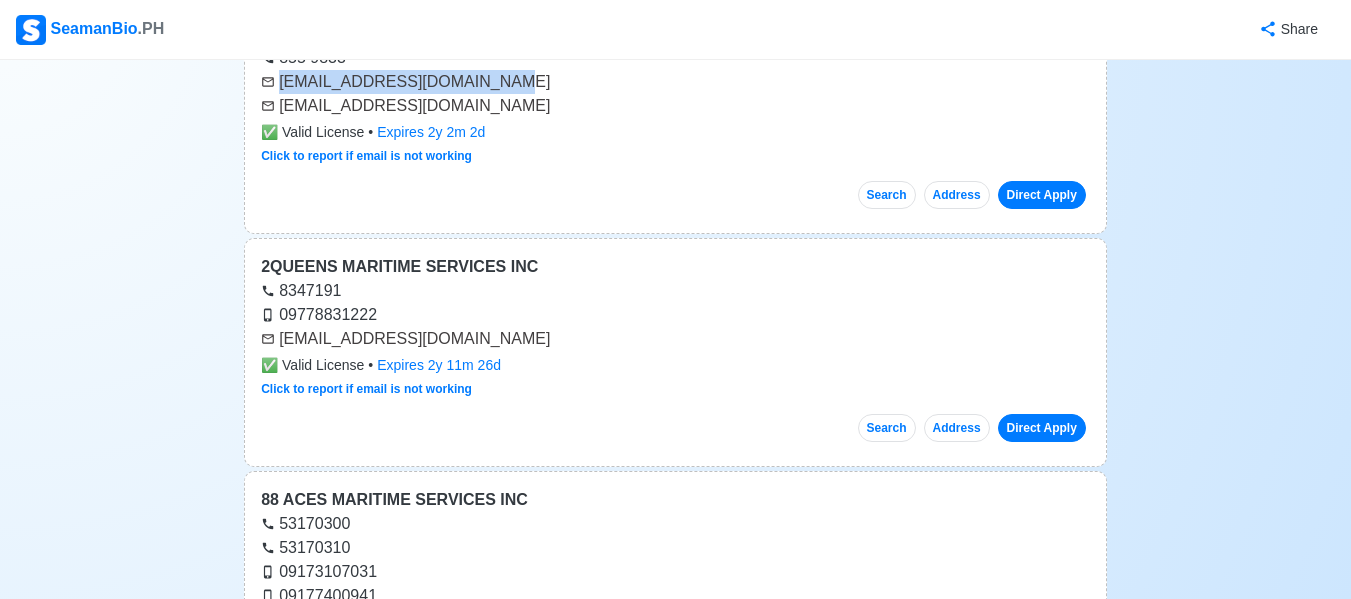 scroll, scrollTop: 78910, scrollLeft: 0, axis: vertical 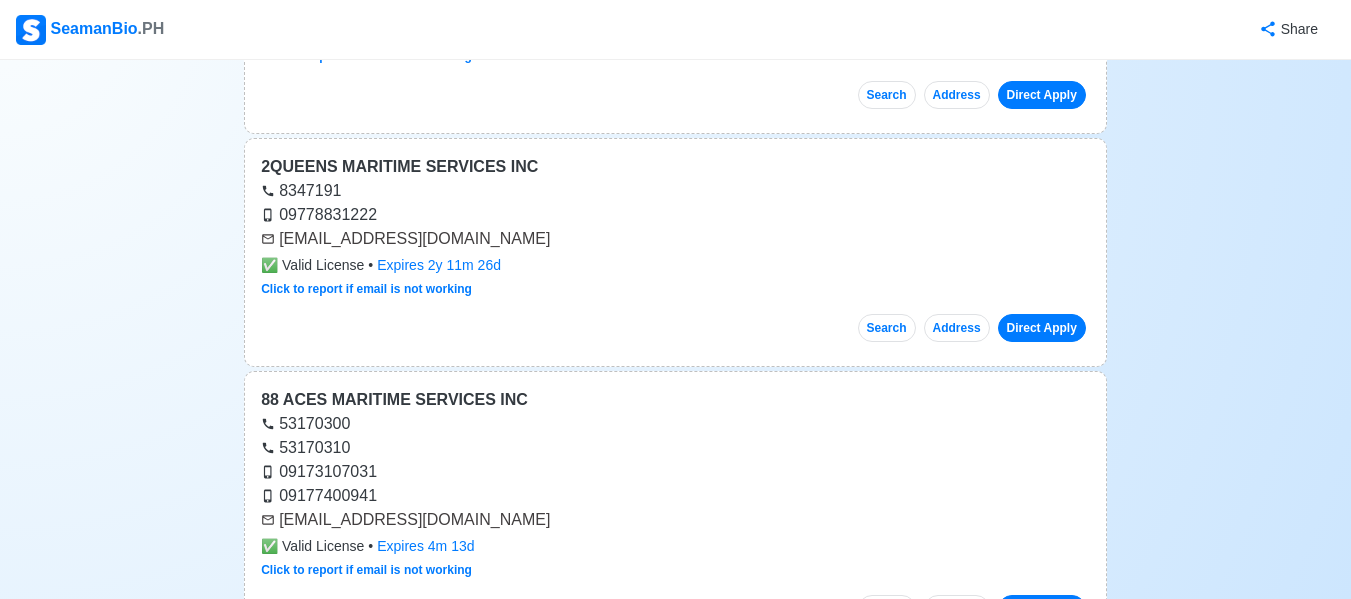 drag, startPoint x: 280, startPoint y: 375, endPoint x: 549, endPoint y: 364, distance: 269.22482 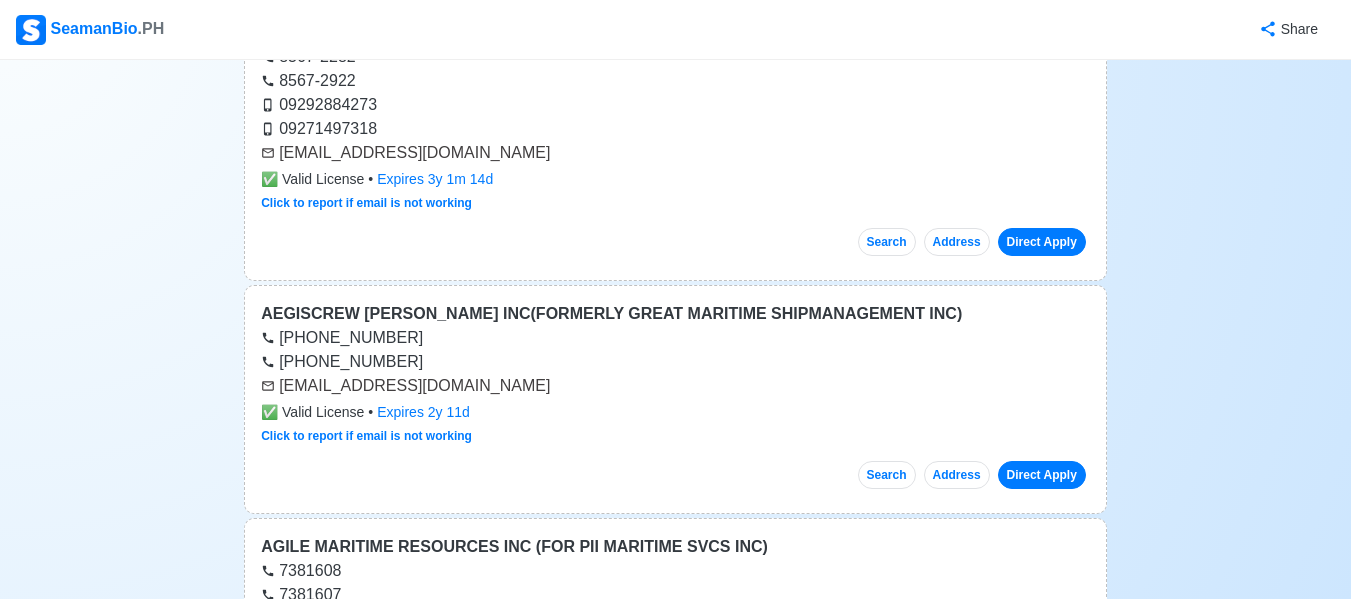 scroll, scrollTop: 80710, scrollLeft: 0, axis: vertical 